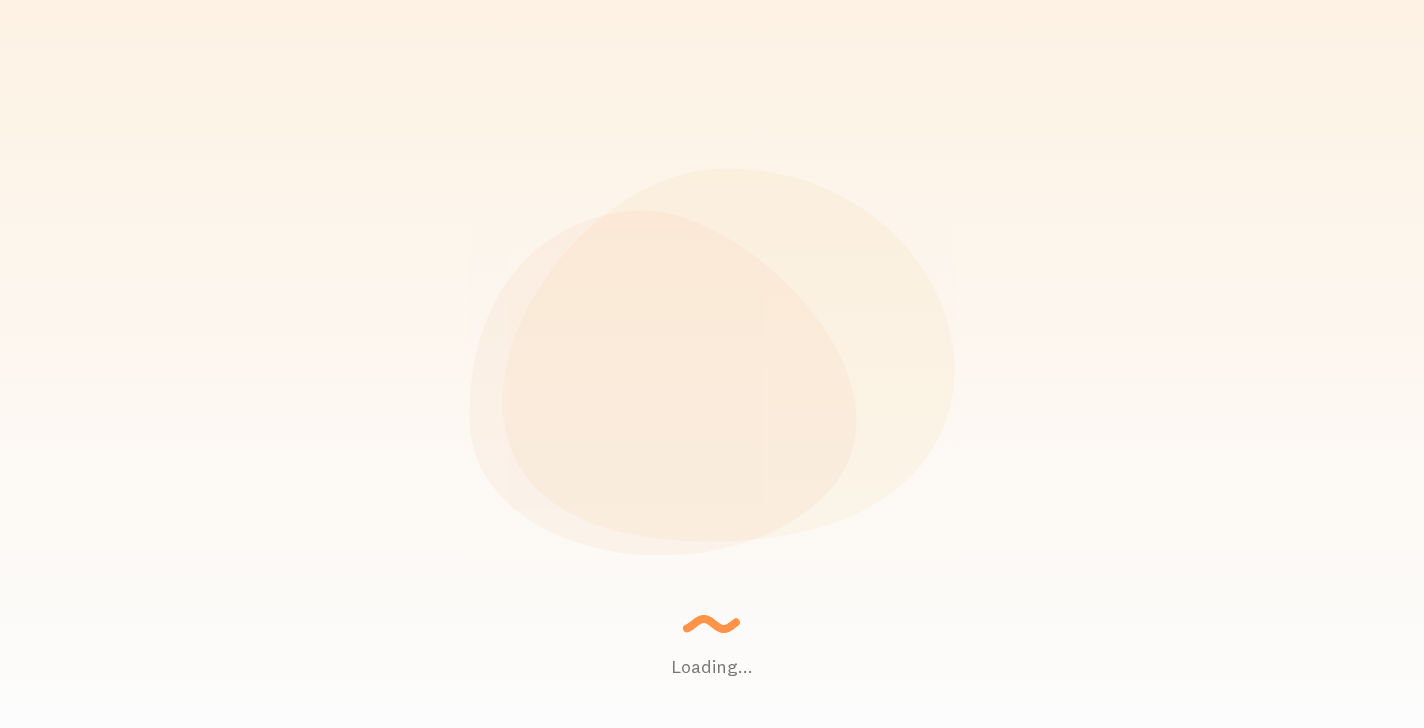 scroll, scrollTop: 0, scrollLeft: 0, axis: both 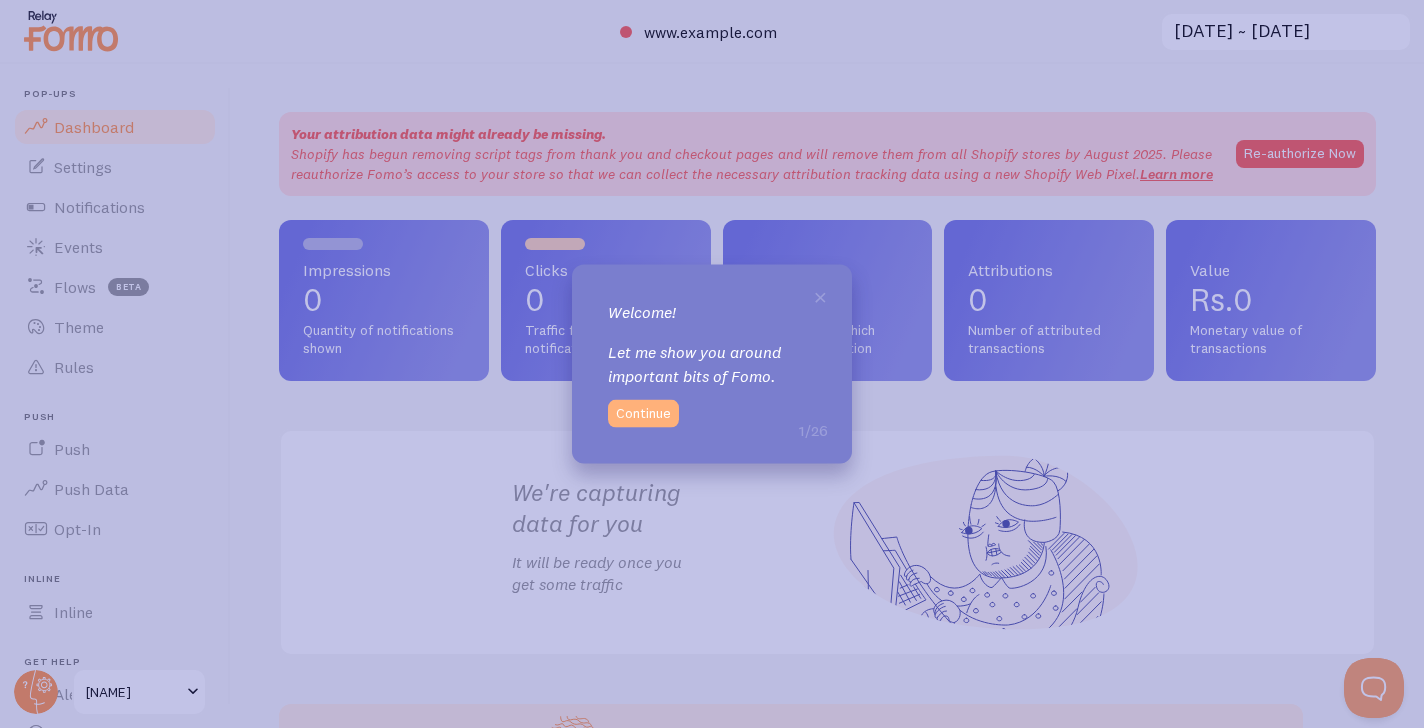 click on "Continue" at bounding box center [643, 413] 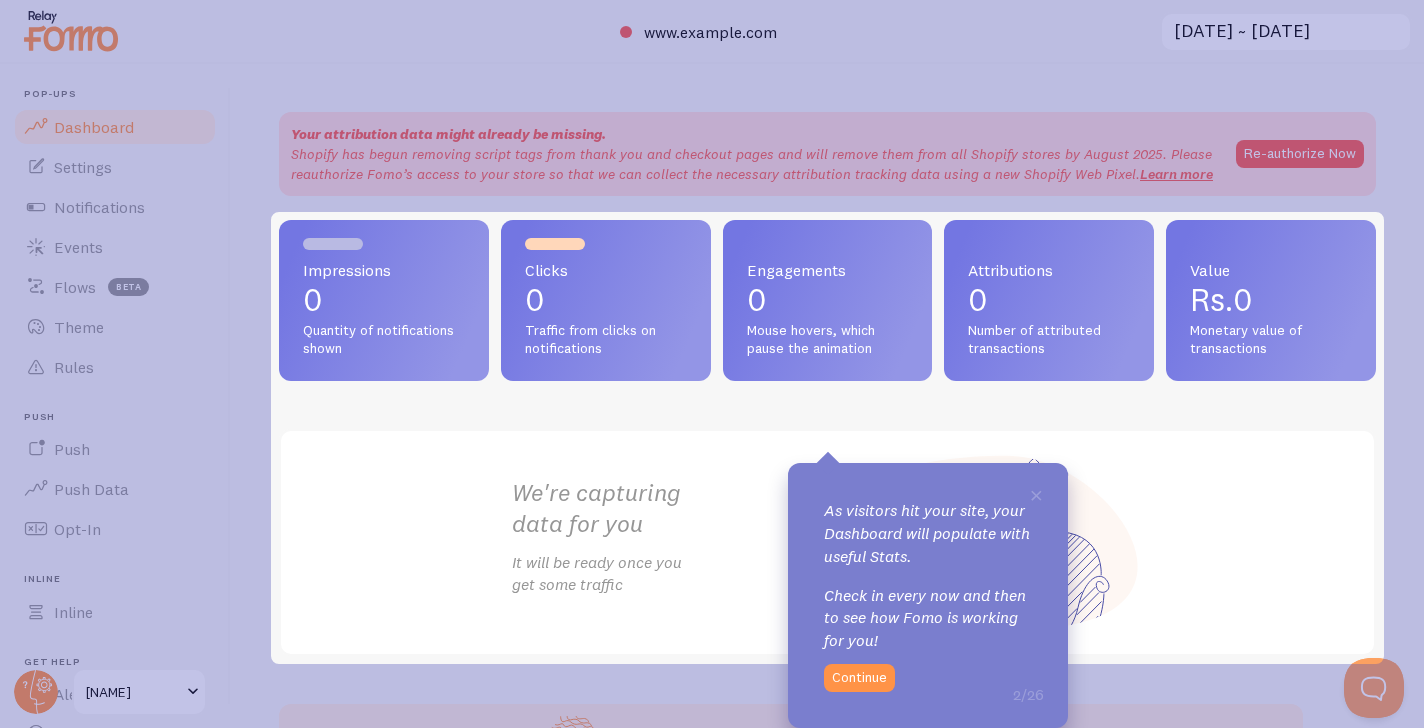click on "×   As visitors hit your site, your Dashboard will populate with useful Stats.   Check in every now and then to see how Fomo is working for you!   2/26 Continue" at bounding box center [928, 595] 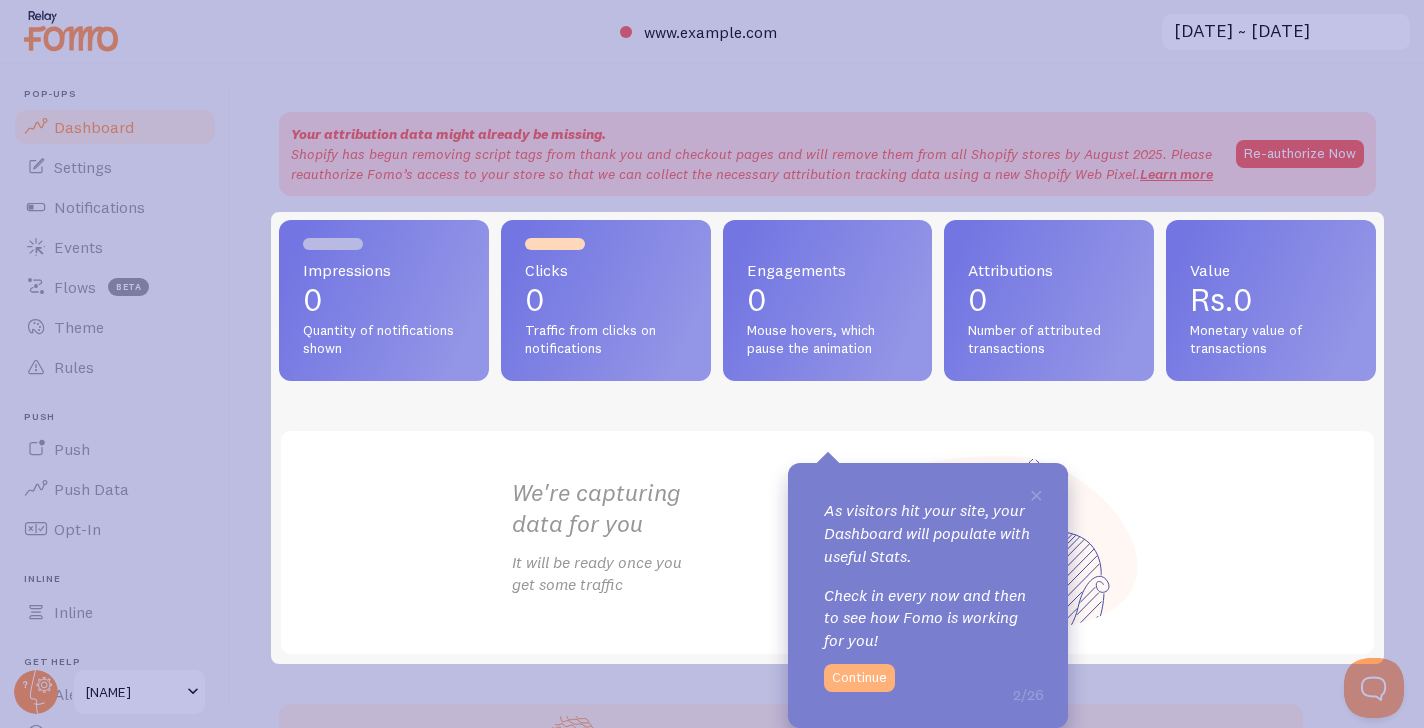 click on "Continue" at bounding box center [859, 678] 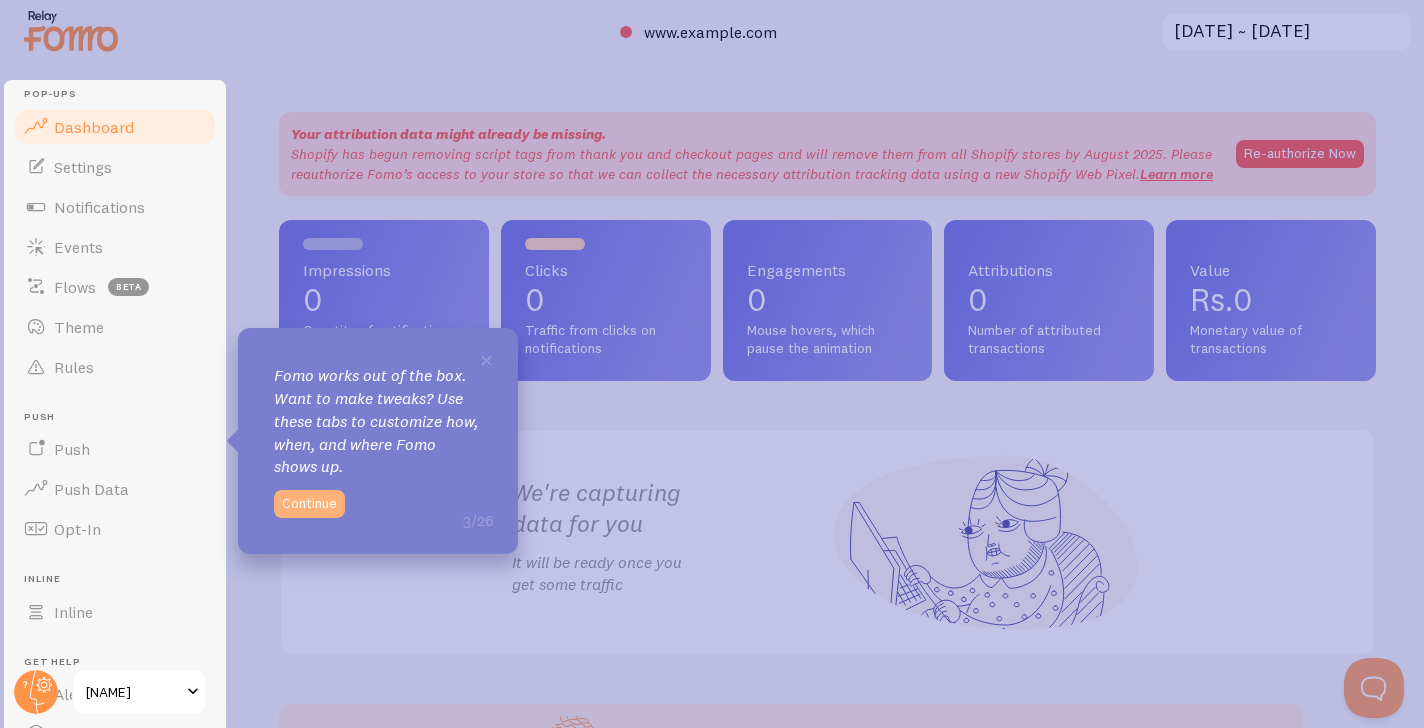 click on "Continue" at bounding box center [309, 504] 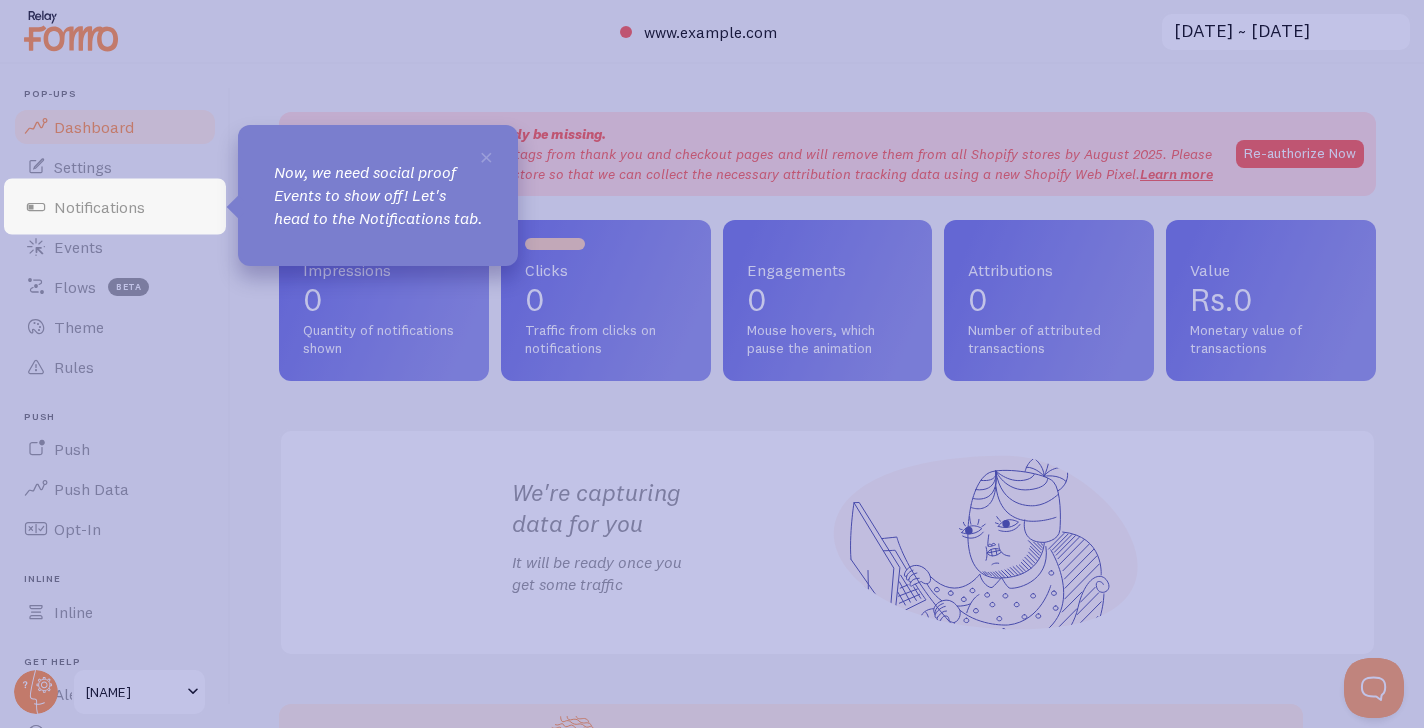 click on "Now, we need social proof Events to show off! Let's head to the Notifications tab." at bounding box center [378, 195] 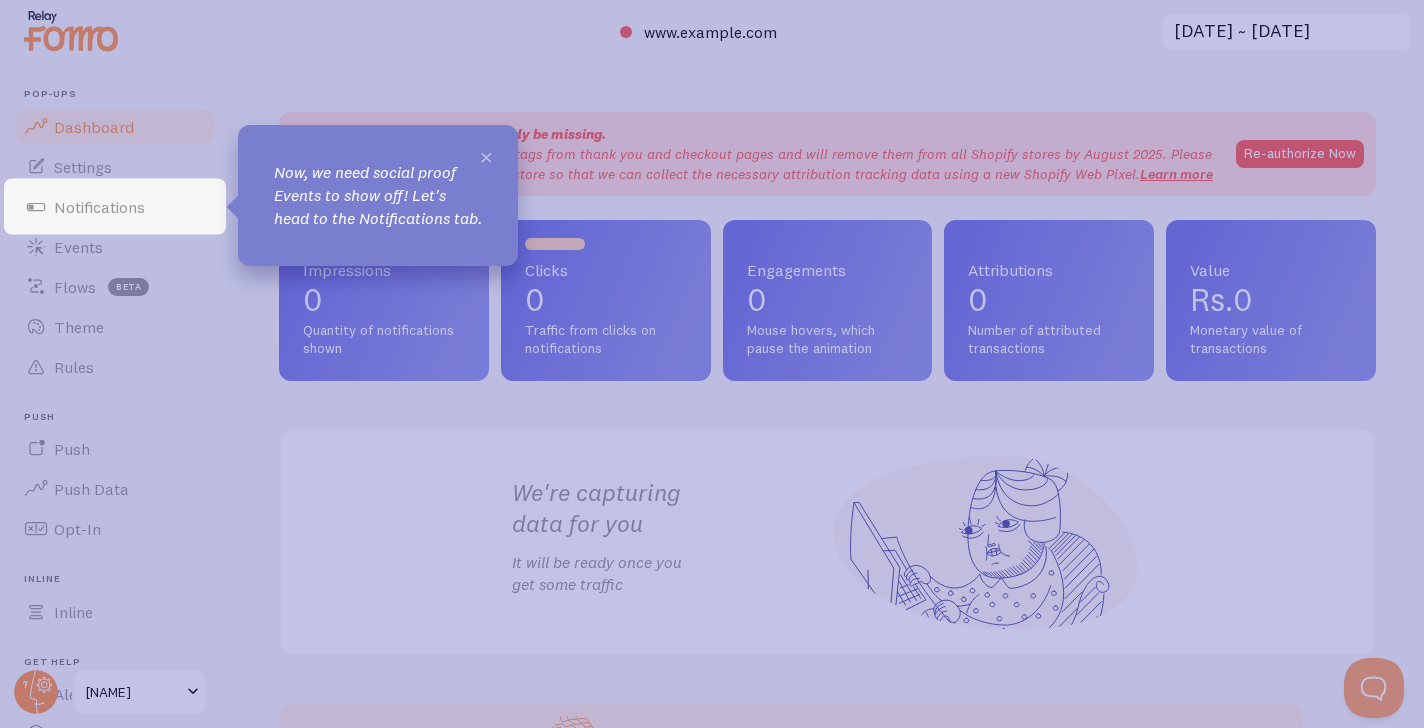 click on "×" at bounding box center (486, 156) 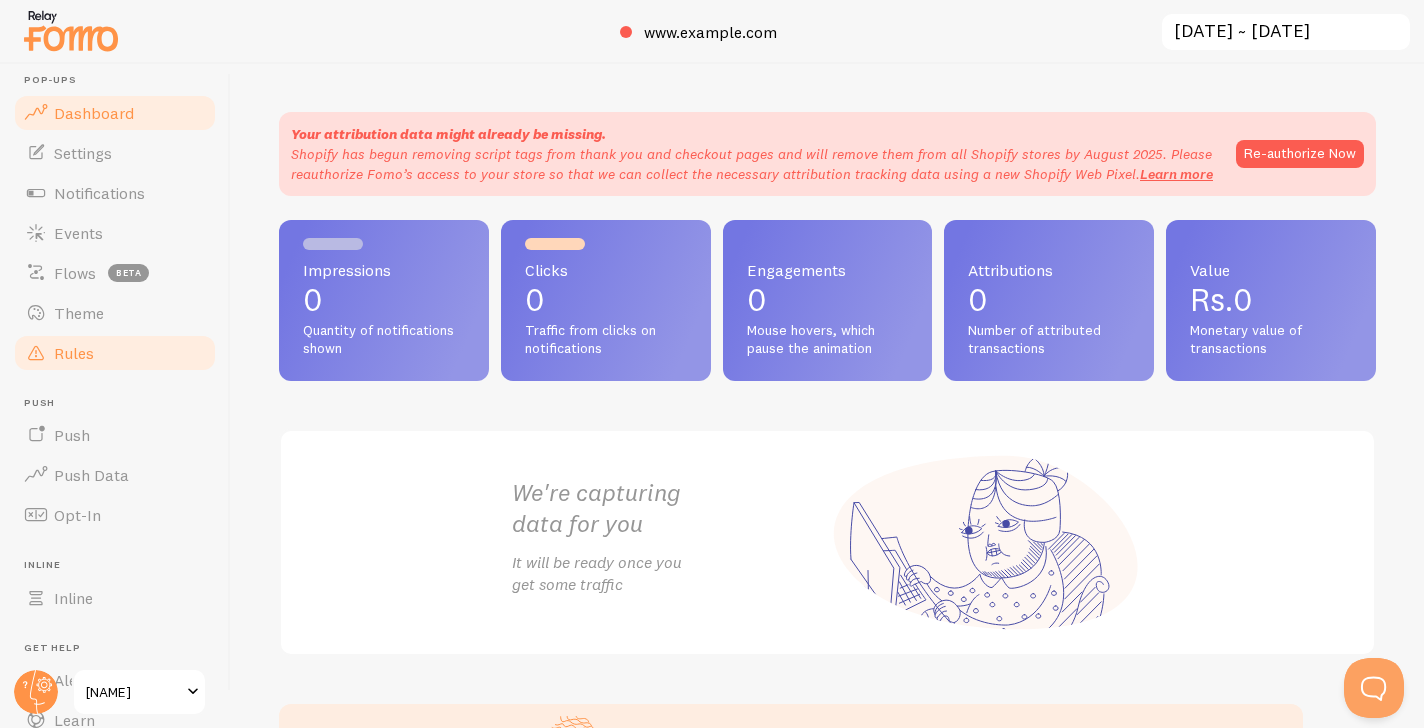 scroll, scrollTop: 0, scrollLeft: 0, axis: both 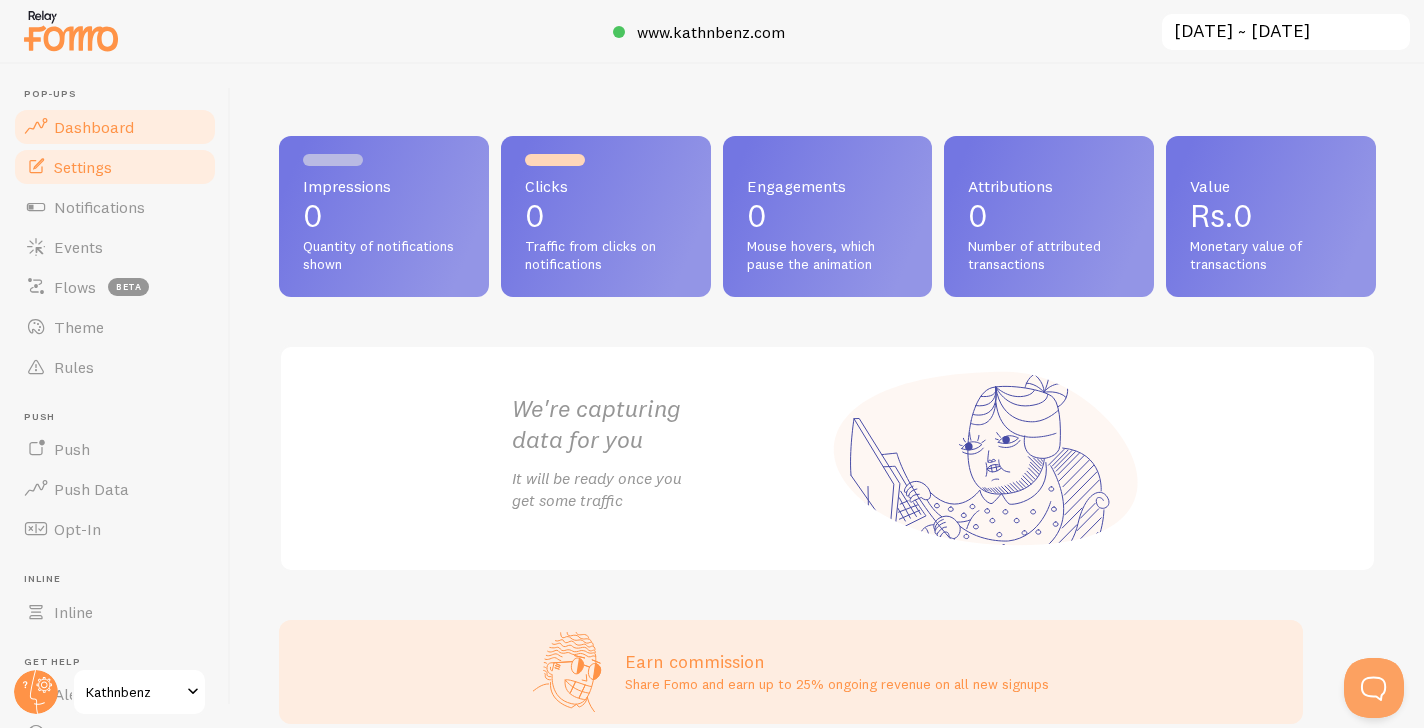 click on "Settings" at bounding box center [83, 167] 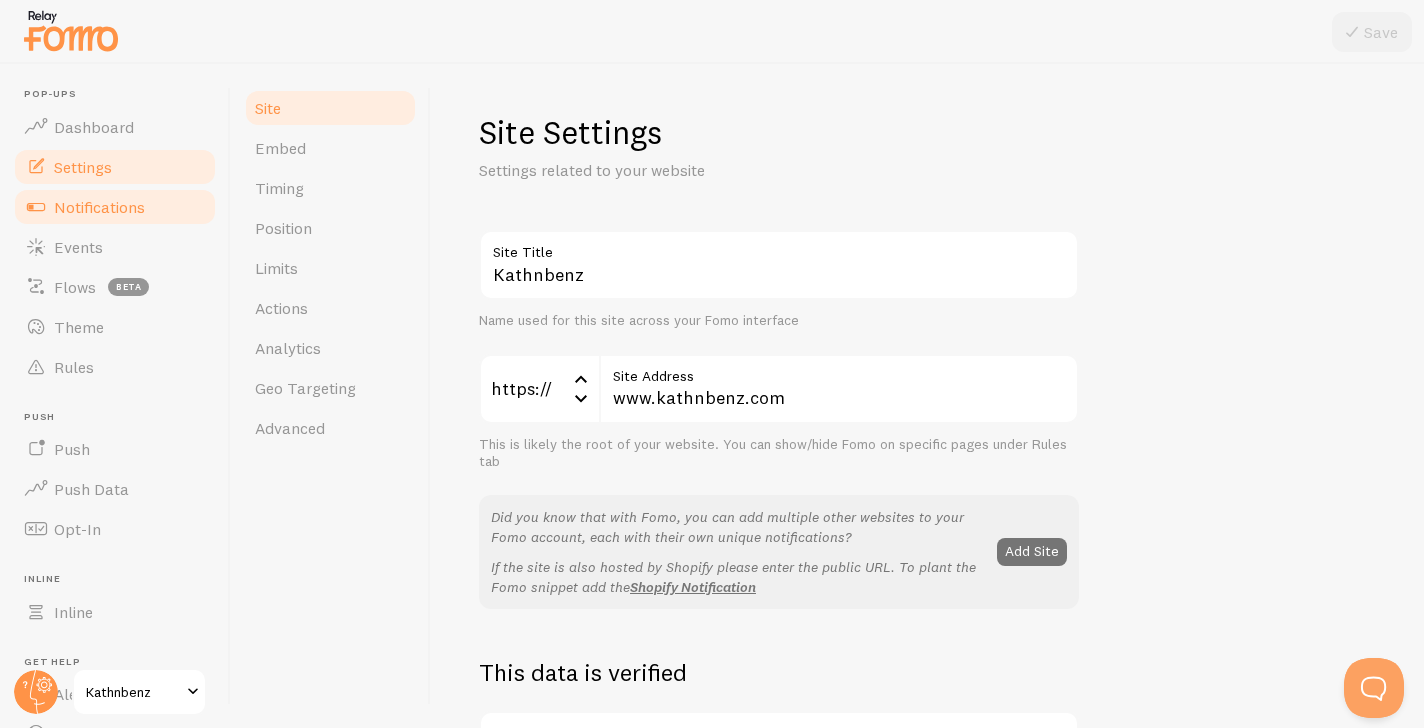 click on "Notifications" at bounding box center (99, 207) 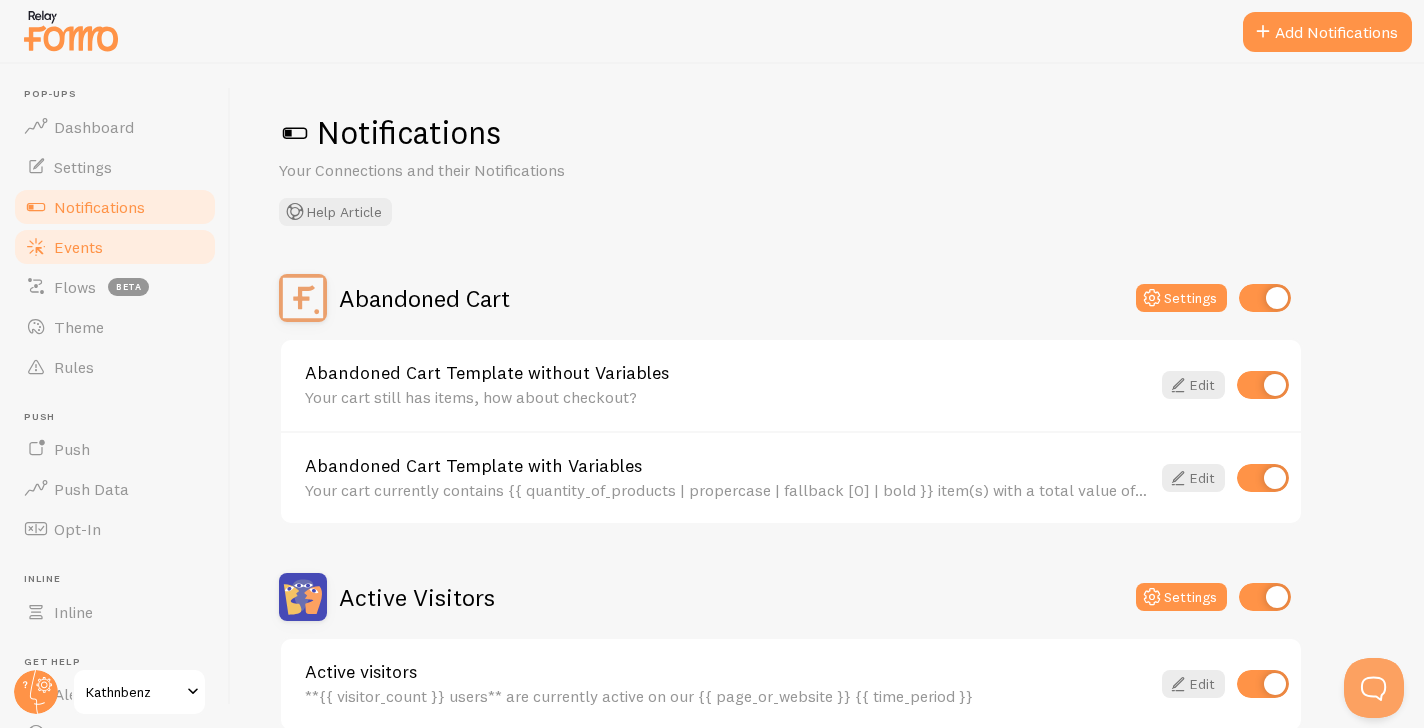 click on "Events" at bounding box center (115, 247) 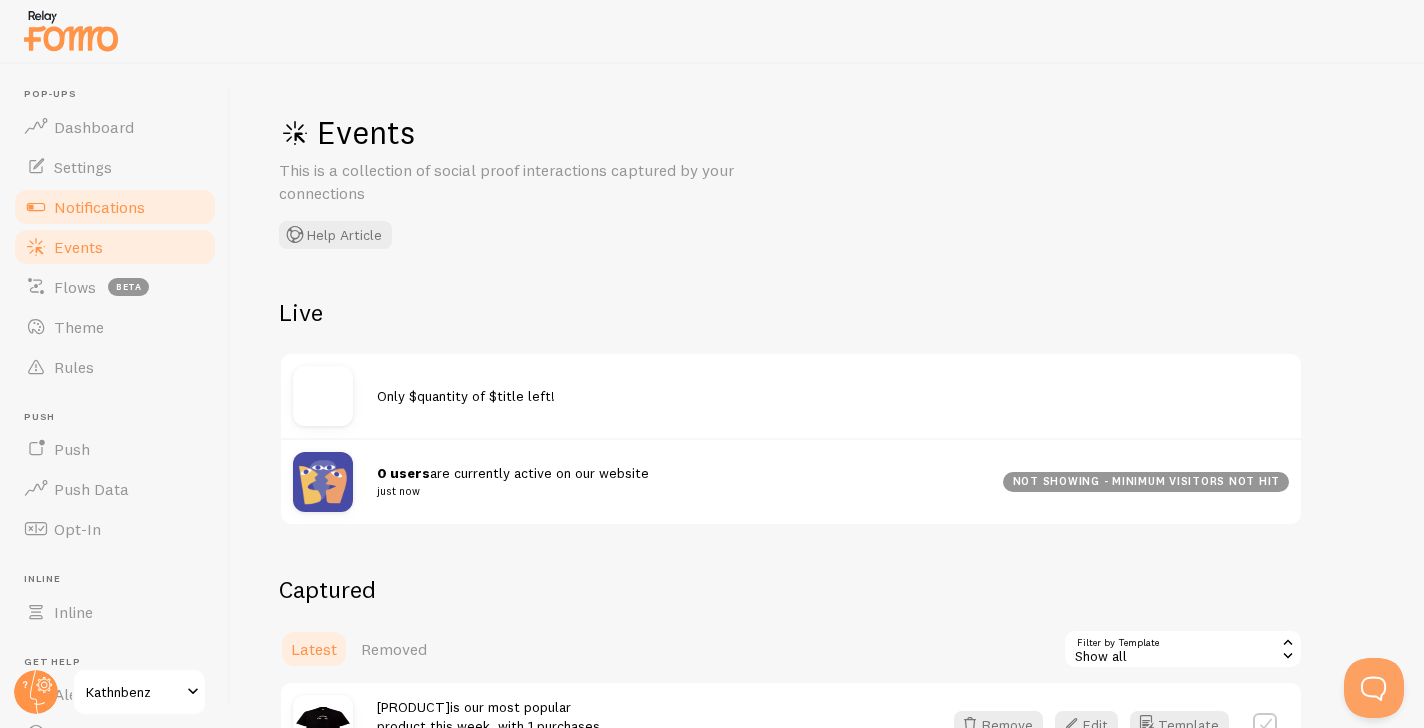 click on "Notifications" at bounding box center [115, 207] 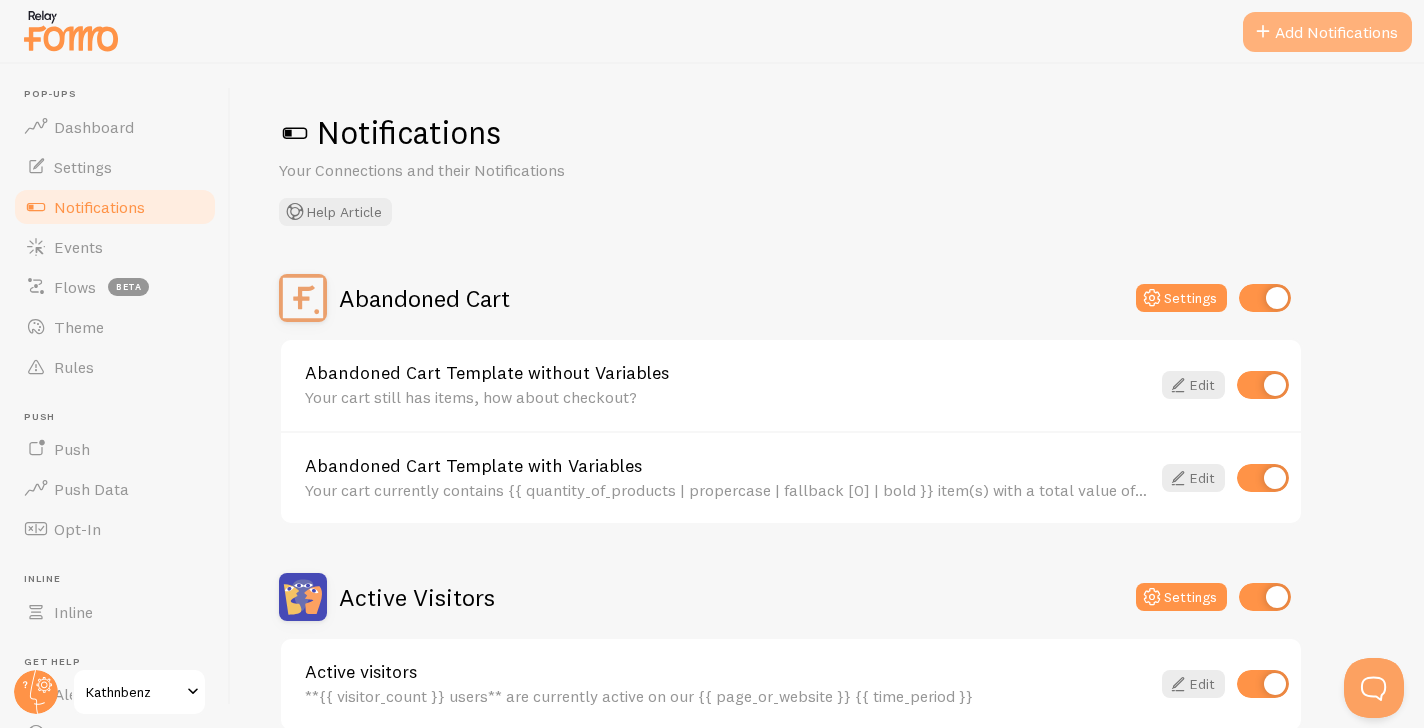 click on "Add Notifications" at bounding box center [1327, 32] 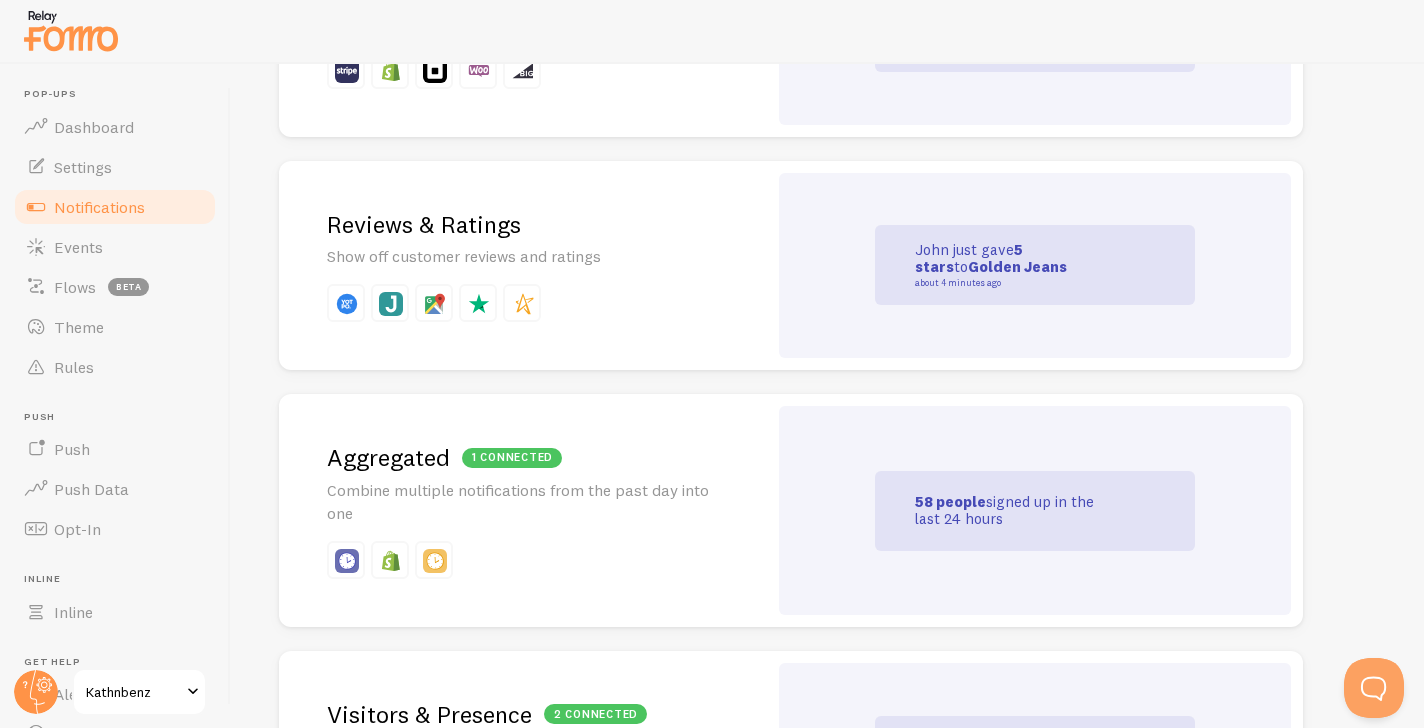 scroll, scrollTop: 0, scrollLeft: 0, axis: both 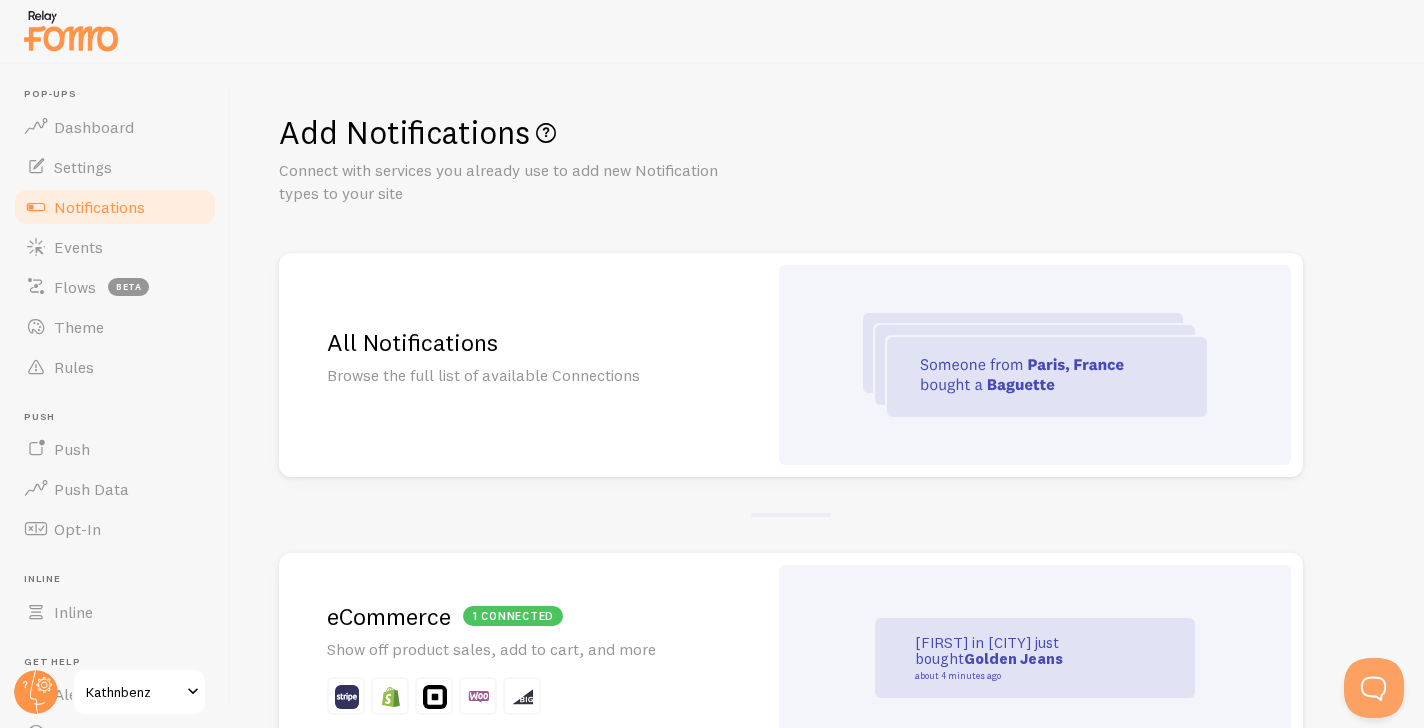 click at bounding box center (1035, 365) 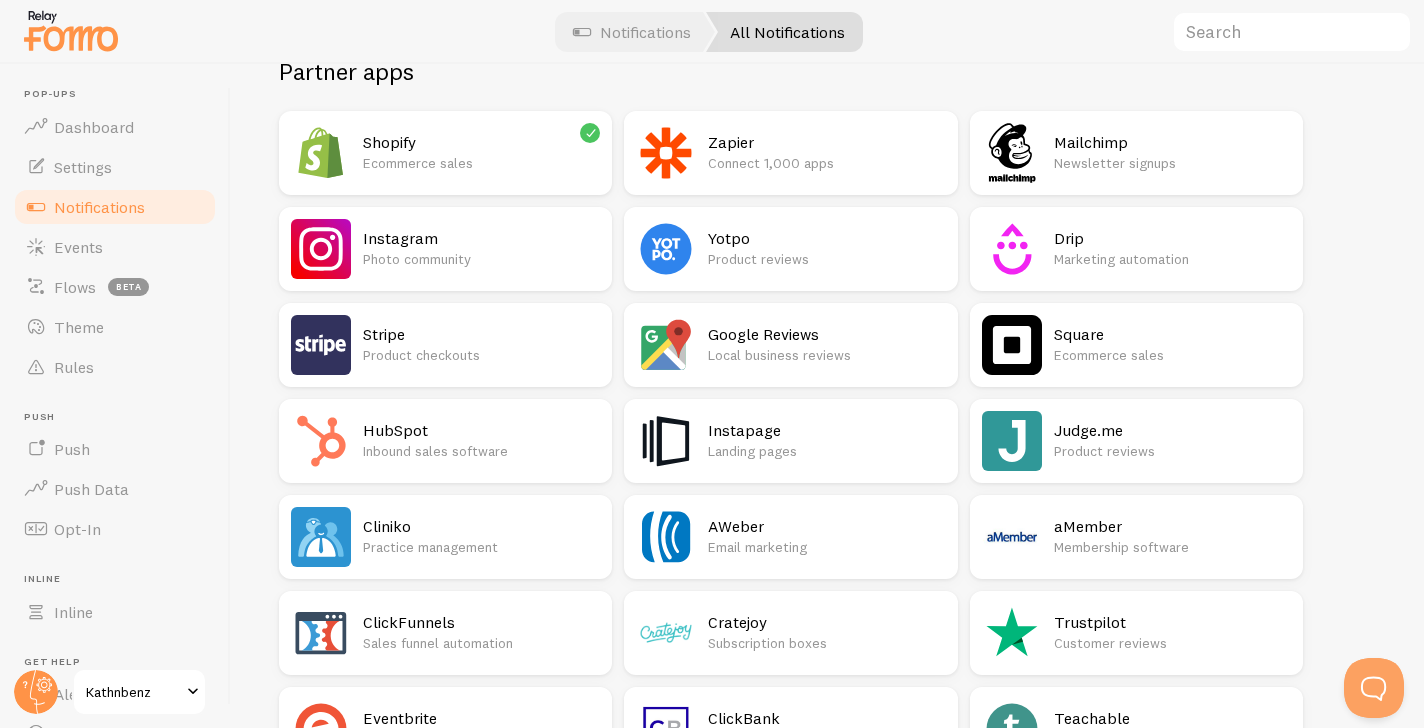 scroll, scrollTop: 535, scrollLeft: 0, axis: vertical 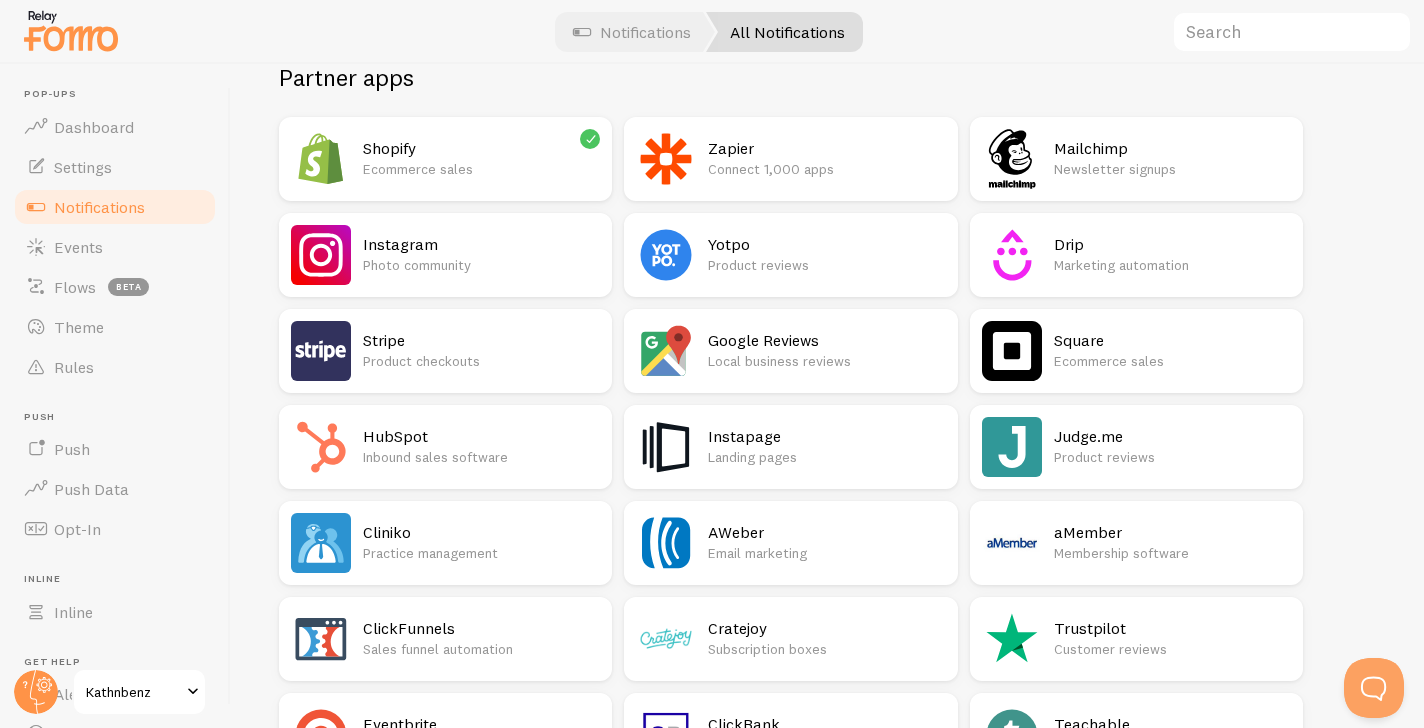 click on "All Notifications" at bounding box center (784, 32) 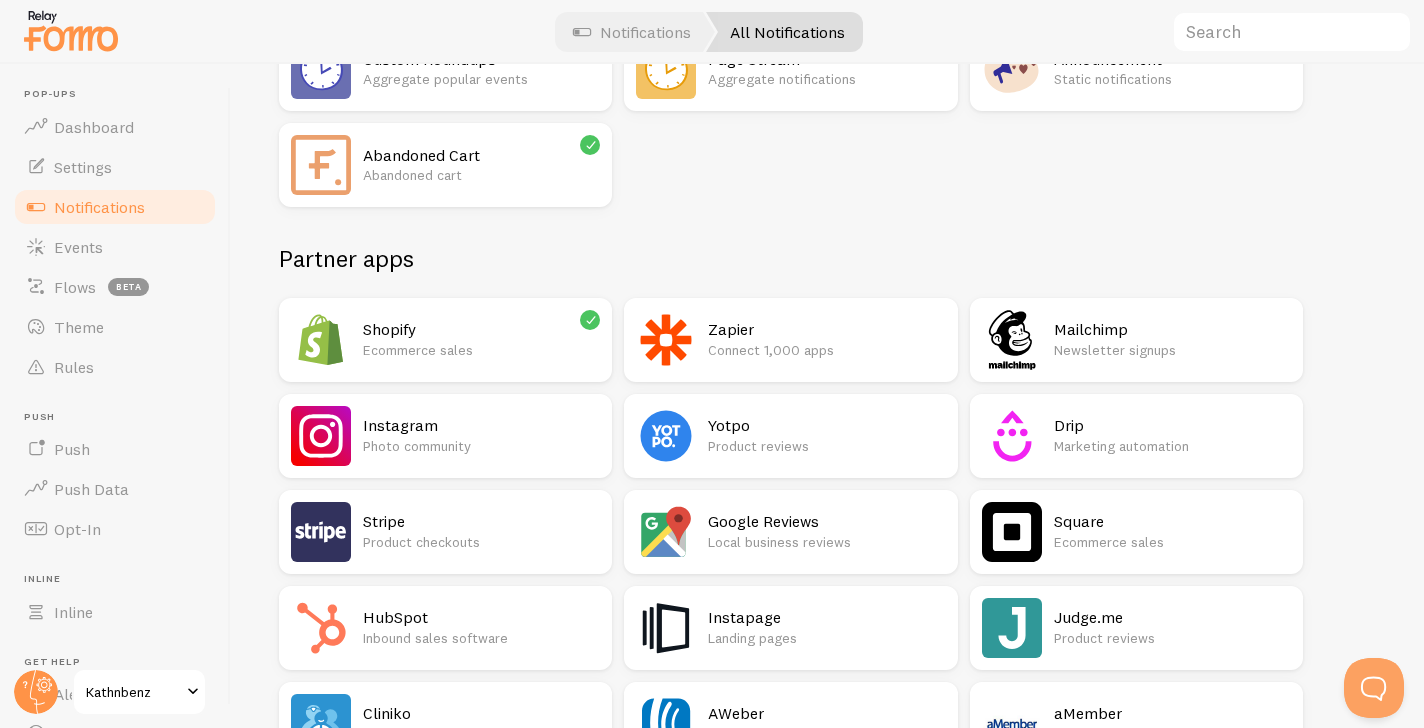 scroll, scrollTop: 347, scrollLeft: 0, axis: vertical 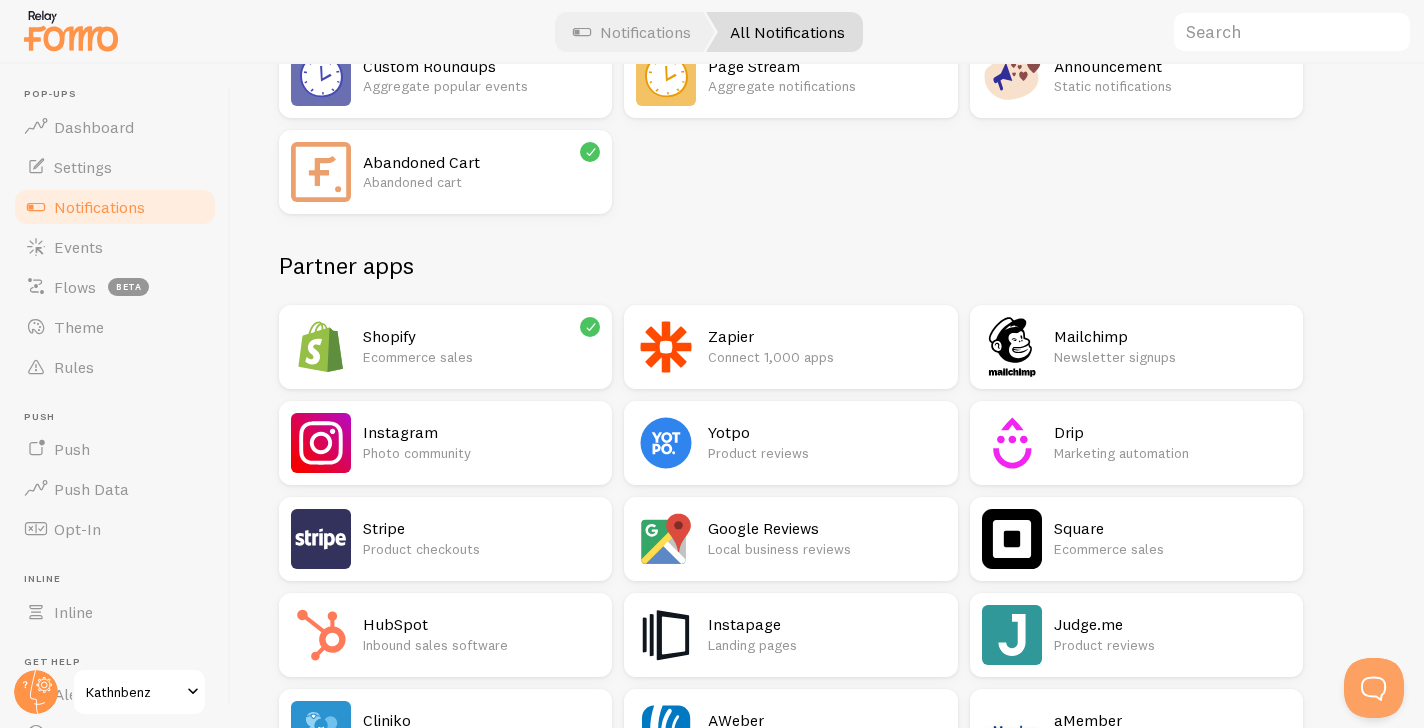 click on "Partner apps       Shopify   Ecommerce sales       Zapier   Connect 1,000 apps       Mailchimp   Newsletter signups       Instagram   Photo community       Yotpo   Product reviews       Drip   Marketing automation       Stripe   Product checkouts       Google Reviews   Local business reviews       Square   Ecommerce sales       HubSpot   Inbound sales software       Instapage   Landing pages       Judge.me   Product reviews       Cliniko   Practice management       AWeber   Email marketing       aMember   Membership software       ClickFunnels   Sales funnel automation       Cratejoy   Subscription boxes       Trustpilot   Customer reviews       Eventbrite   Event planning       ClickBank   Affiliate marketing       Teachable   Online courses       Unbounce   Performance landing pages       Infusionsoft   Sales & marketing system       Privy   Exit intent forms       Universe   Ticketing solutions       Facebook   Social activity       Magento   Enterprise ecommerce       Intercom   Customer messaging" at bounding box center (791, 1855) 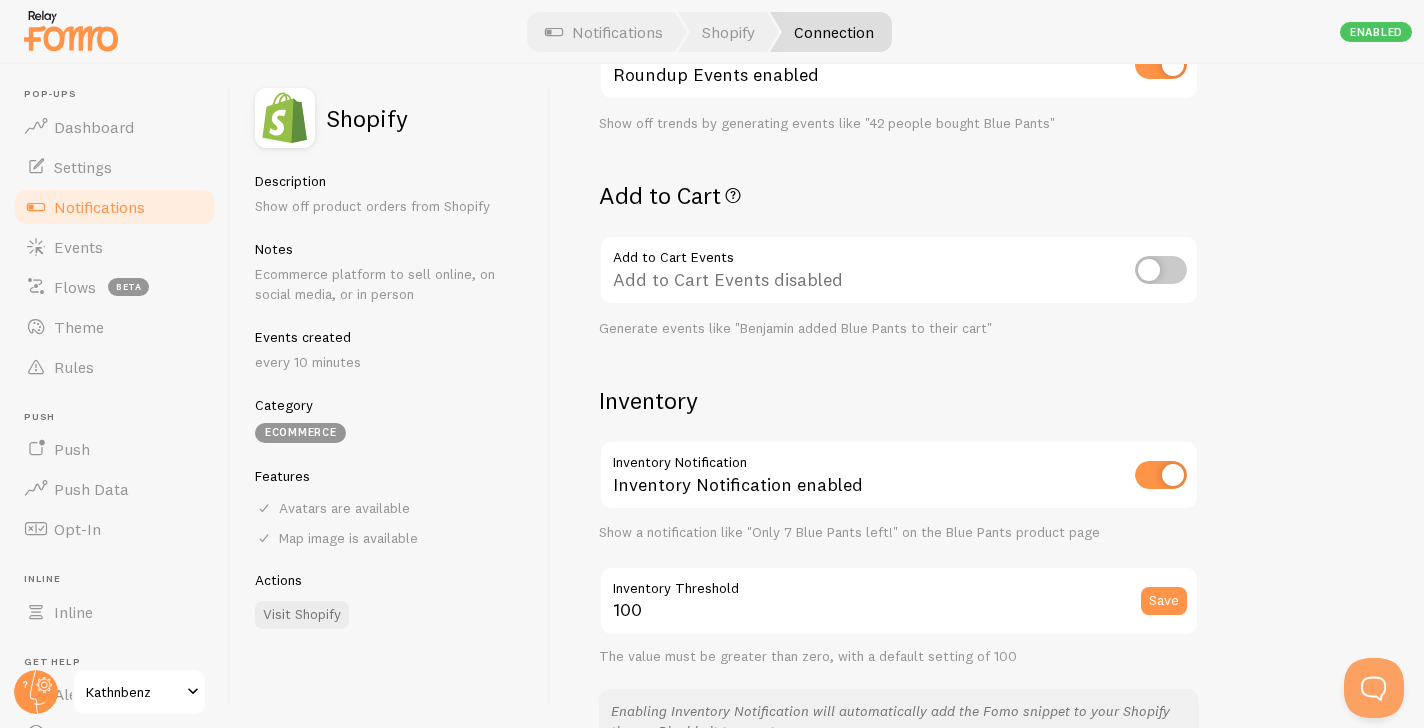 scroll, scrollTop: 714, scrollLeft: 0, axis: vertical 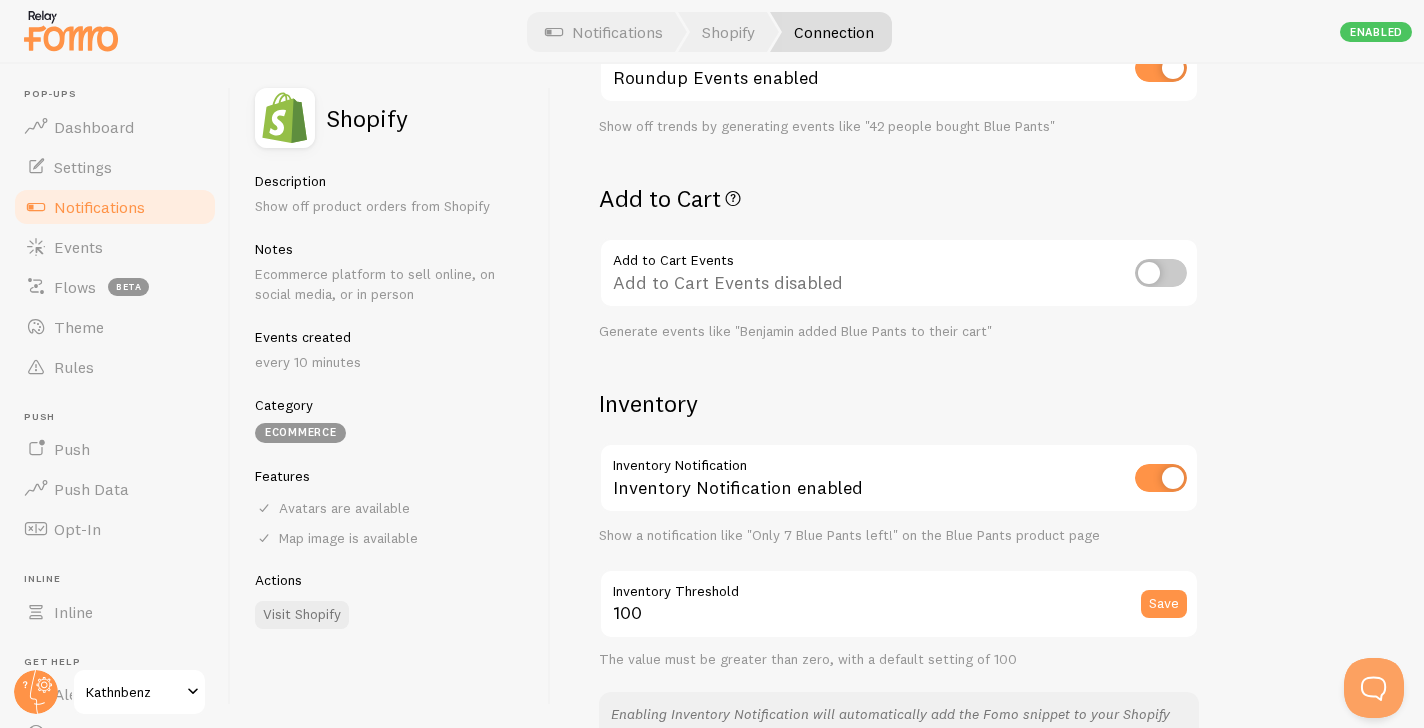 click at bounding box center (1161, 273) 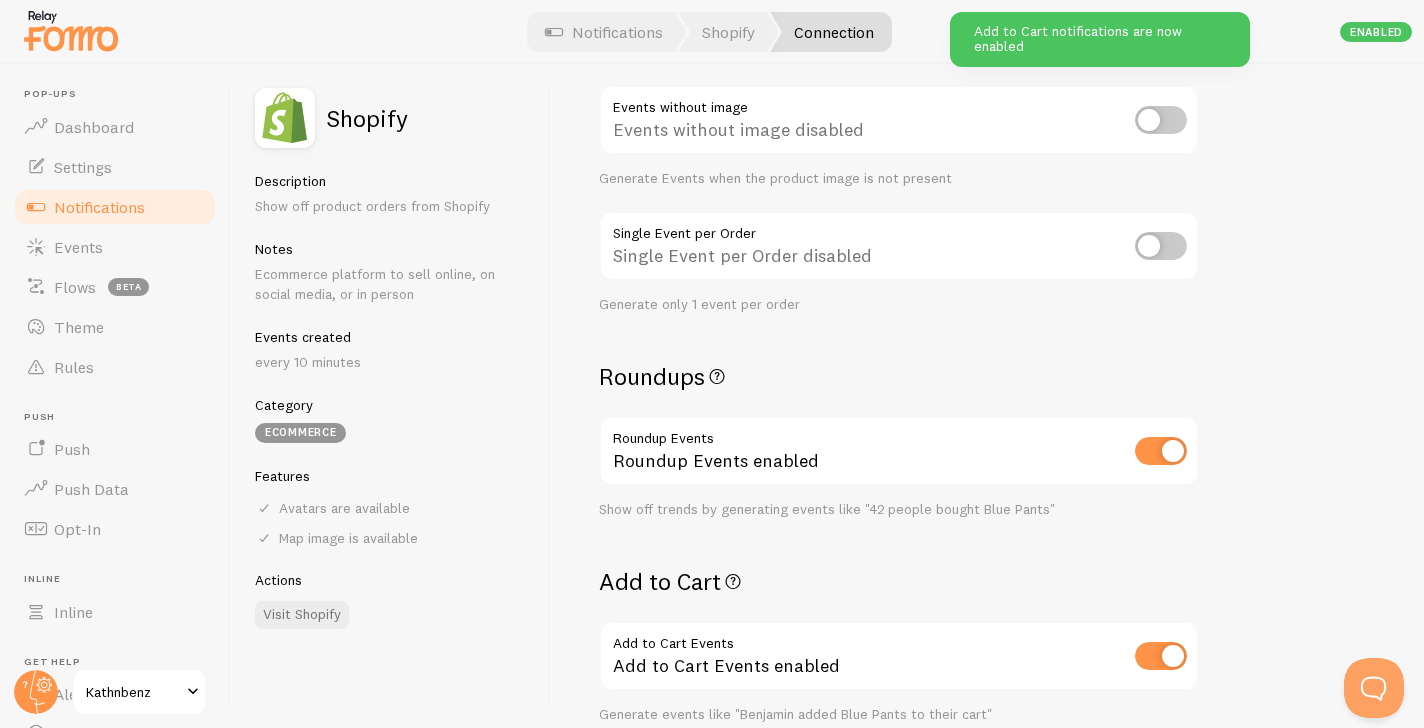 scroll, scrollTop: 329, scrollLeft: 0, axis: vertical 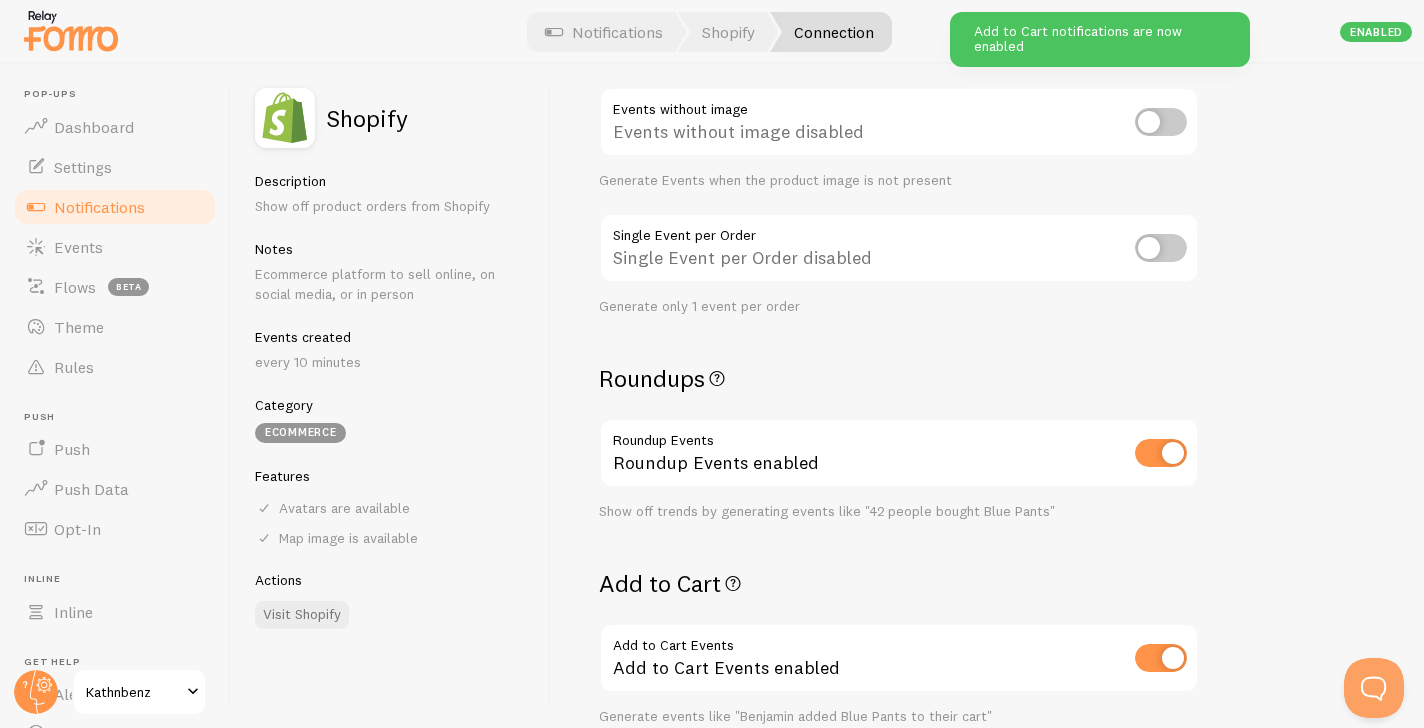 click at bounding box center (1161, 248) 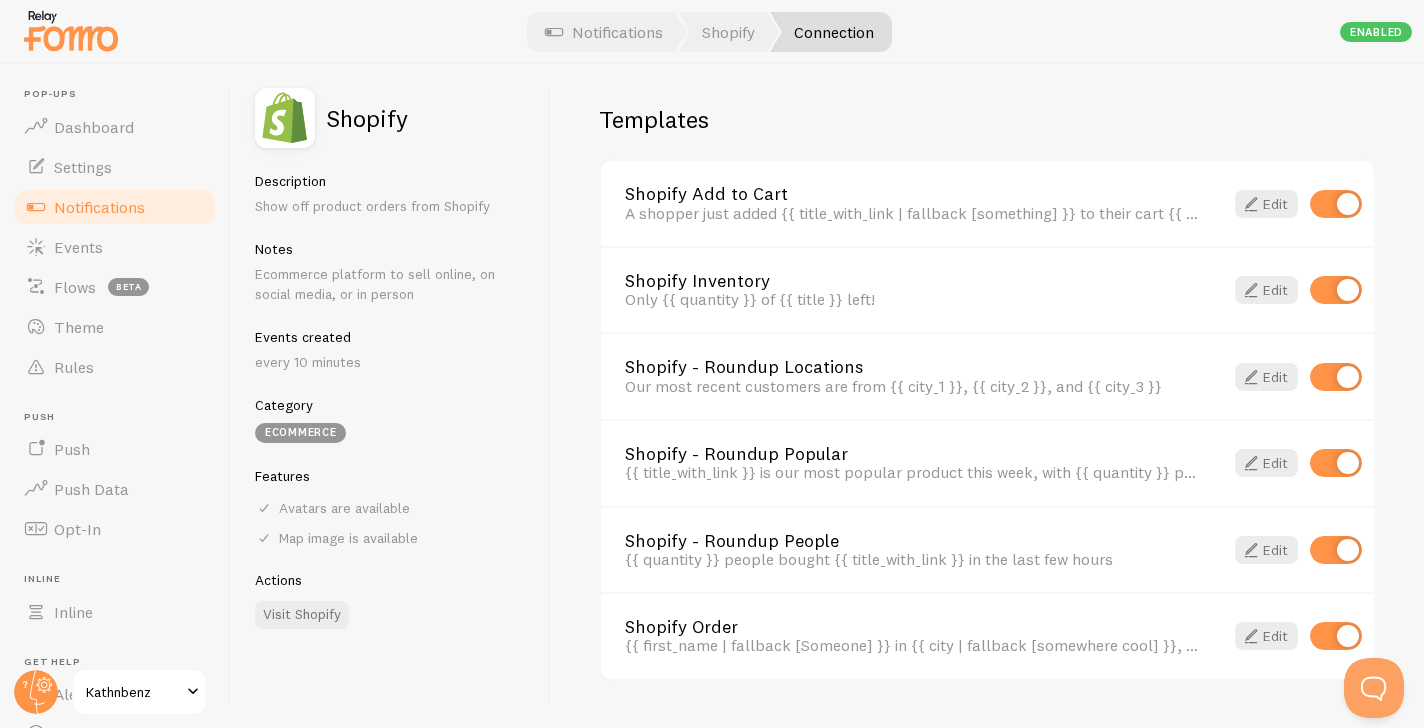scroll, scrollTop: 1413, scrollLeft: 0, axis: vertical 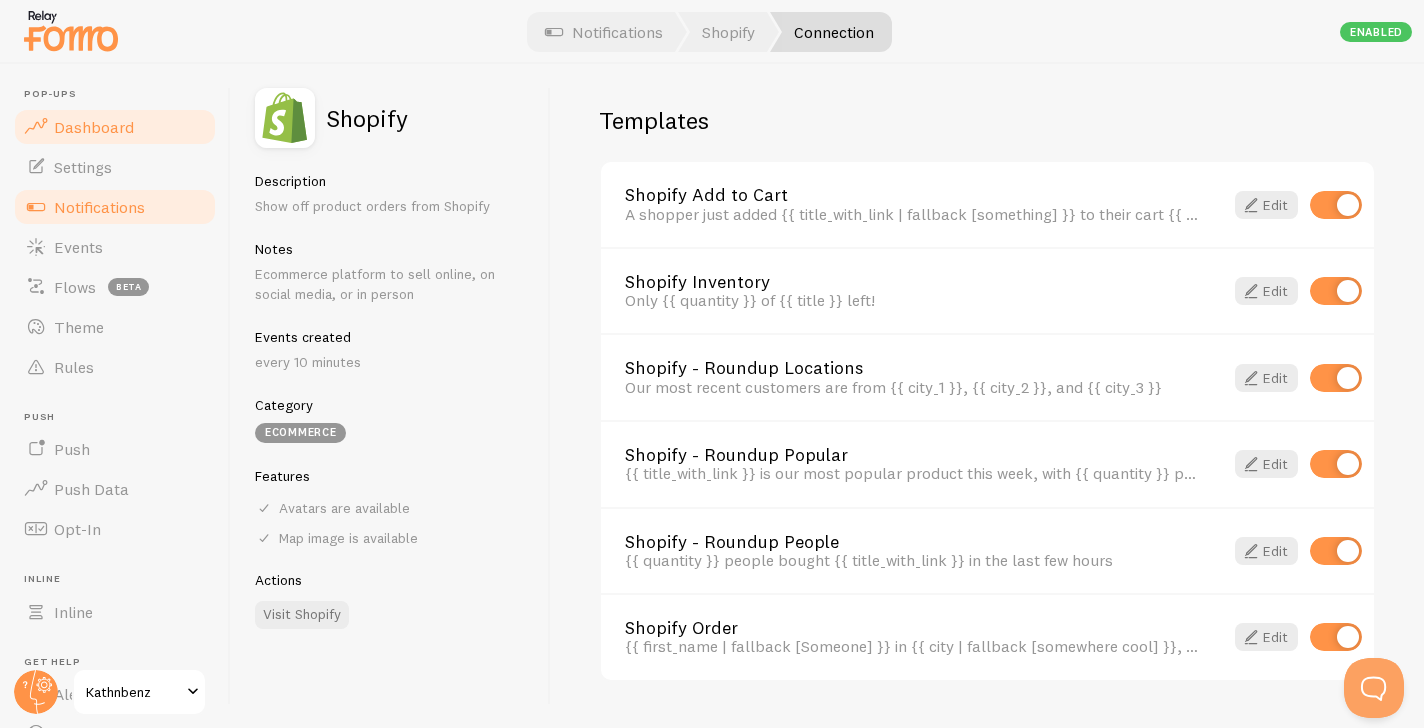 click on "Dashboard" at bounding box center [115, 127] 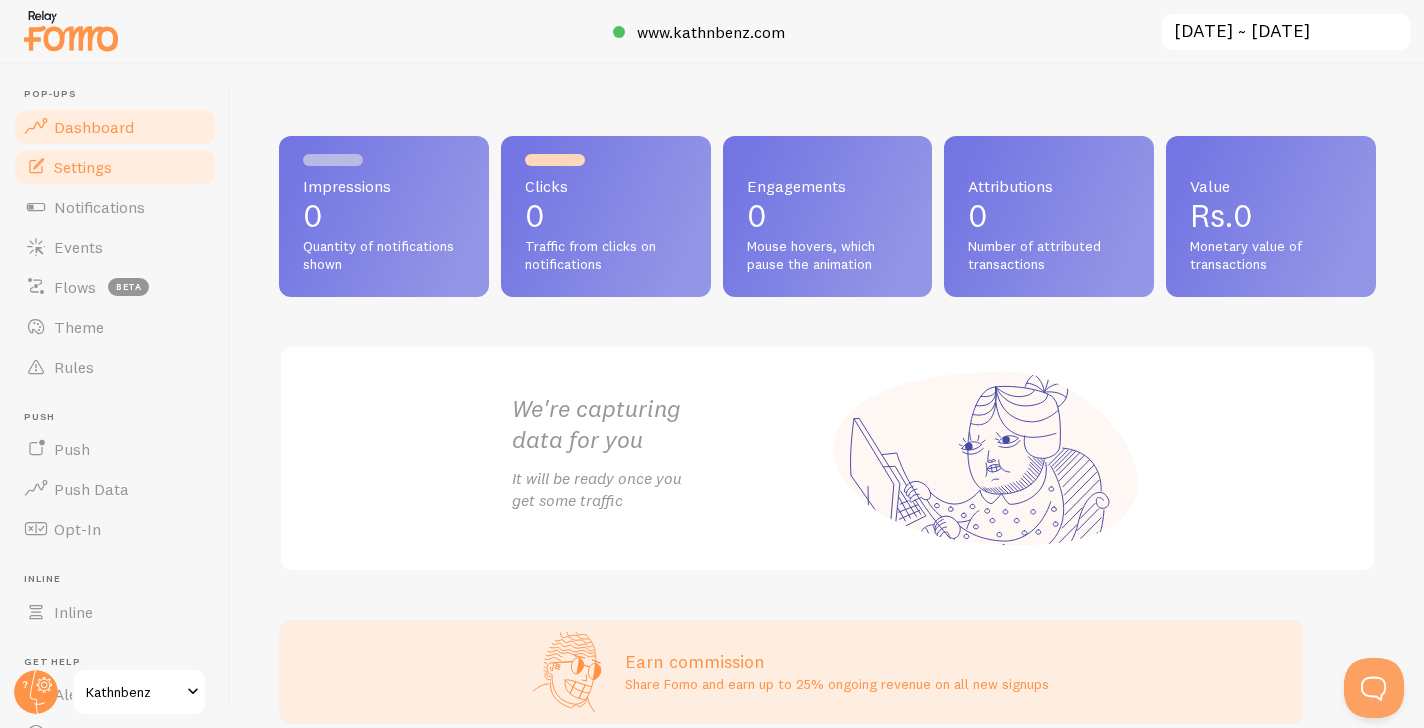 click on "Settings" at bounding box center (83, 167) 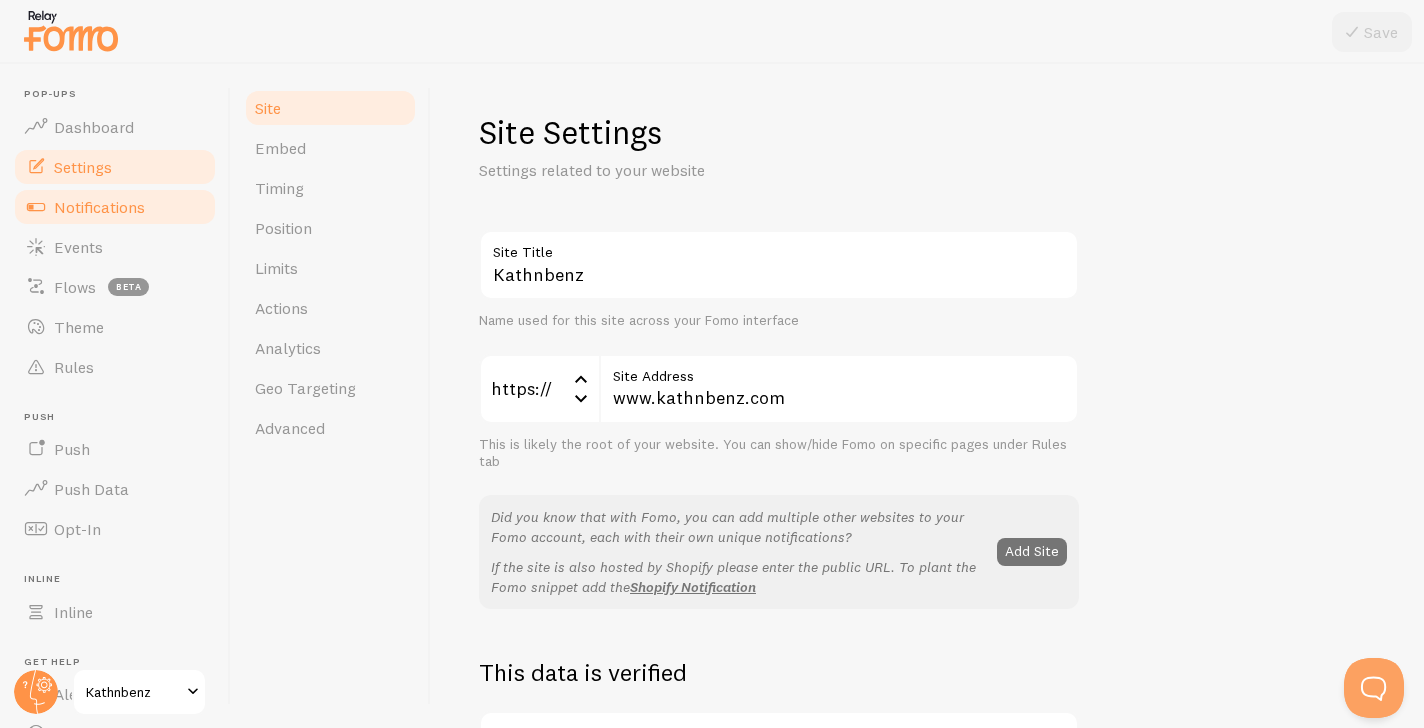 click on "Notifications" at bounding box center [115, 207] 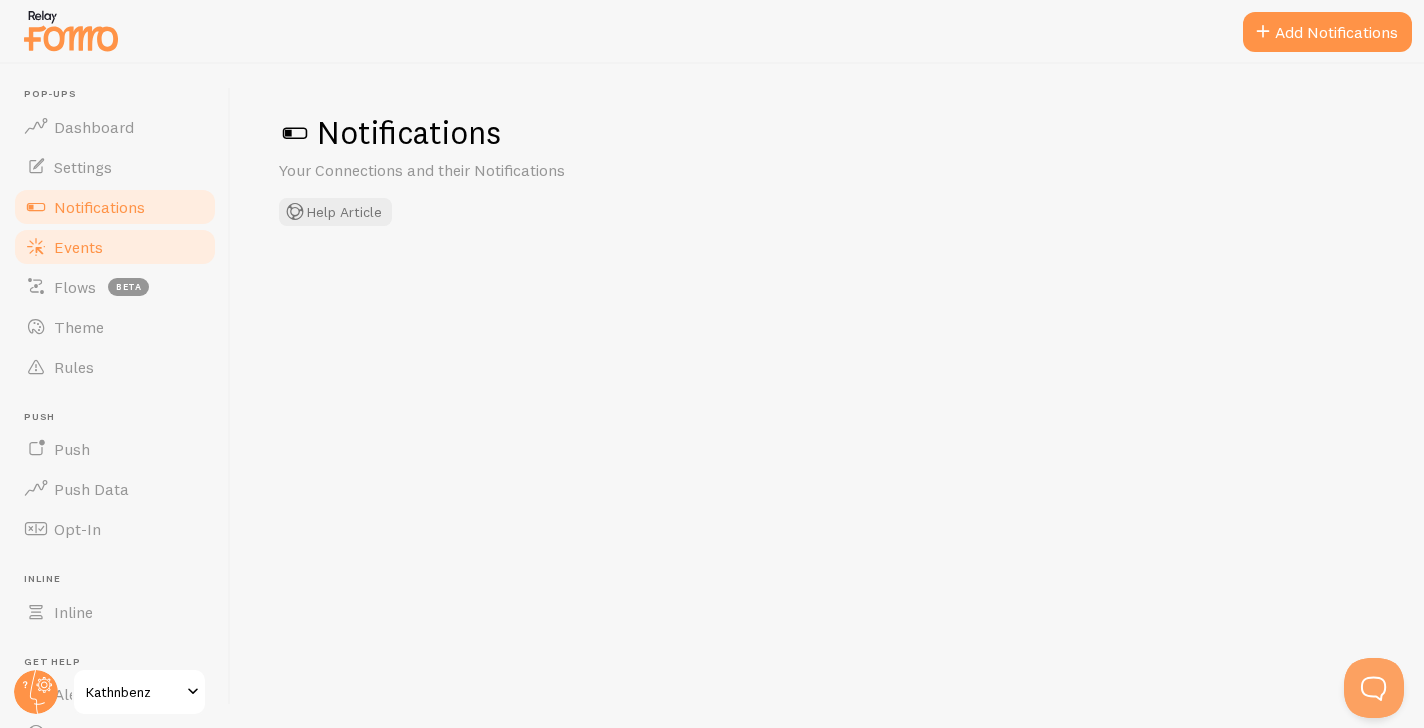 click on "Events" at bounding box center (115, 247) 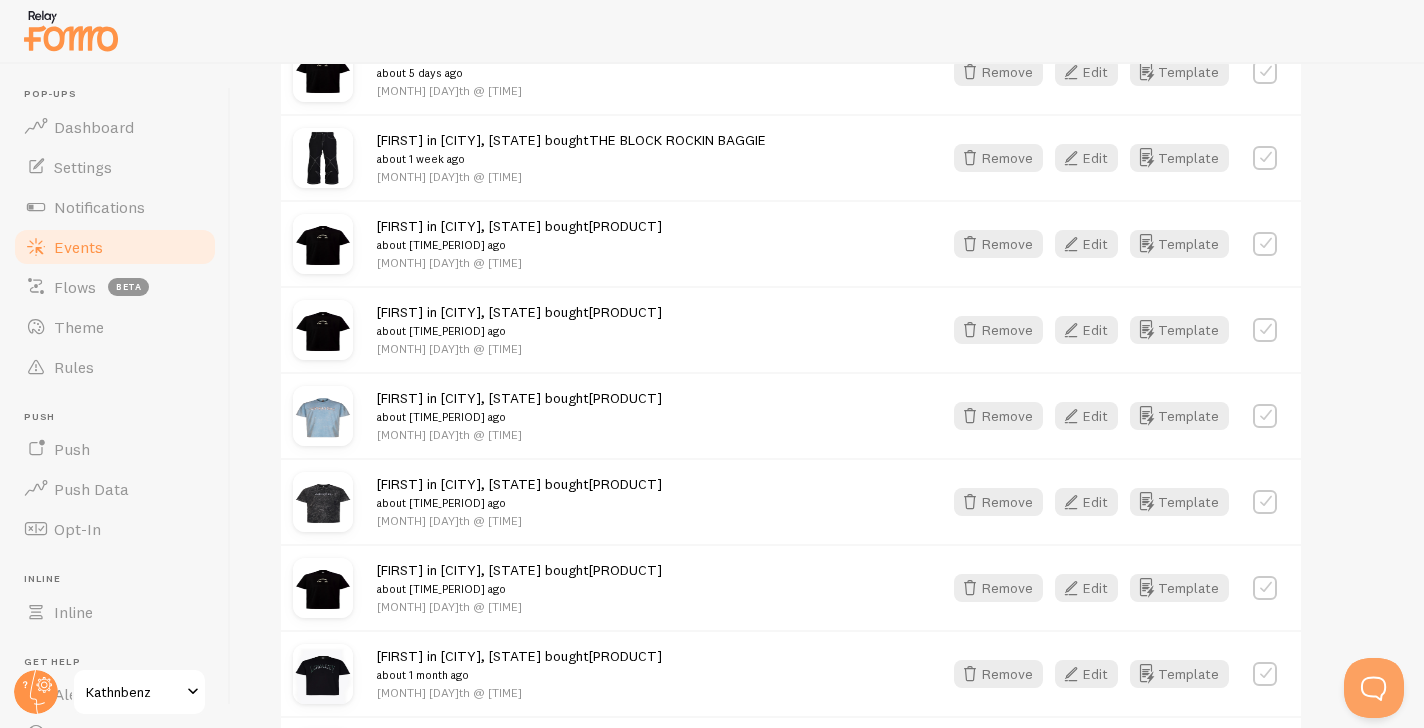 scroll, scrollTop: 790, scrollLeft: 0, axis: vertical 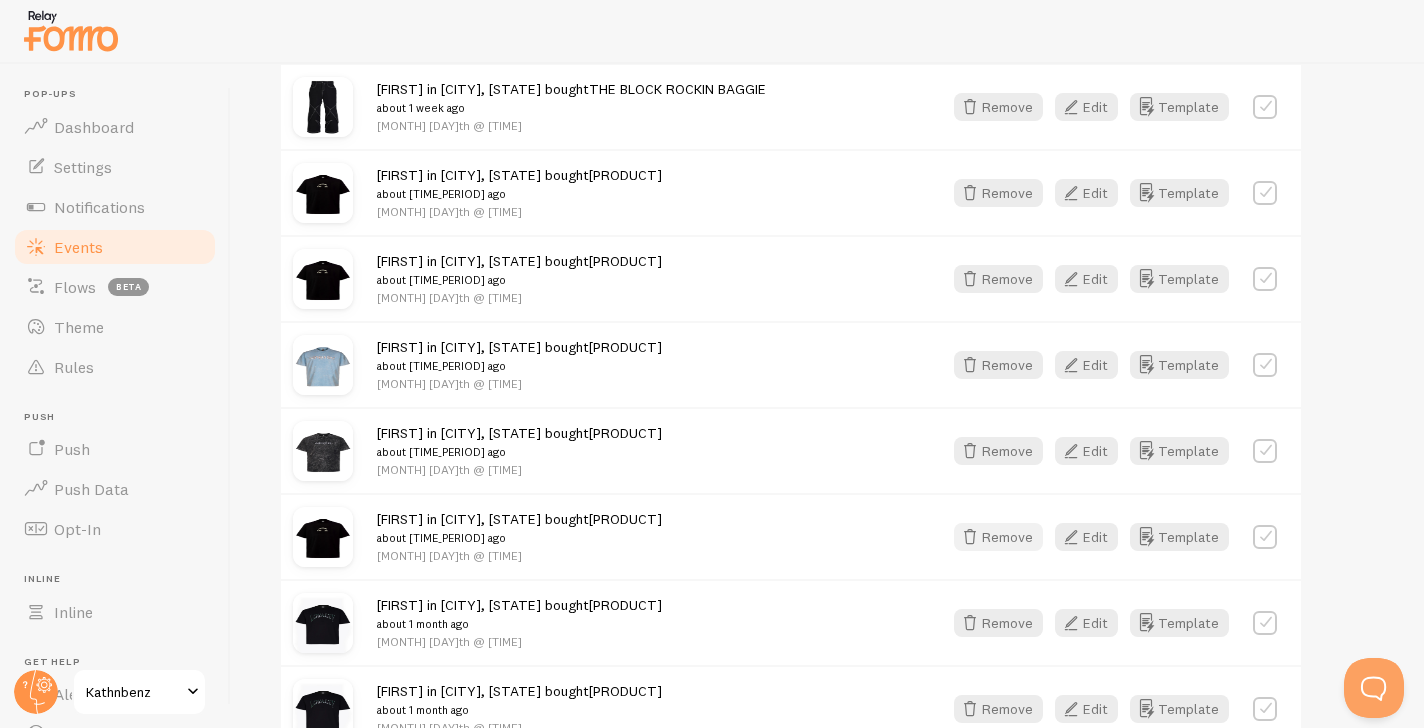click at bounding box center (970, 537) 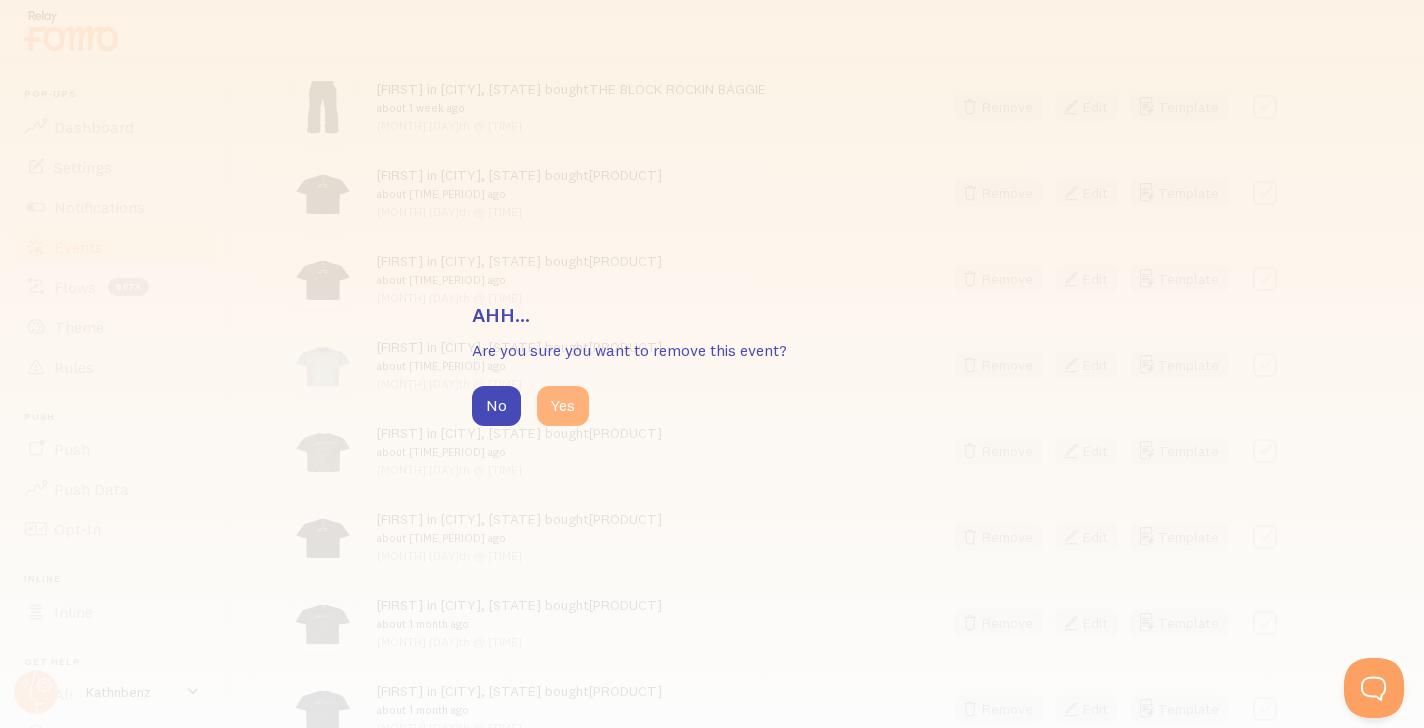 click on "Yes" at bounding box center (563, 406) 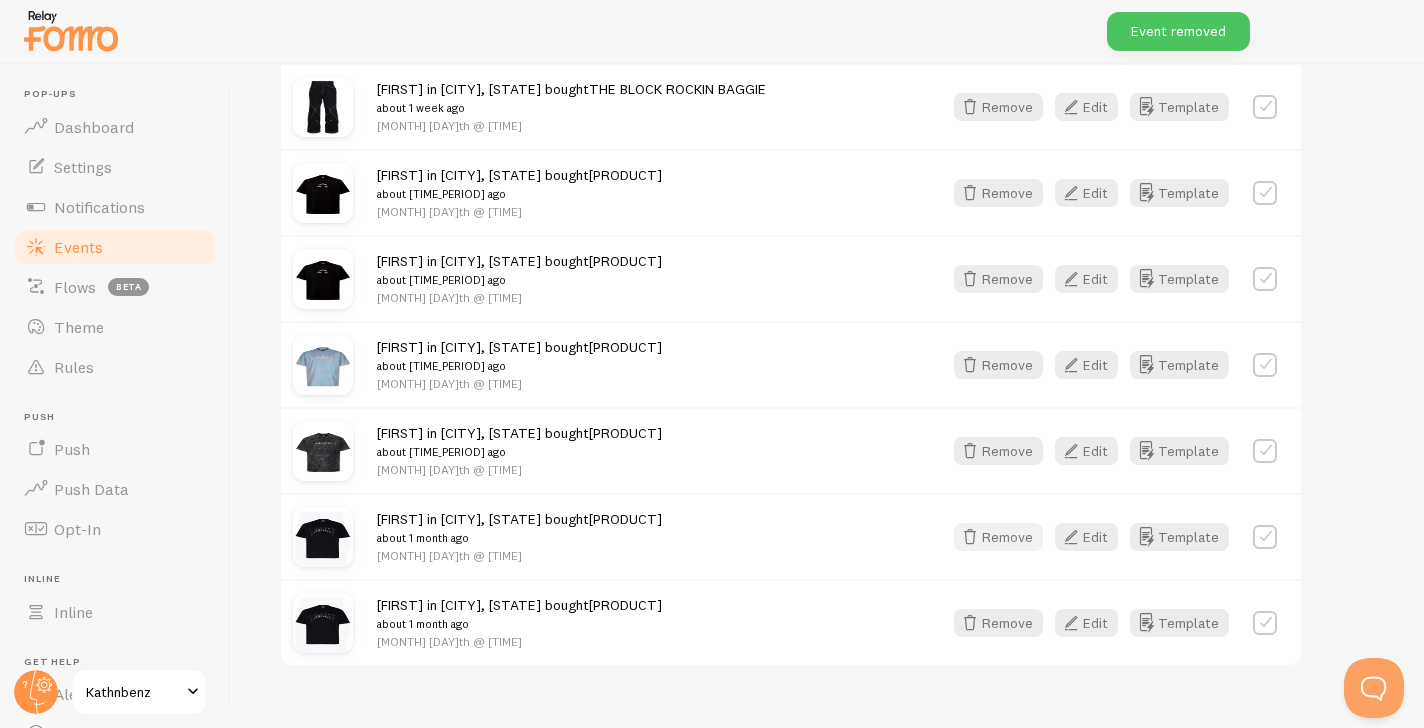 click on "Remove" at bounding box center (998, 537) 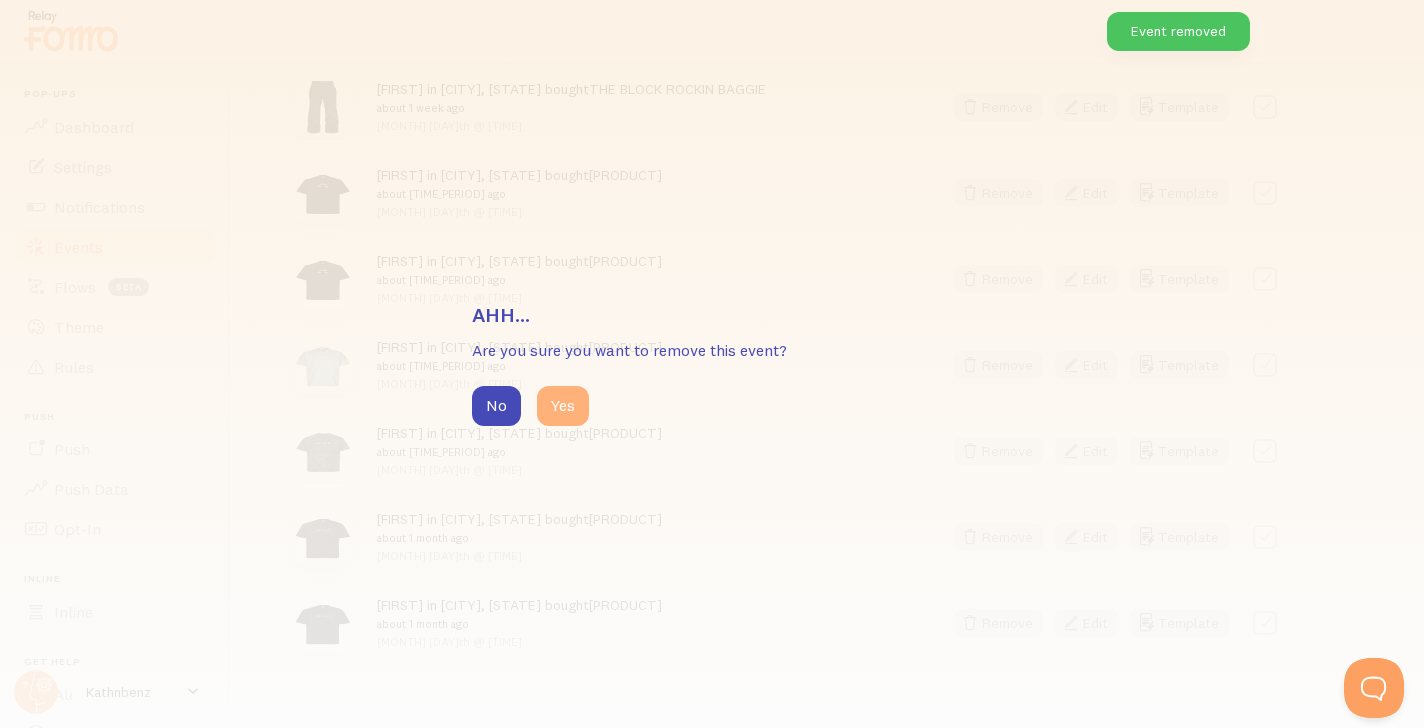 click on "Yes" at bounding box center [563, 406] 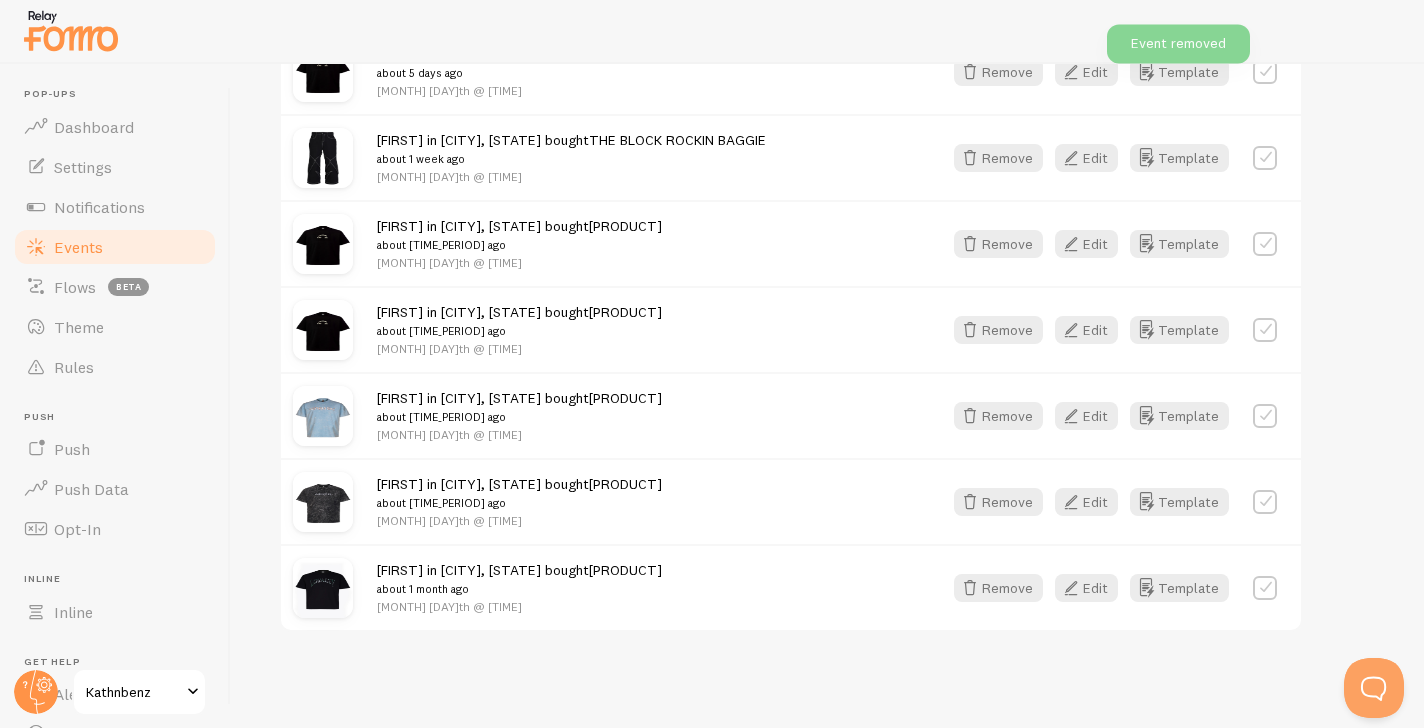 scroll, scrollTop: 738, scrollLeft: 0, axis: vertical 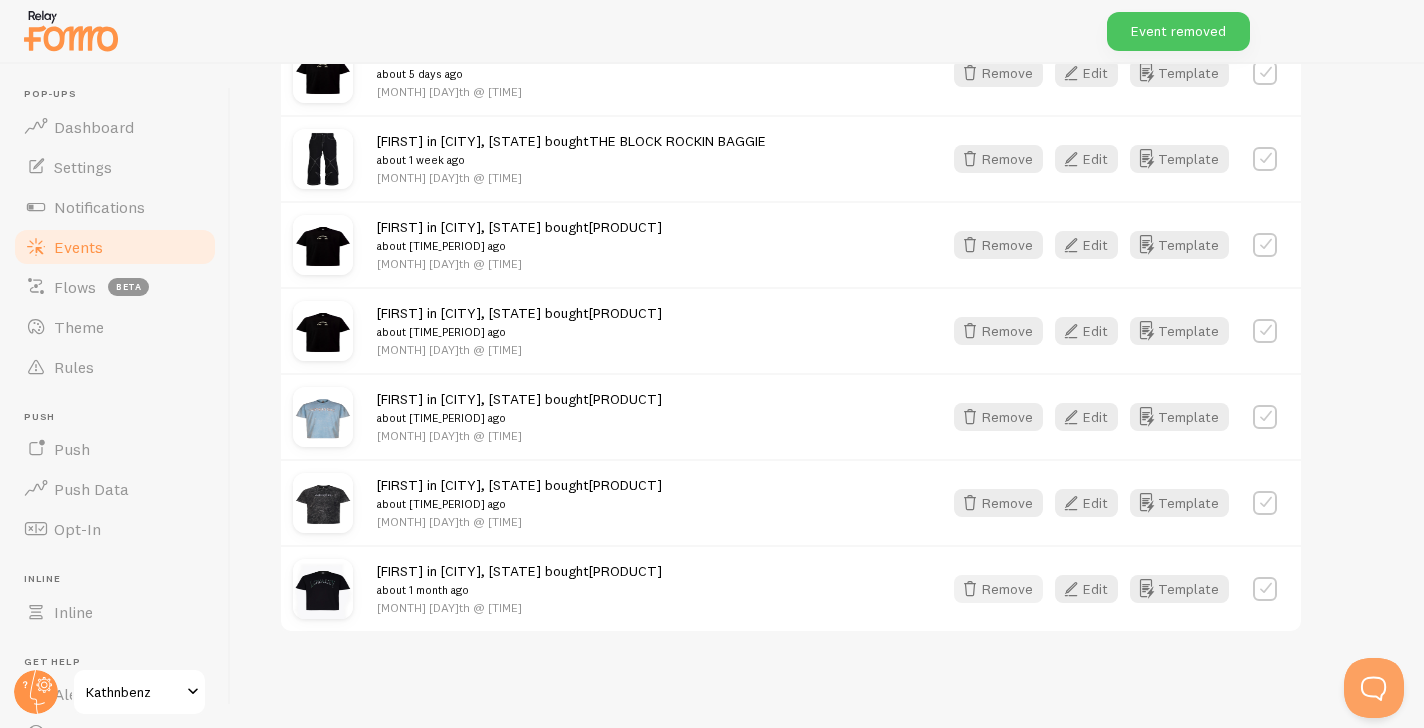 click on "Remove" at bounding box center [998, 589] 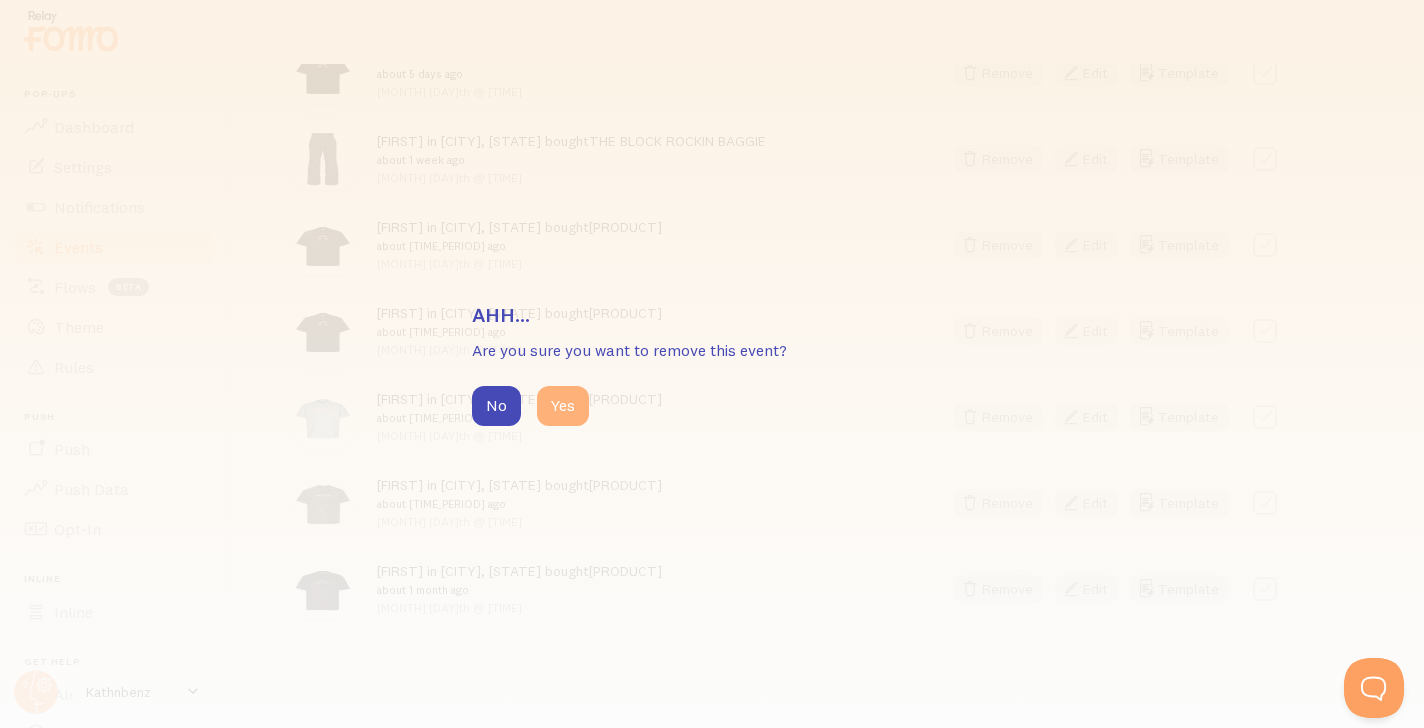 click on "Yes" at bounding box center [563, 406] 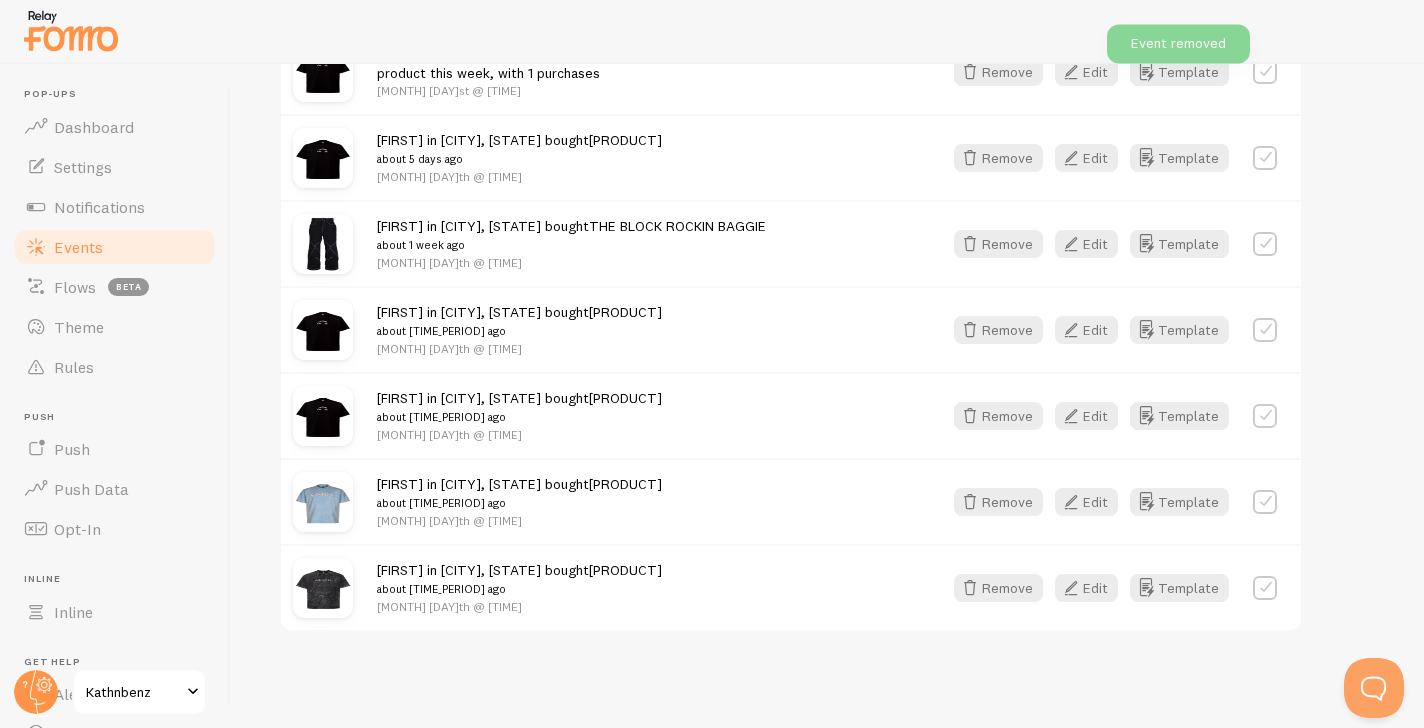 scroll, scrollTop: 652, scrollLeft: 0, axis: vertical 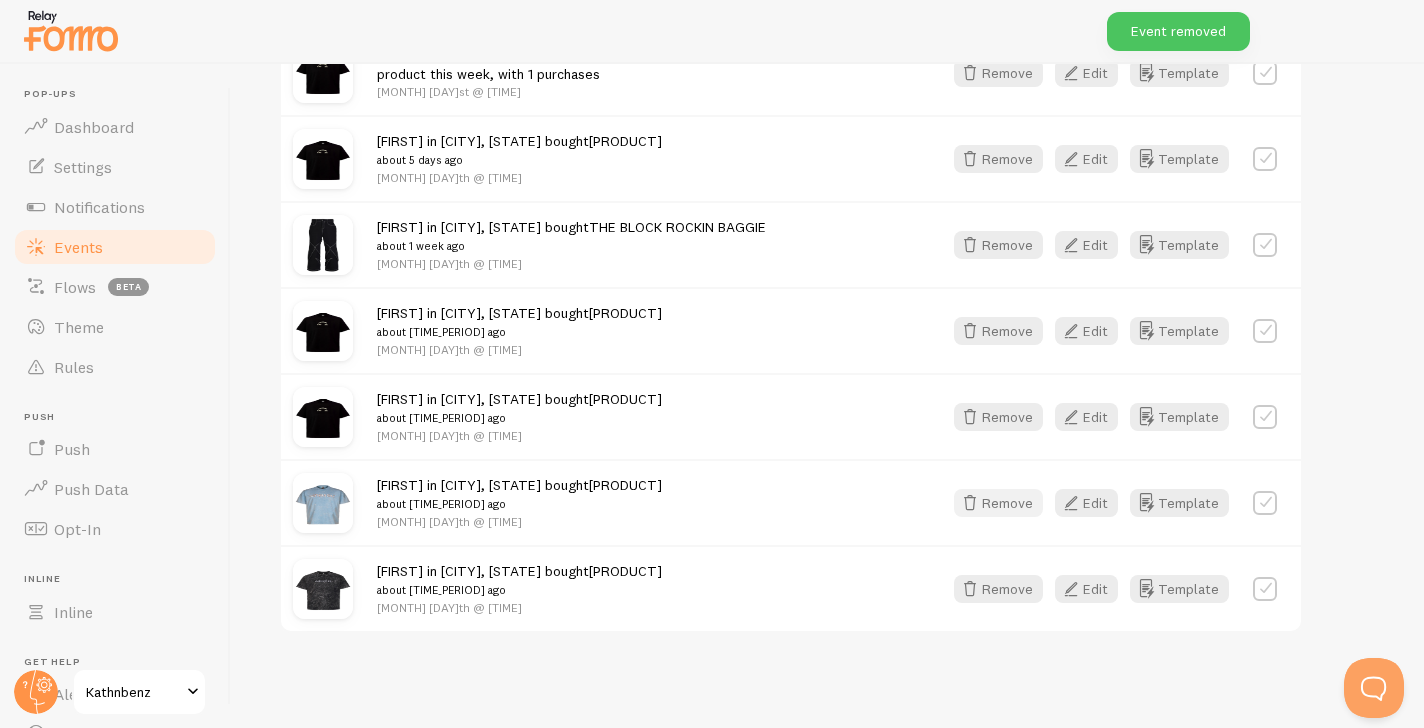 click on "Remove" at bounding box center (998, 503) 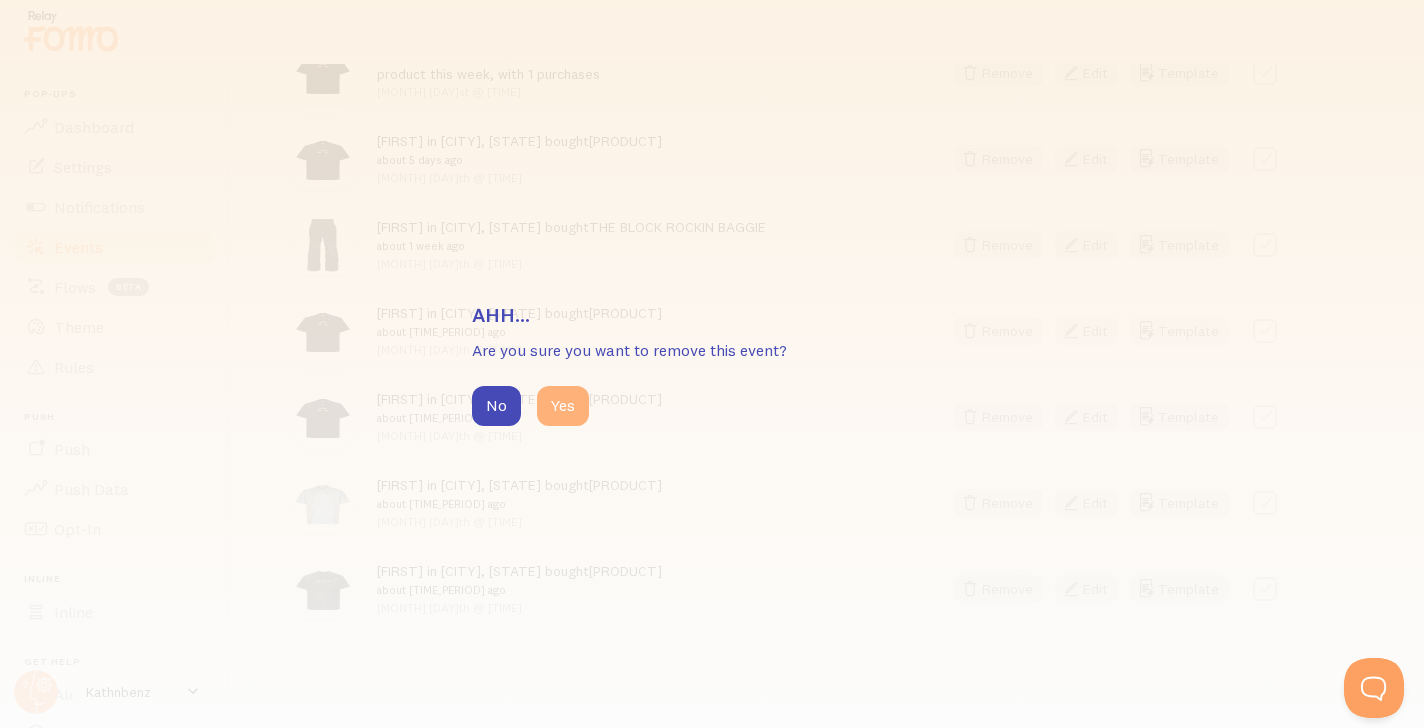 click on "Yes" at bounding box center [563, 406] 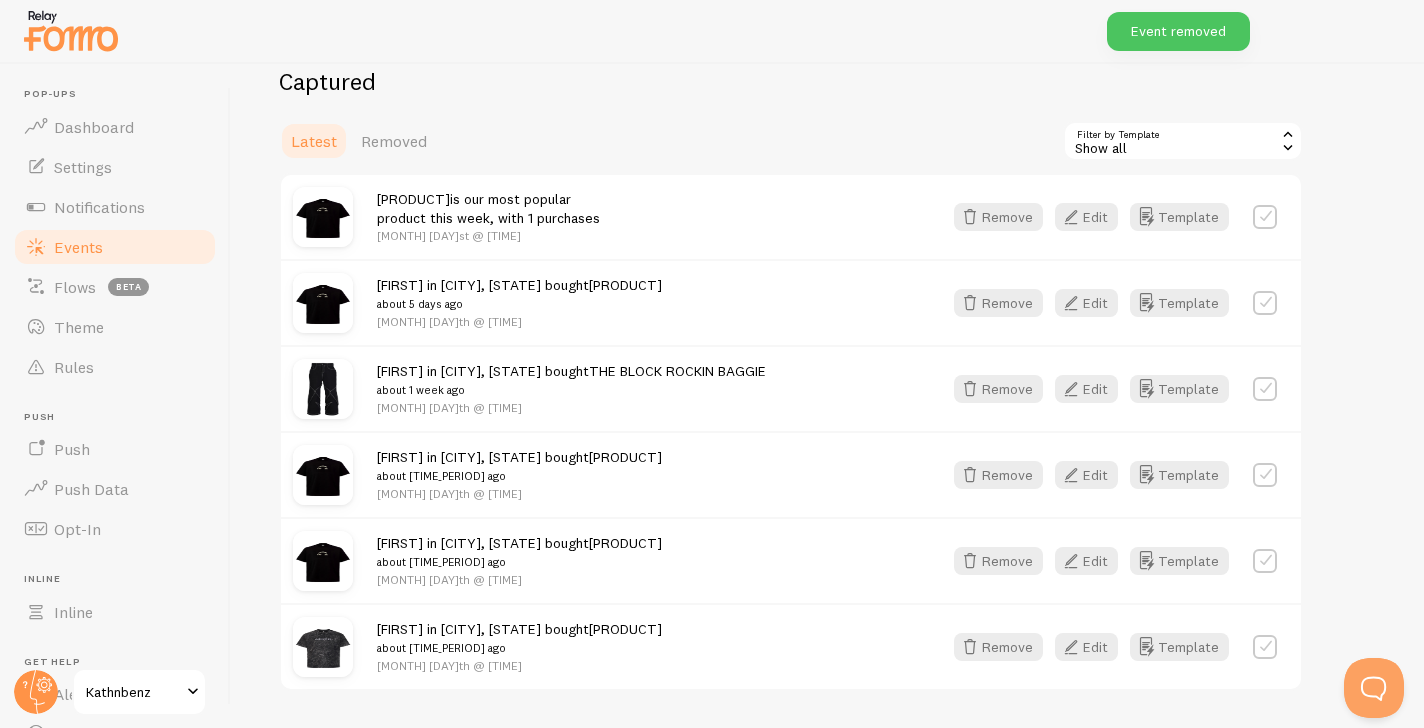 scroll, scrollTop: 552, scrollLeft: 0, axis: vertical 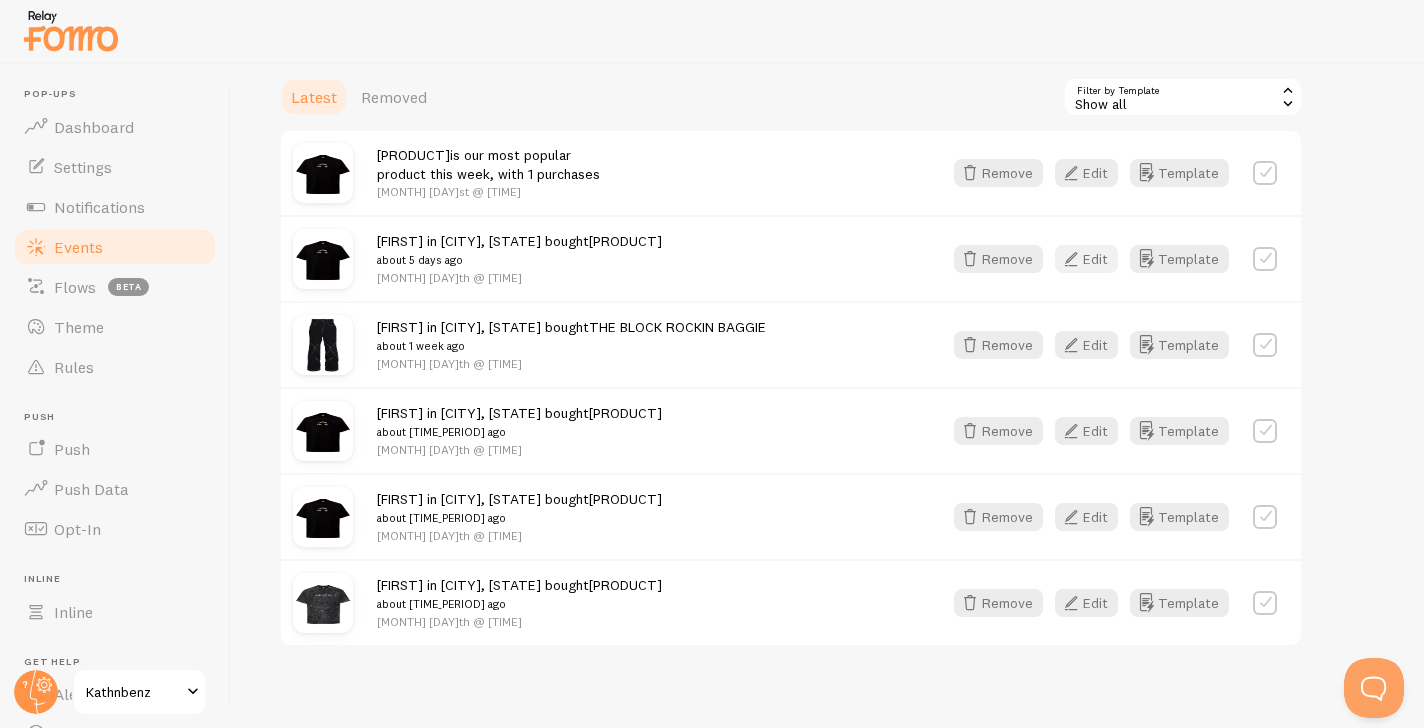 click on "Edit" at bounding box center [1086, 259] 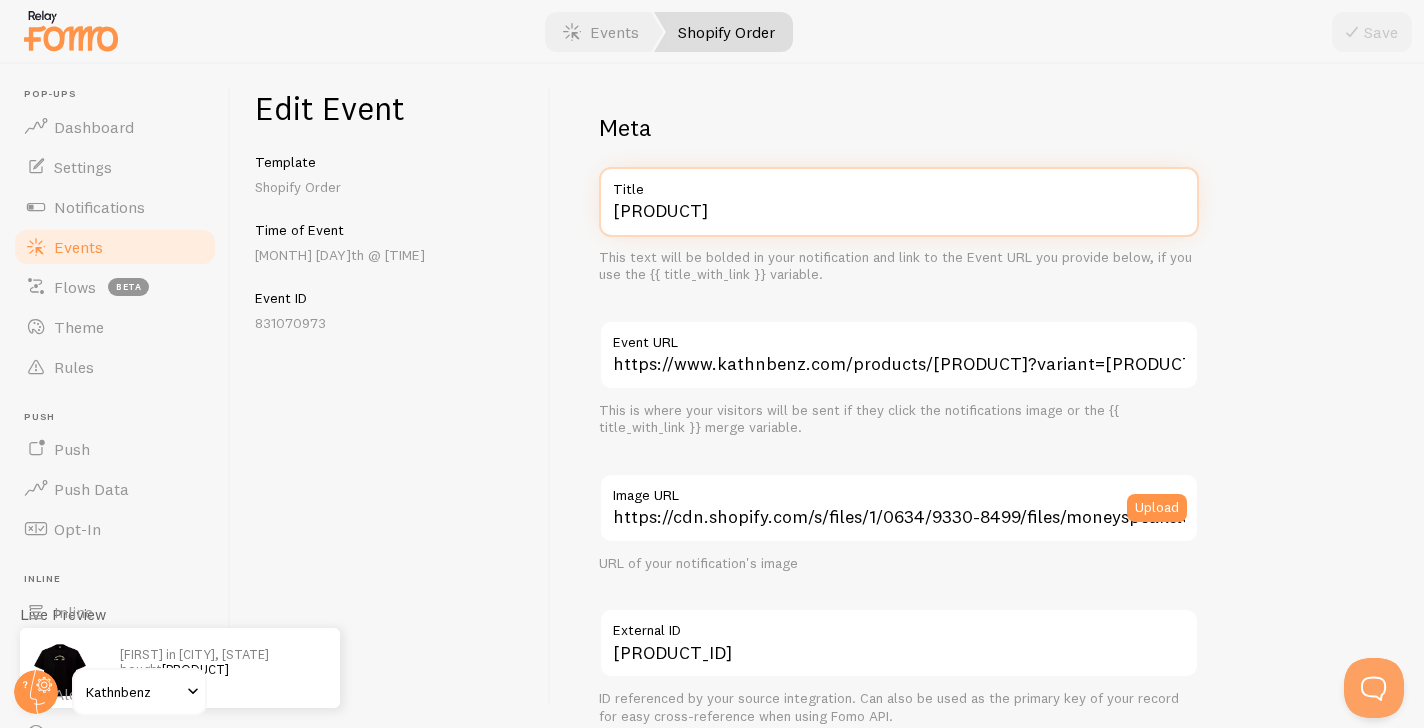 drag, startPoint x: 778, startPoint y: 208, endPoint x: 586, endPoint y: 205, distance: 192.02344 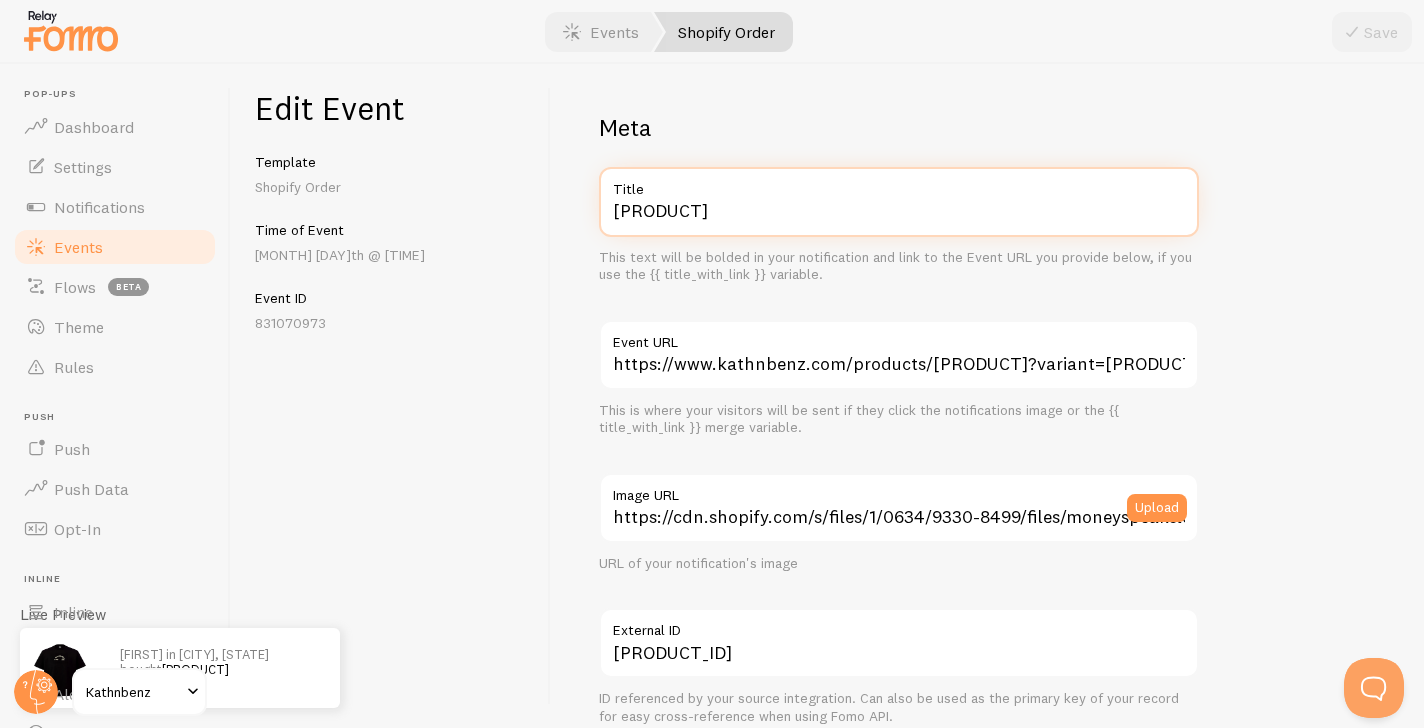 click on "Meta     [PRODUCT]   Title       This text will be bolded in your notification and link to the Event URL you provide below, if you use the {{ title_with_link }} variable.     https://www.kathnbenz.com/products/[PRODUCT]?variant=[PRODUCT_ID]   Event URL       This is where your visitors will be sent if they click the notifications image or the {{ title_with_link }} merge variable.     https://cdn.shopify.com/s/files/1/0634/9330/8499/files/moneyspeaksloudestfrontside_aed838cc-06a1-4084-a61f-267fdb69f8db.webp?v=1753900994   Image URL     Upload     URL of your notification's image       [PRODUCT_ID]   External ID       ID referenced by your source integration. Can also be used as the primary key of your record for easy cross-reference when using Fomo API.   User     [FIRST]   First Name             Email Address           [CITY]   City           [STATE]   State         Country     India       Afghanistan  Åland Islands  Albania  Algeria  American Samoa  Andorra  Angola  Aruba" at bounding box center (987, 396) 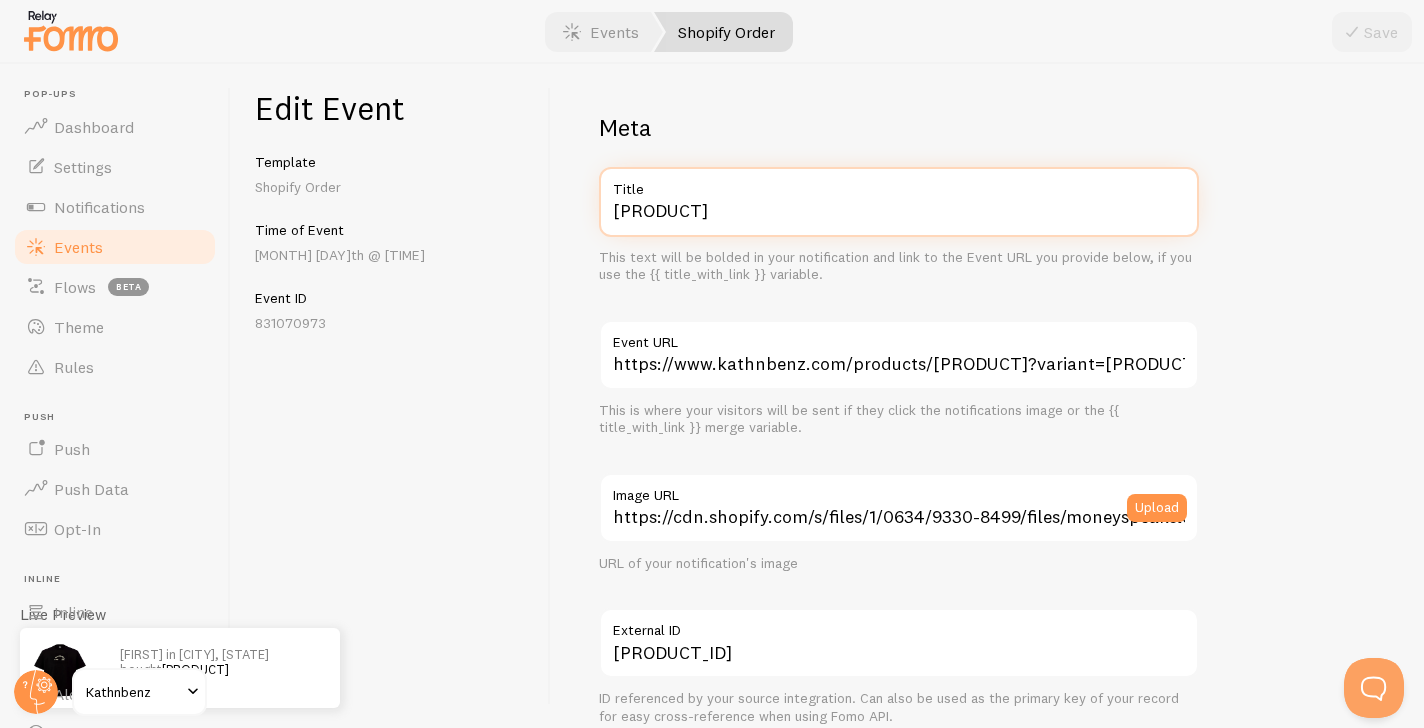 paste on "[PRODUCT]" 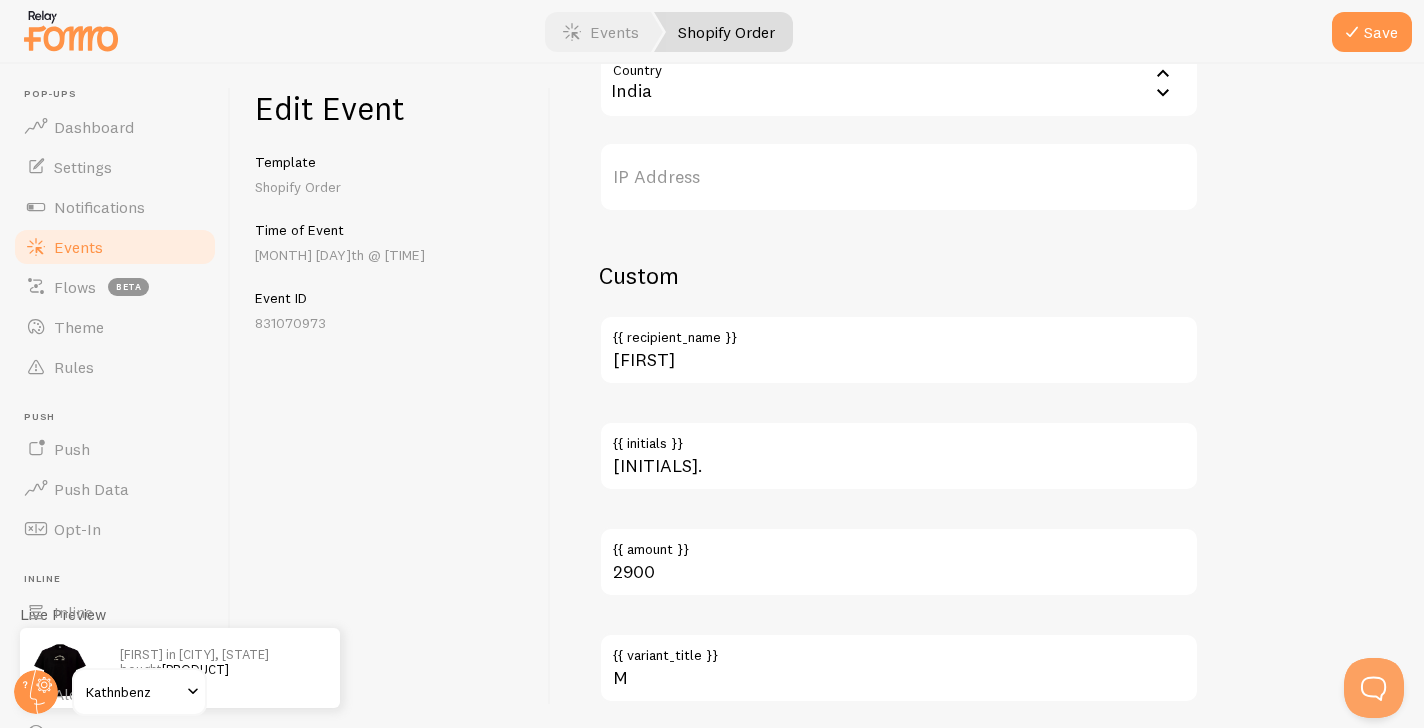 scroll, scrollTop: 1215, scrollLeft: 0, axis: vertical 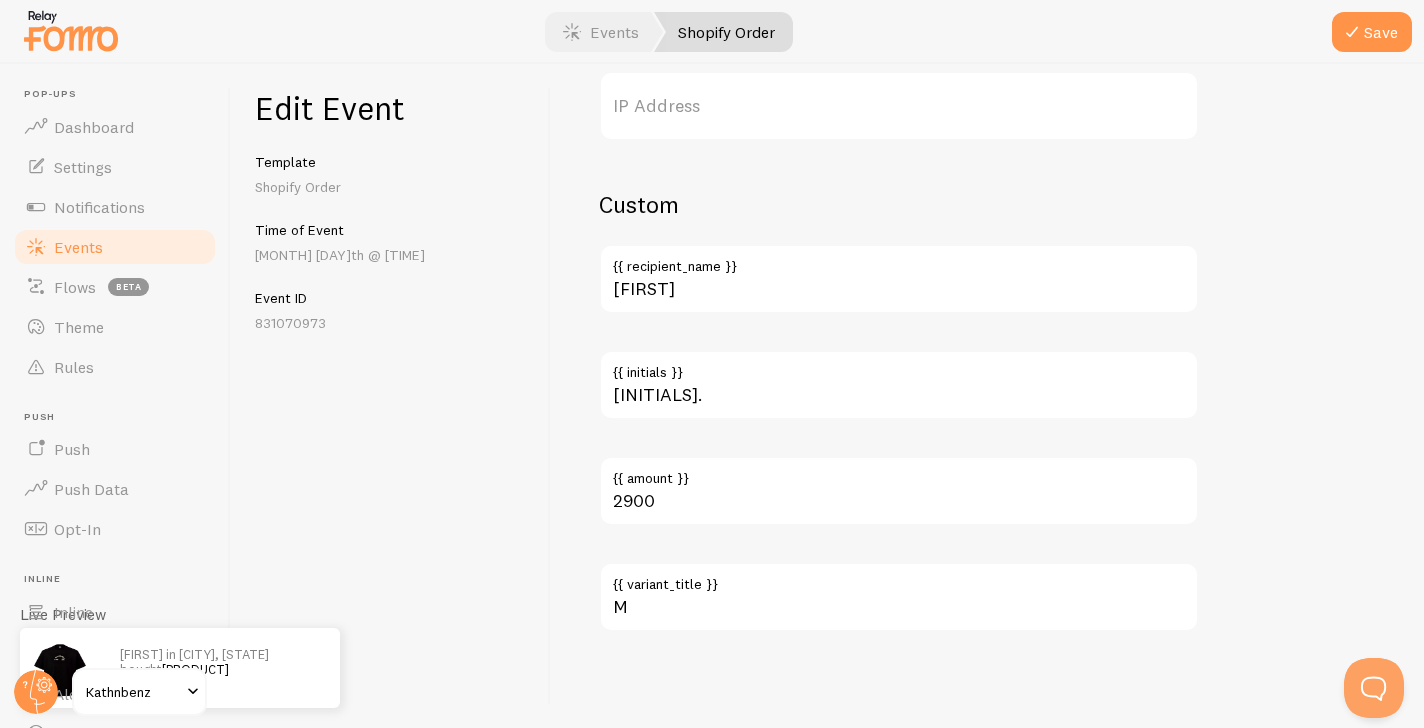 type on "[PRODUCT]" 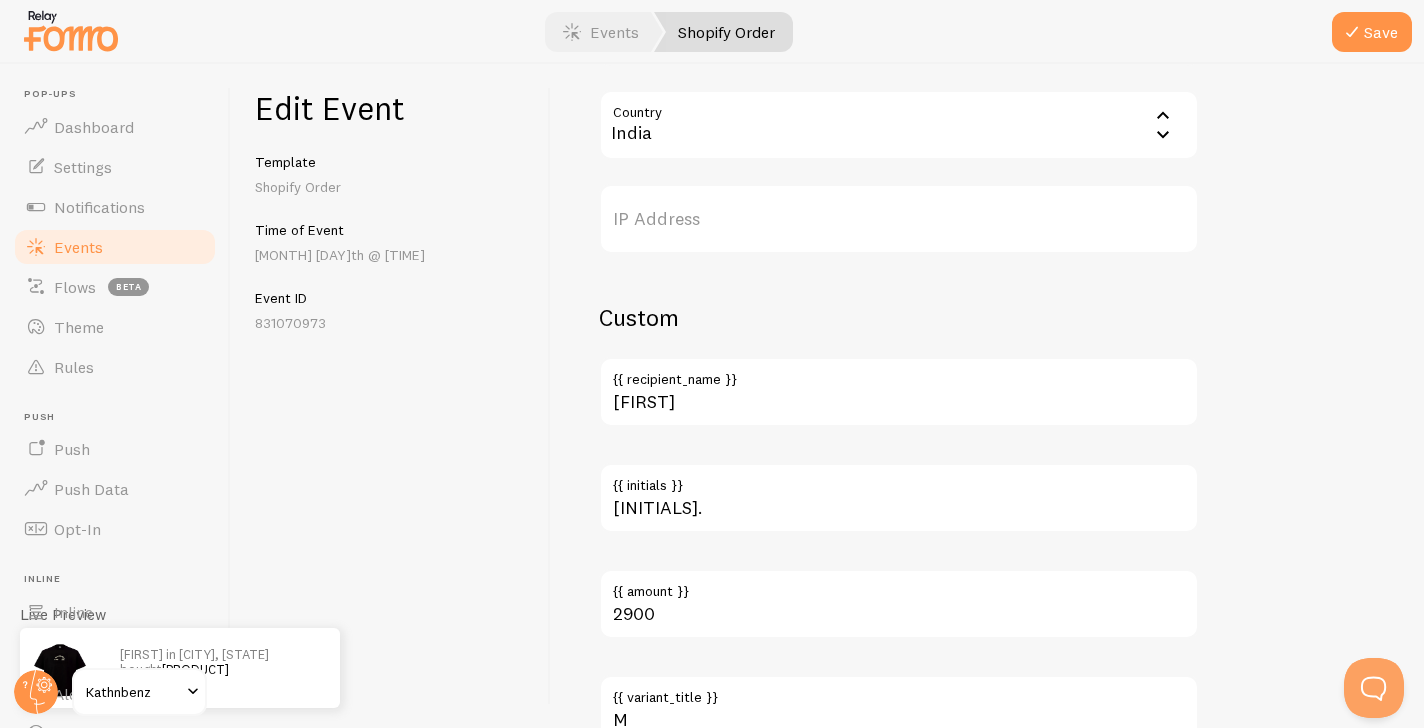 scroll, scrollTop: 1215, scrollLeft: 0, axis: vertical 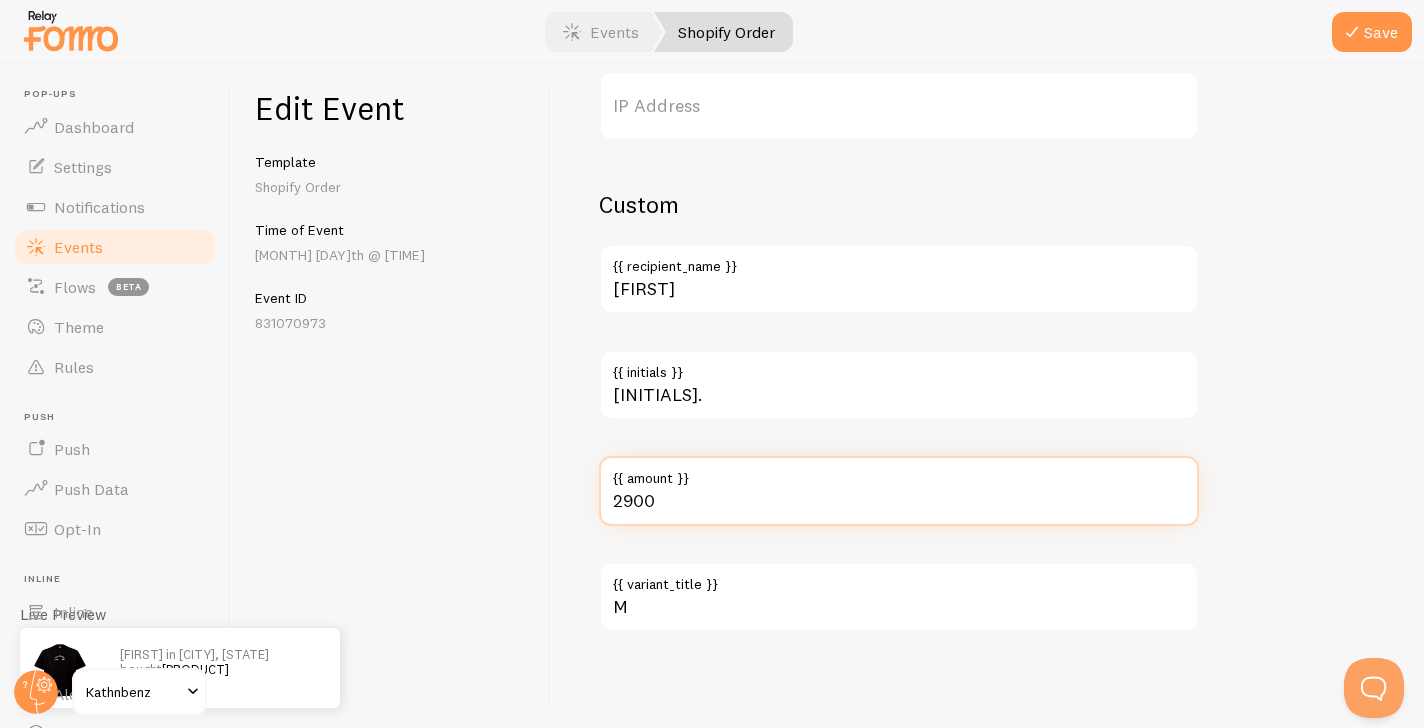 click on "2900" at bounding box center [899, 491] 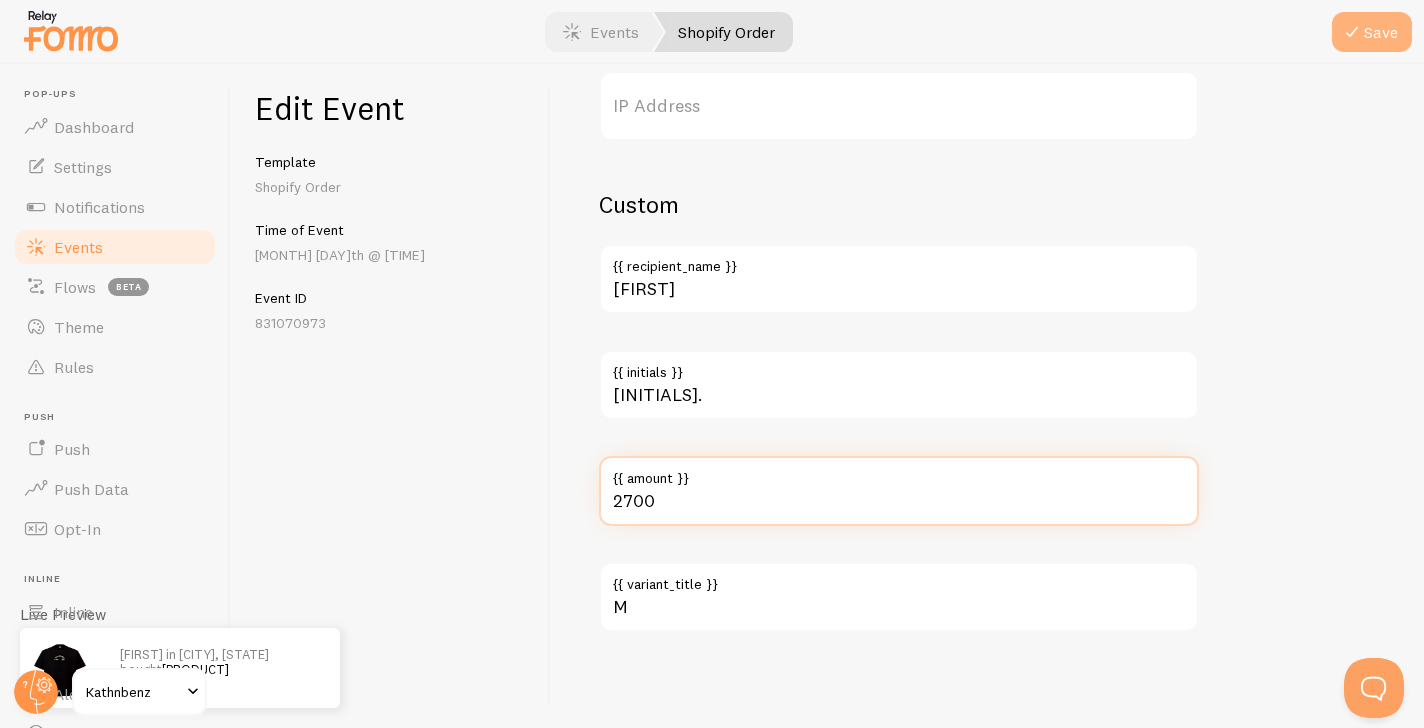 type on "2700" 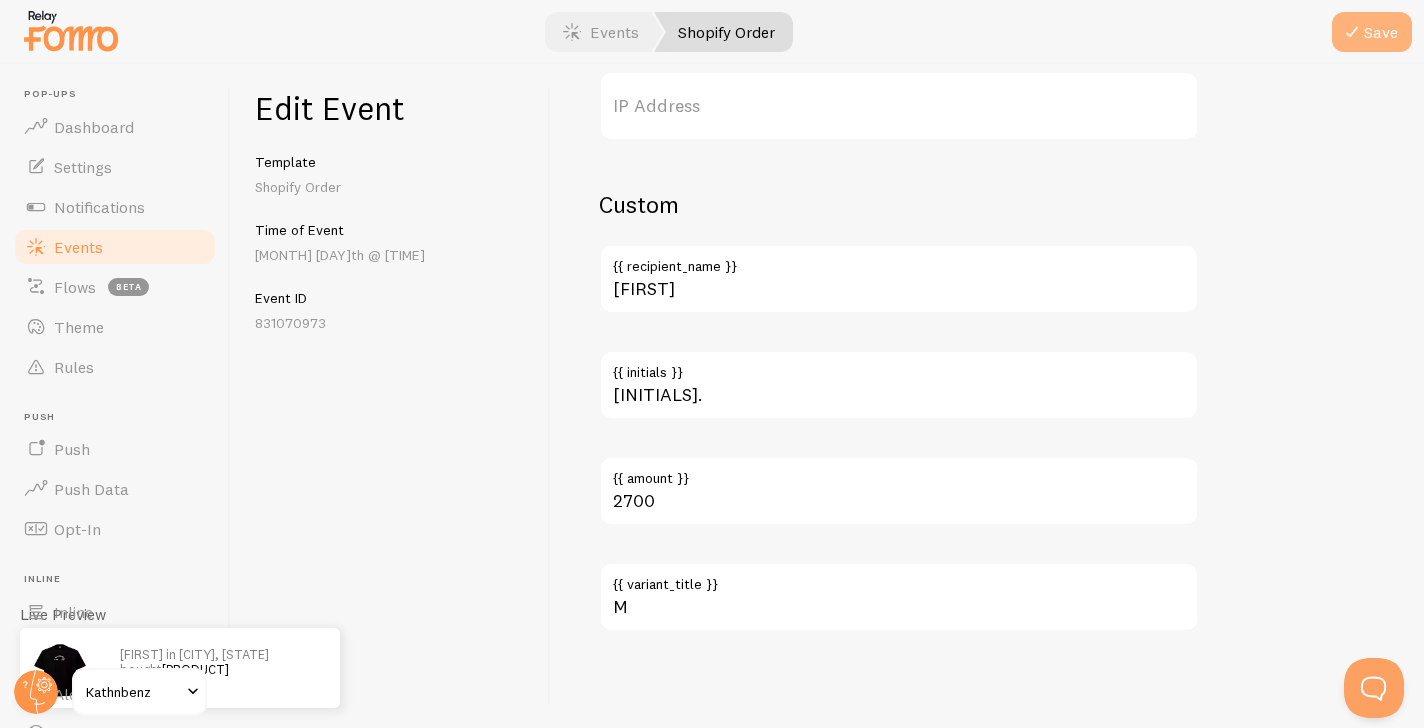 click at bounding box center (1352, 32) 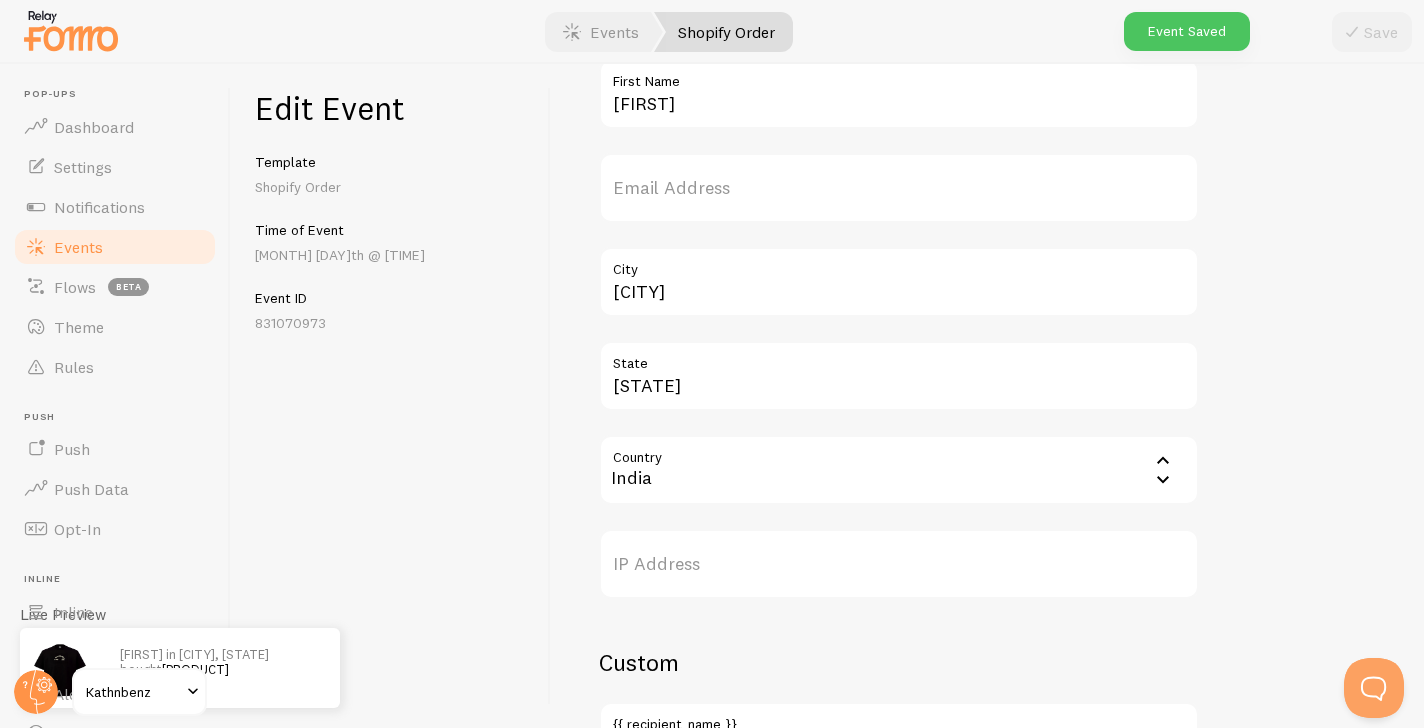 scroll, scrollTop: 0, scrollLeft: 0, axis: both 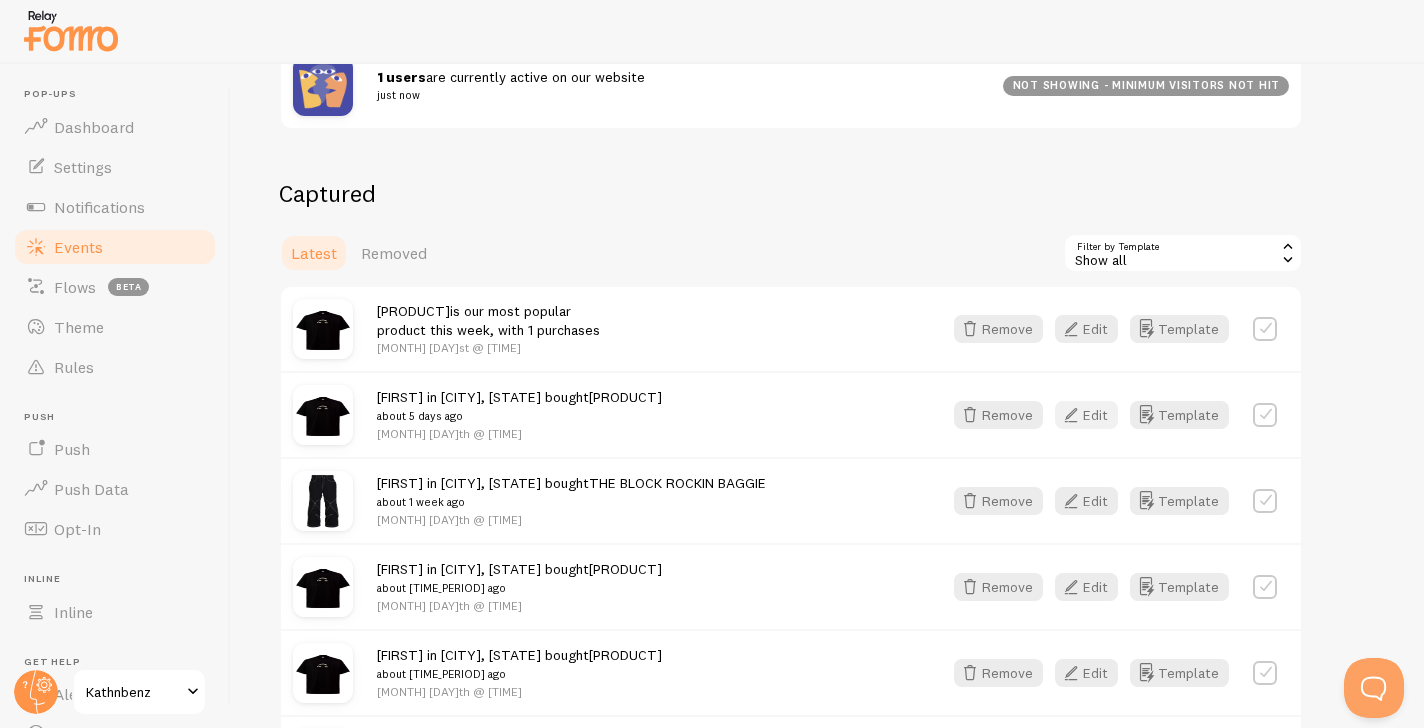 click on "Edit" at bounding box center [1086, 415] 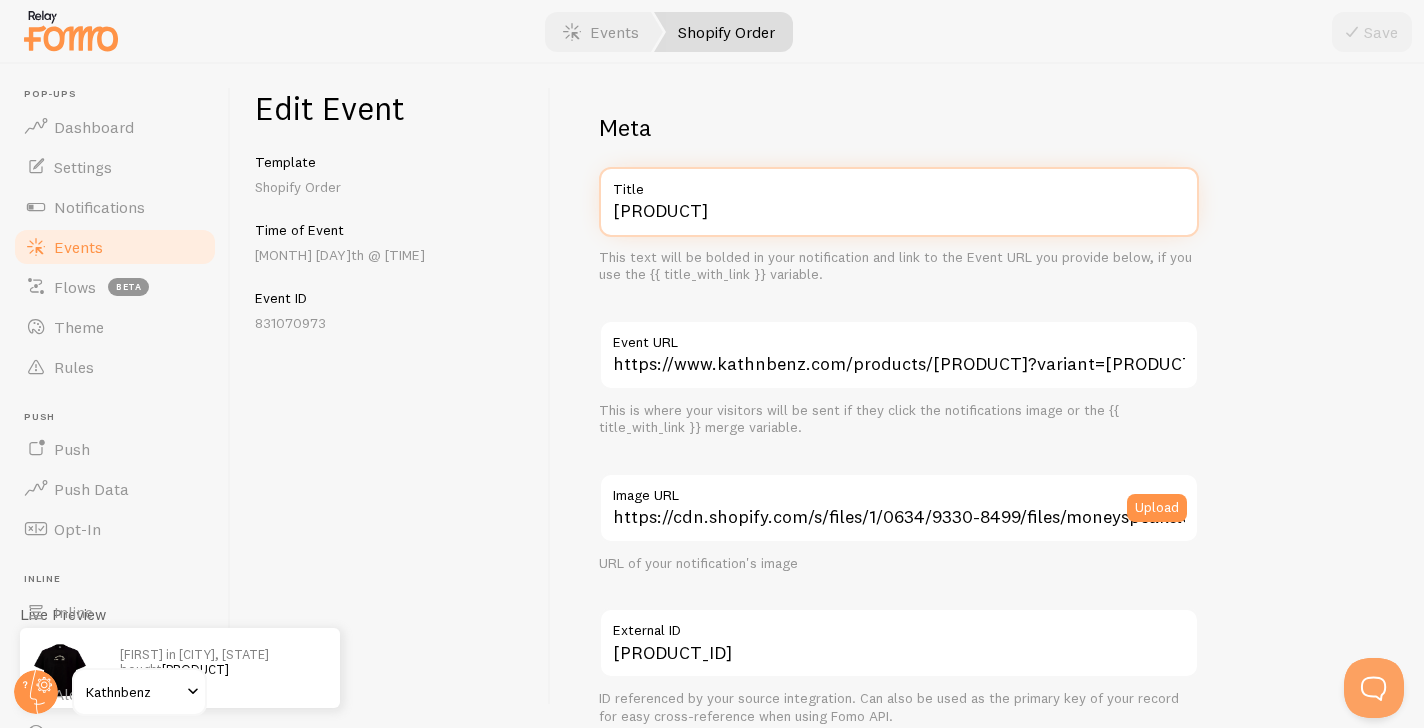 drag, startPoint x: 763, startPoint y: 203, endPoint x: 561, endPoint y: 195, distance: 202.15836 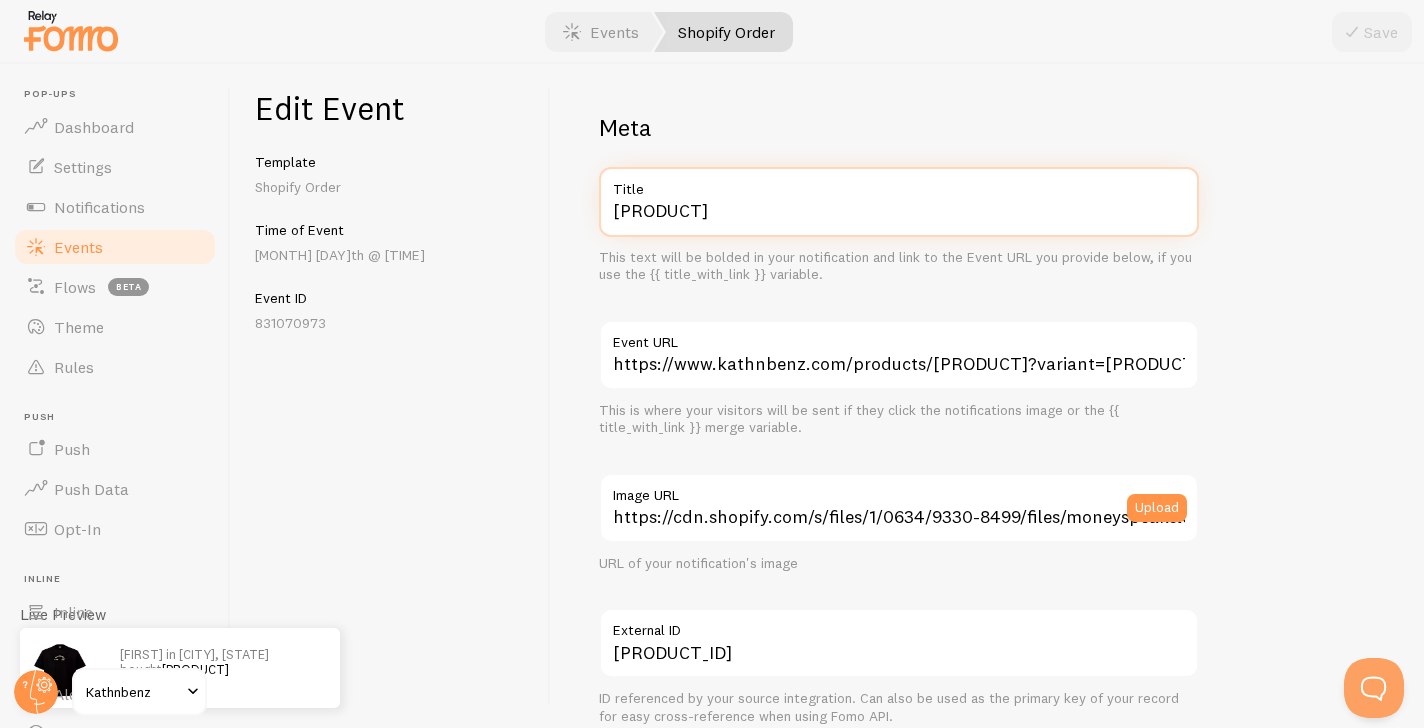 click on "Meta     [PRODUCT]   Title       This text will be bolded in your notification and link to the Event URL you provide below, if you use the {{ title_with_link }} variable.     https://www.kathnbenz.com/products/[PRODUCT]?variant=[PRODUCT_ID]   Event URL       This is where your visitors will be sent if they click the notifications image or the {{ title_with_link }} merge variable.     https://cdn.shopify.com/s/files/1/0634/9330-8499/files/moneyspeaksloudestfrontside_aed838cc-06a1-4084-a61f-267fdb69f8db.webp?v=1753900994   Image URL     Upload     URL of your notification's image       [PRODUCT_ID]   External ID       ID referenced by your source integration. Can also be used as the primary key of your record for easy cross-reference when using Fomo API.   User     [FIRST]   First Name             Email Address           [CITY]   City           [STATE]   State         Country     India       Afghanistan  Åland Islands  Albania  Algeria  American Samoa  Andorra  Angola  Aruba" at bounding box center [987, 396] 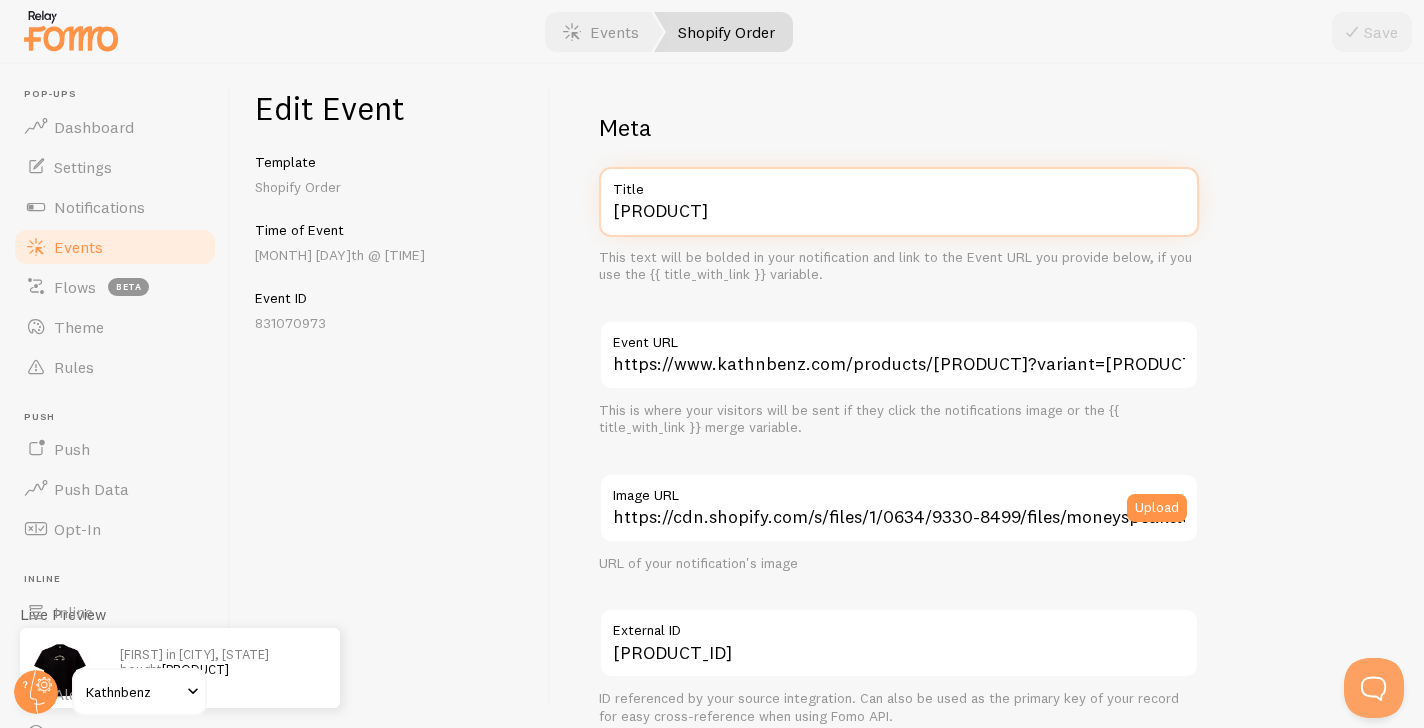 paste on "[PRODUCT]" 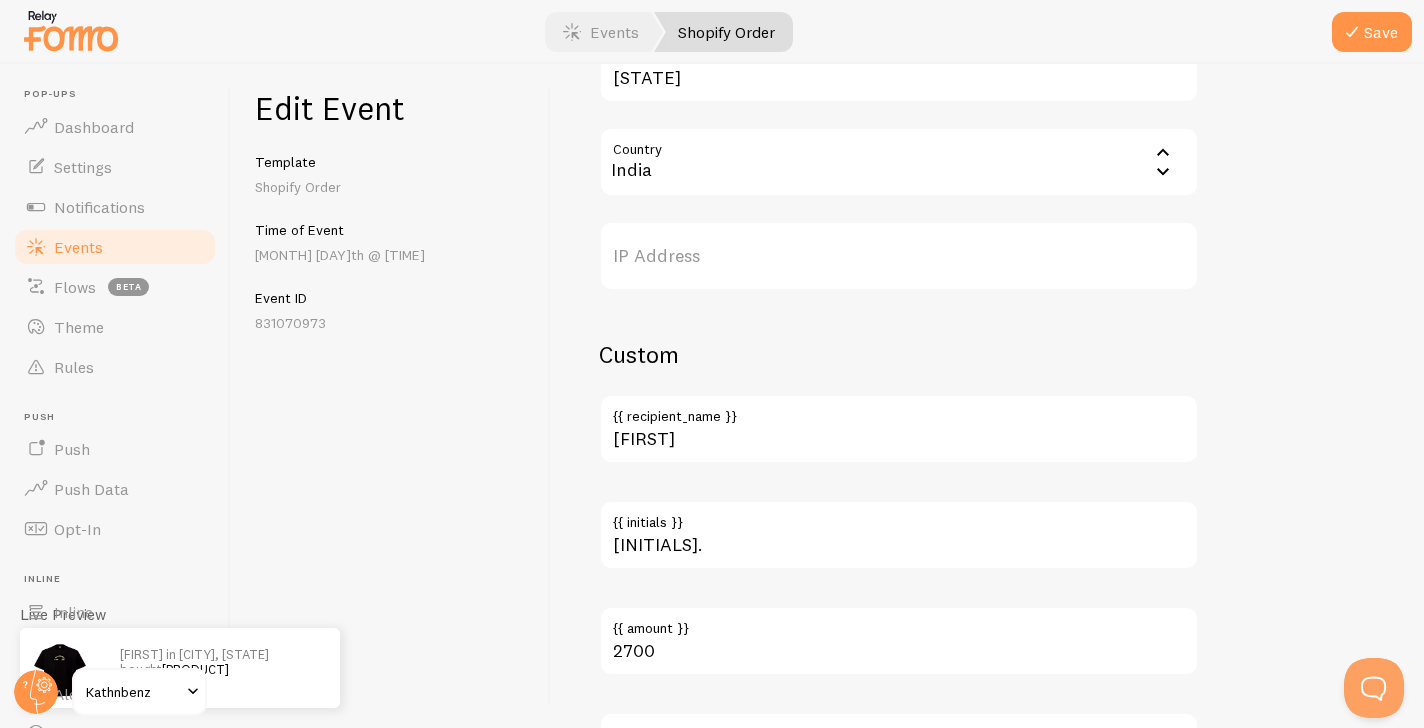 scroll, scrollTop: 1215, scrollLeft: 0, axis: vertical 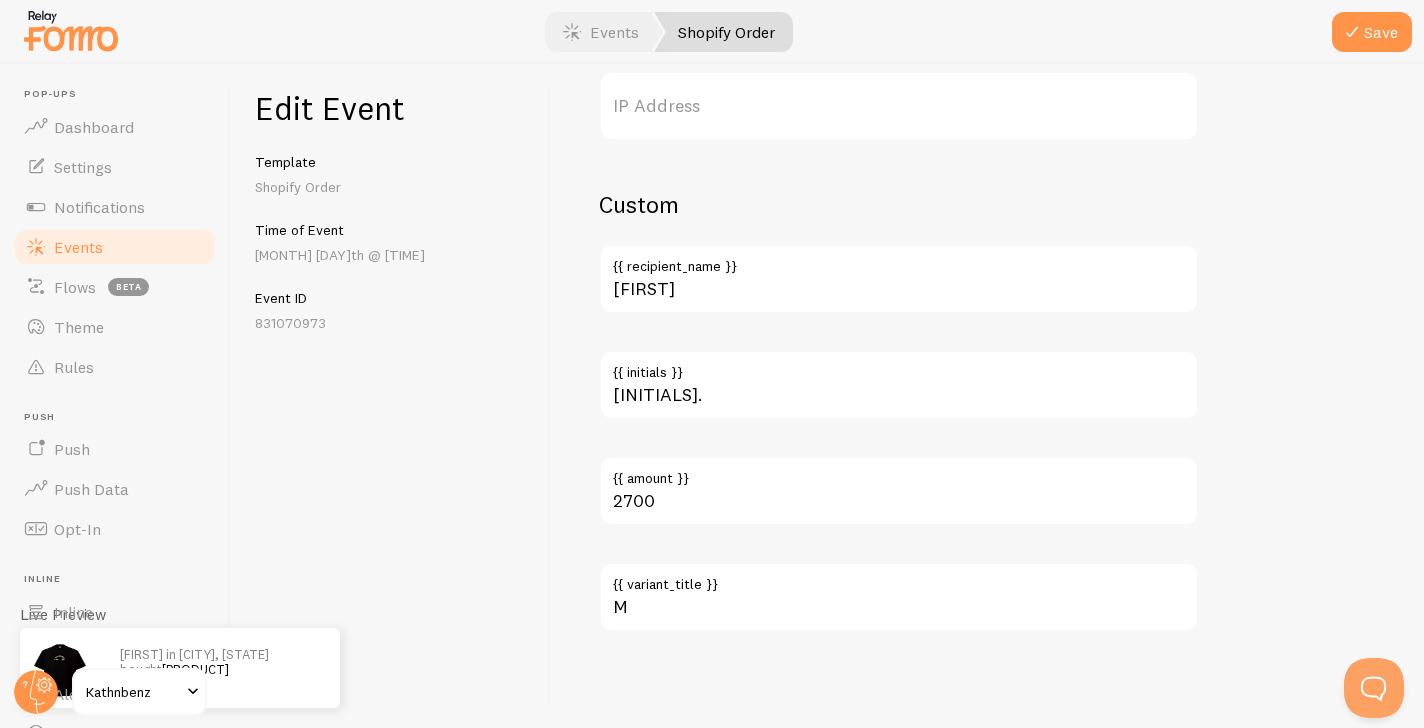 type on "[PRODUCT]" 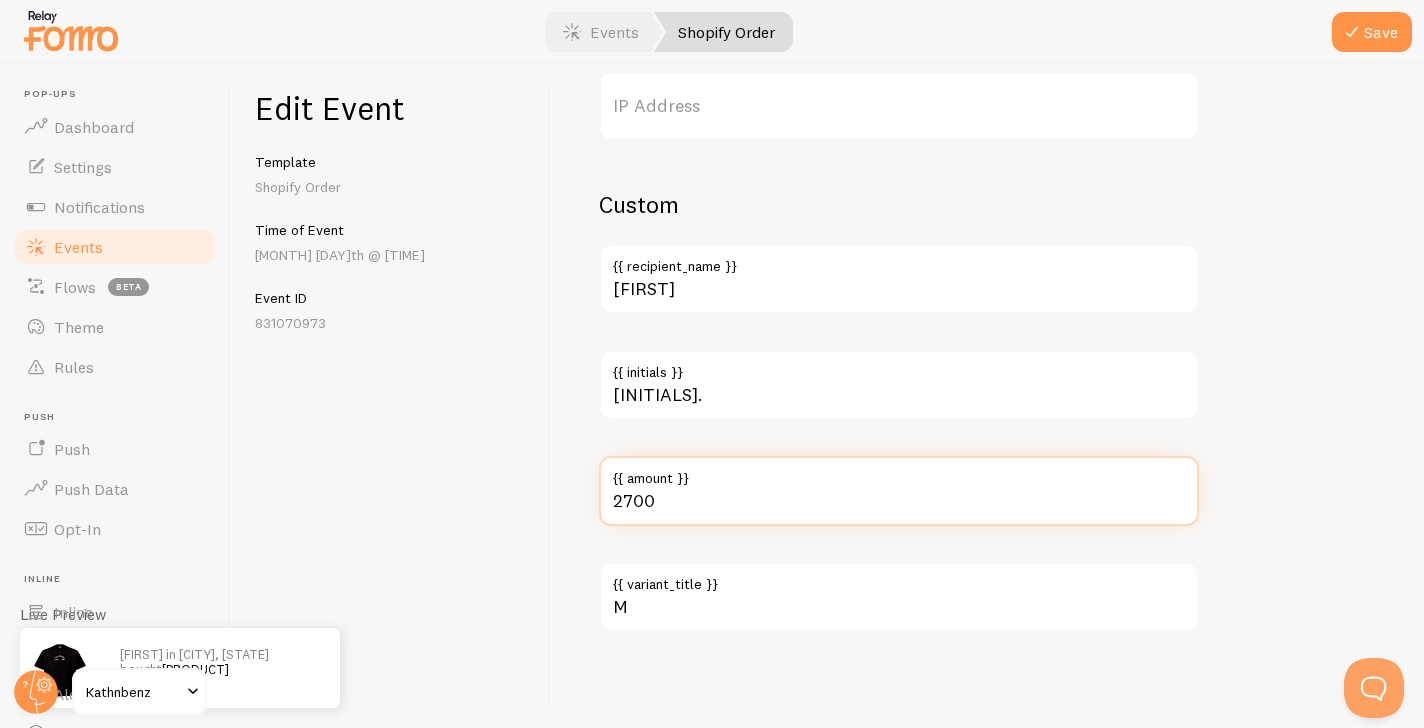 click on "2700" at bounding box center [899, 491] 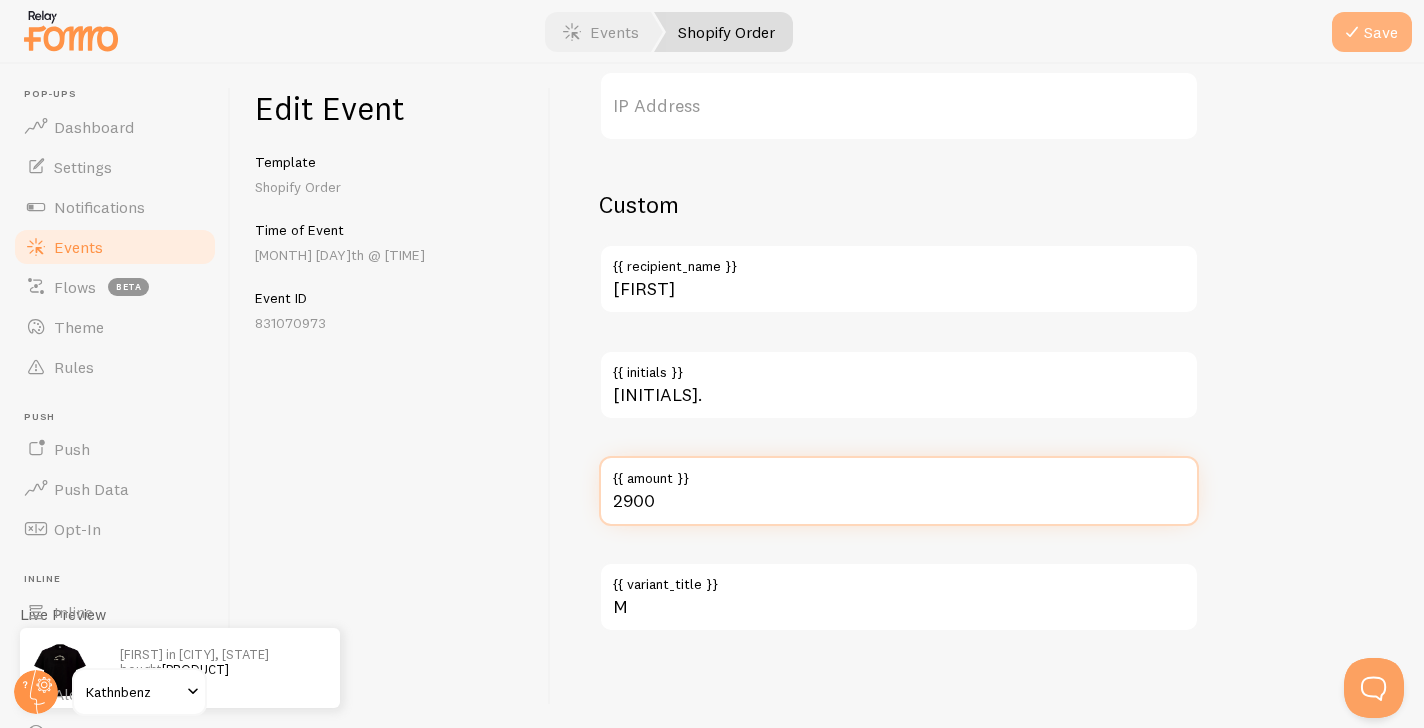 type on "2900" 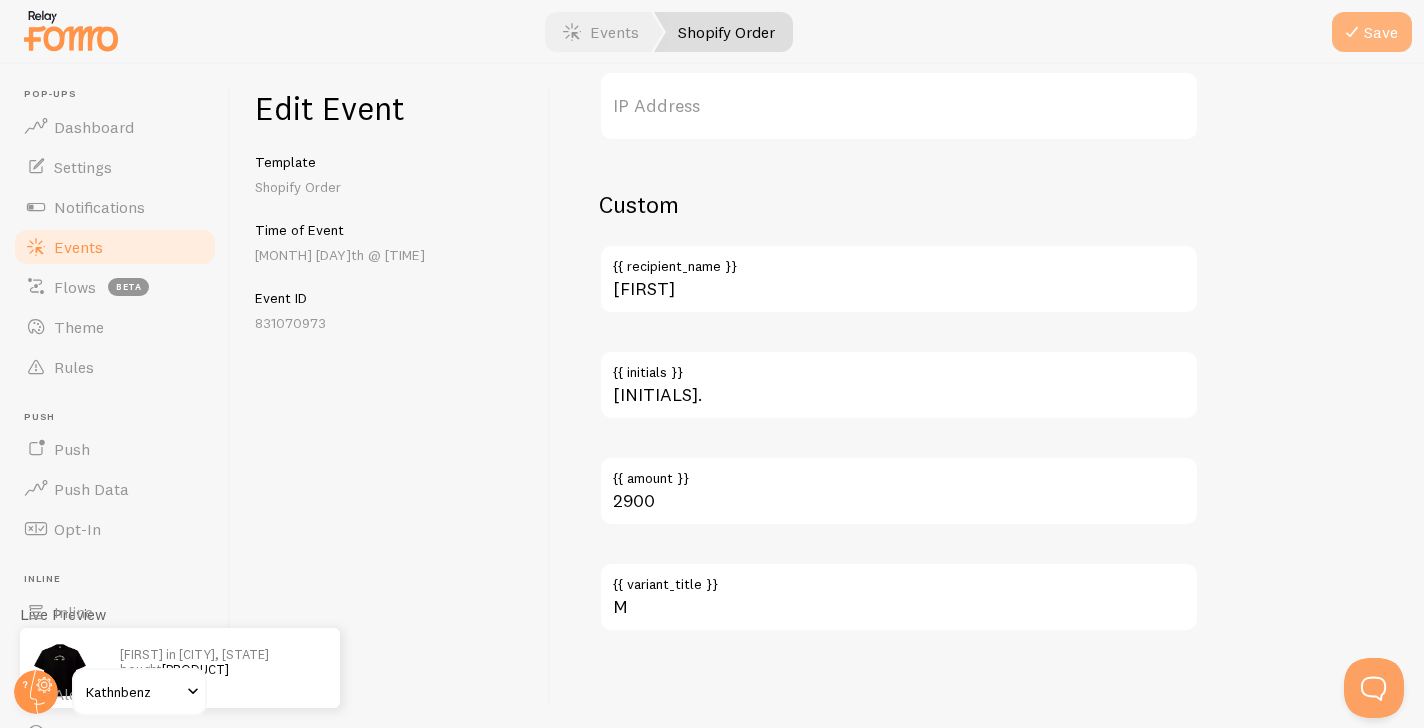 click on "Save" at bounding box center [1372, 32] 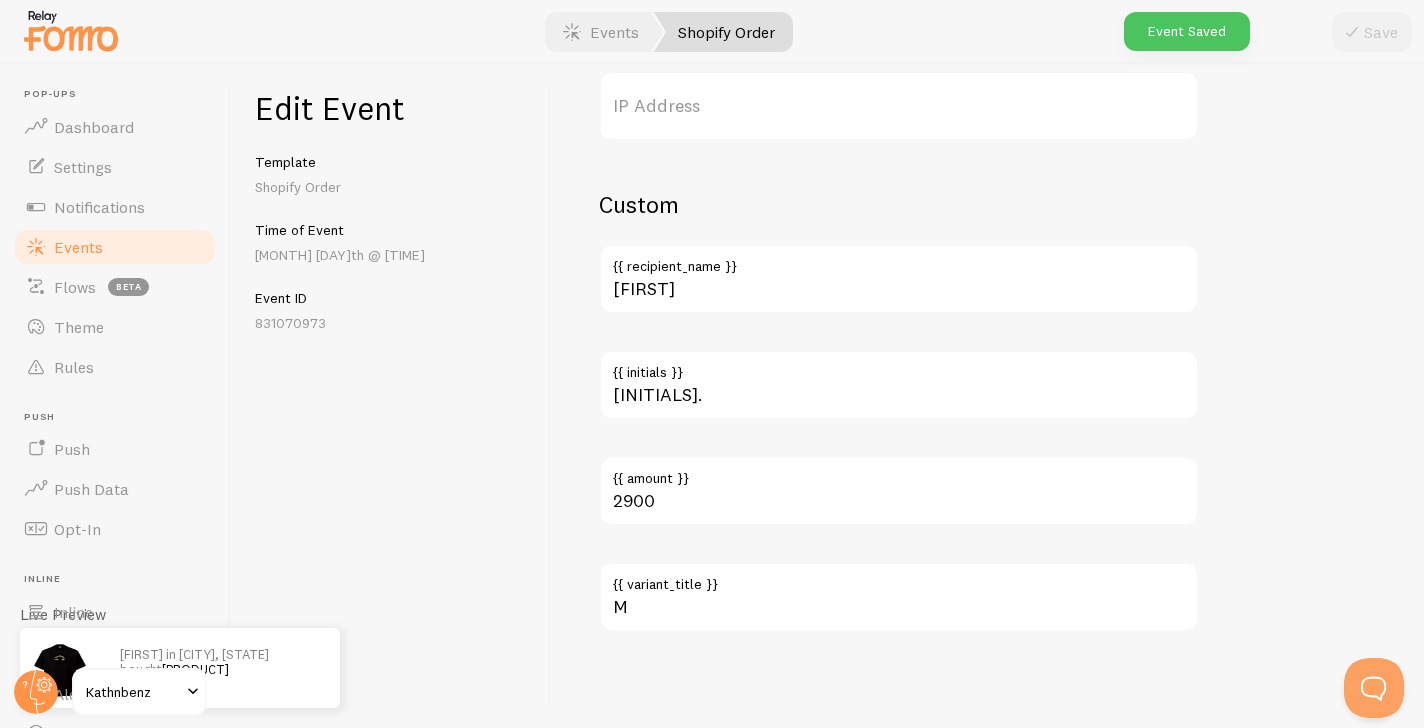 scroll, scrollTop: 0, scrollLeft: 0, axis: both 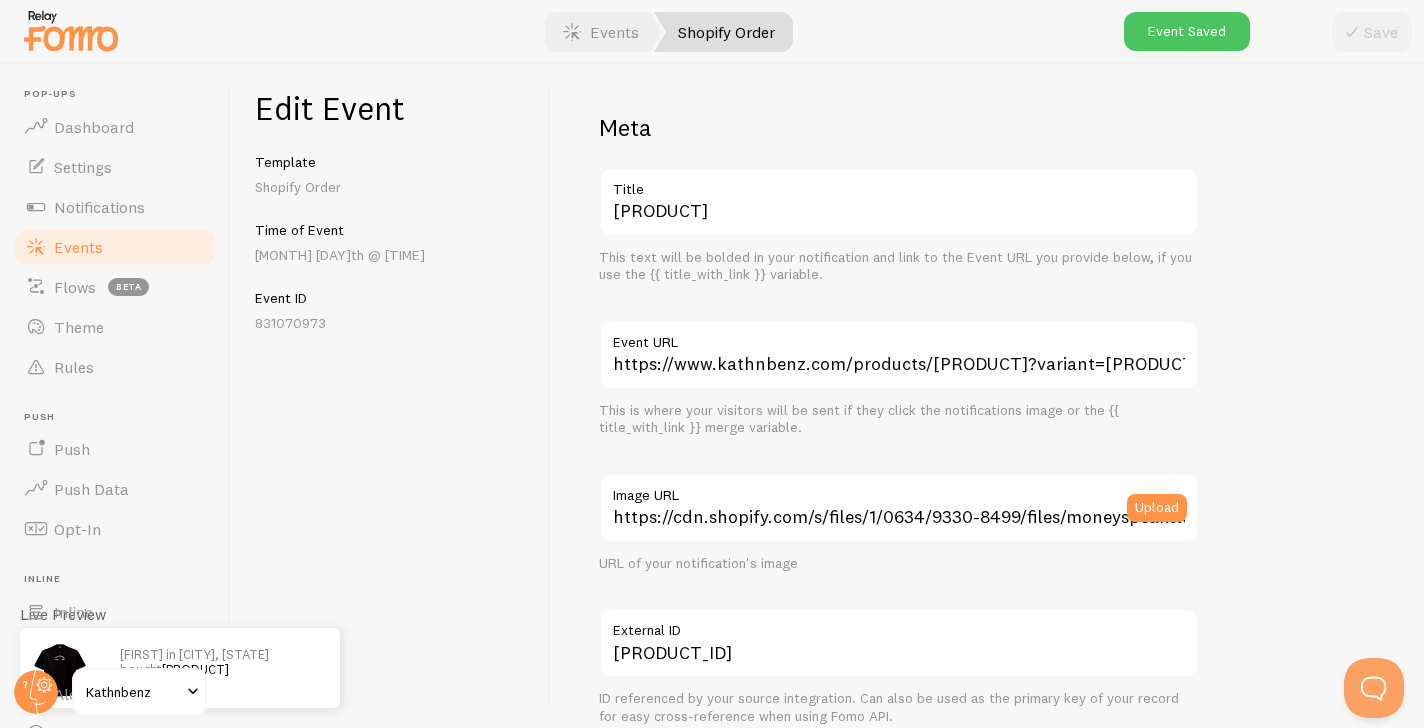 click on "Events" at bounding box center [78, 247] 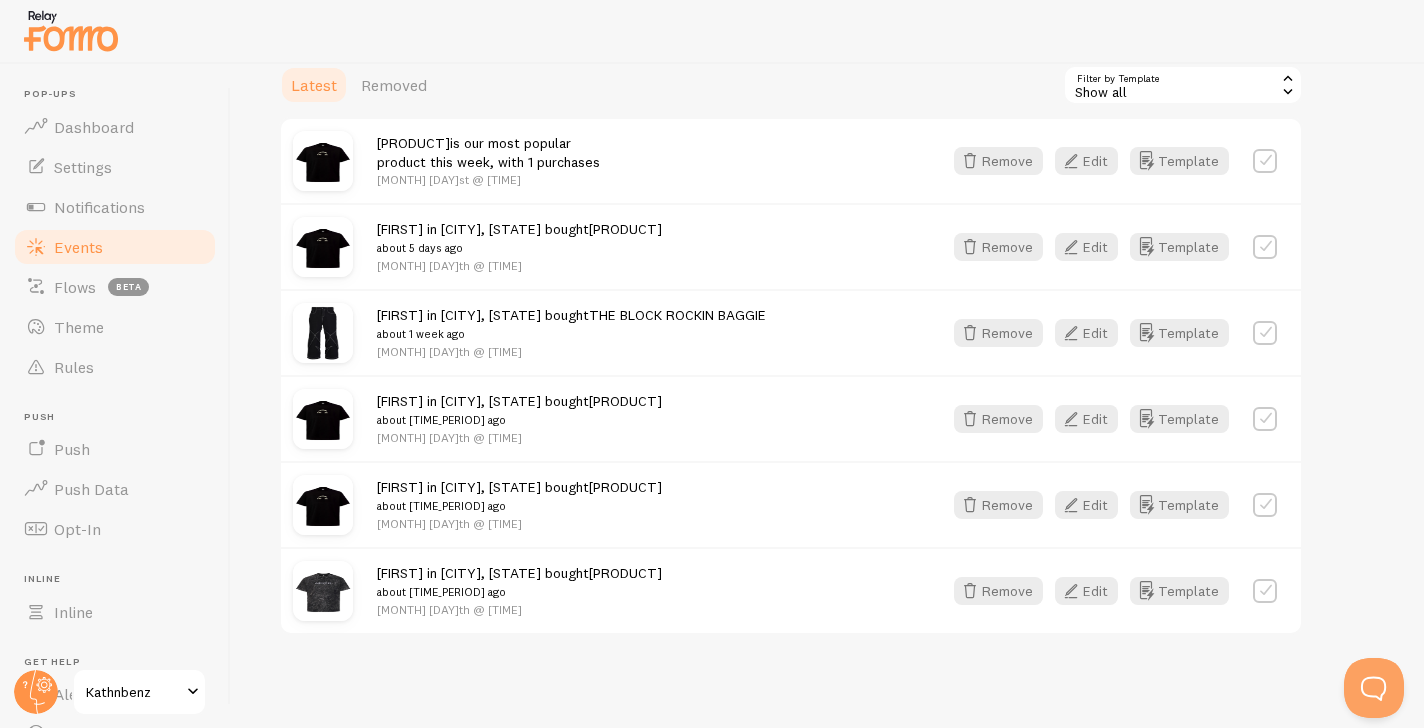 scroll, scrollTop: 566, scrollLeft: 0, axis: vertical 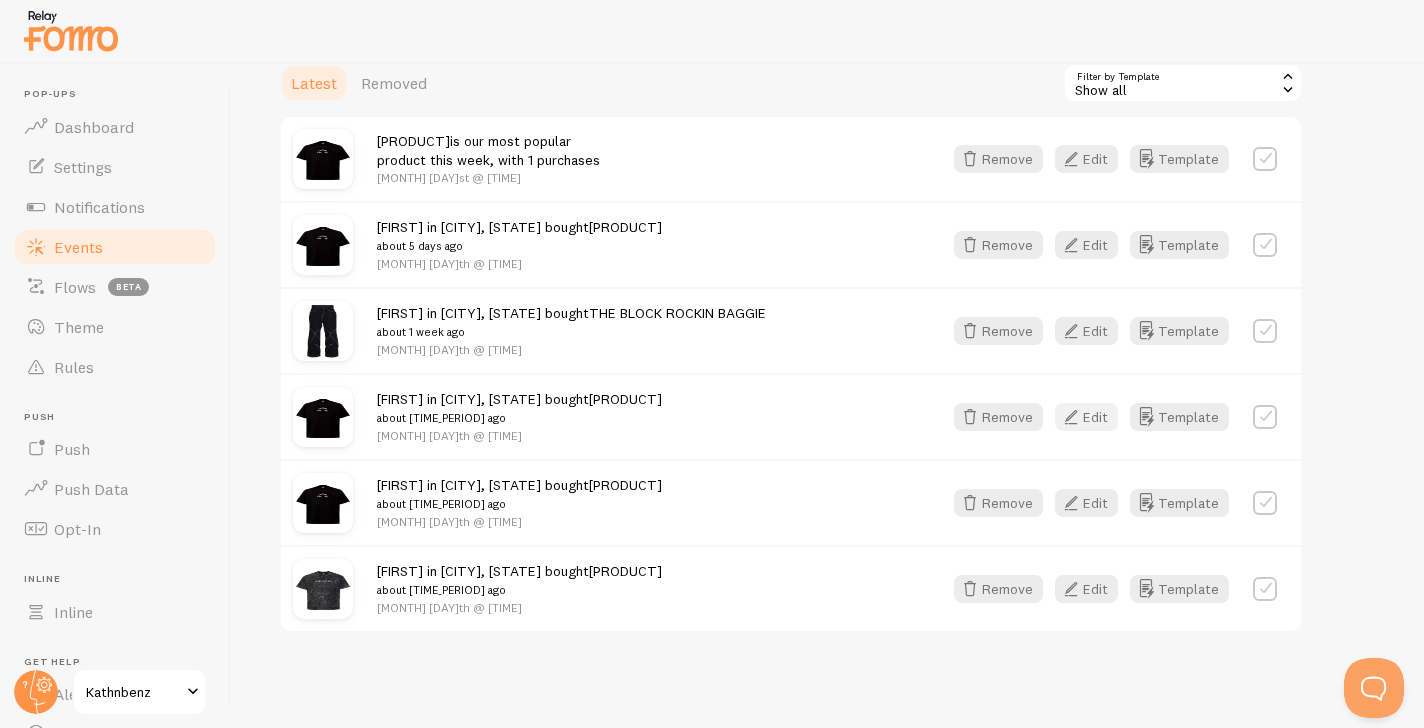 click on "Edit" at bounding box center (1086, 417) 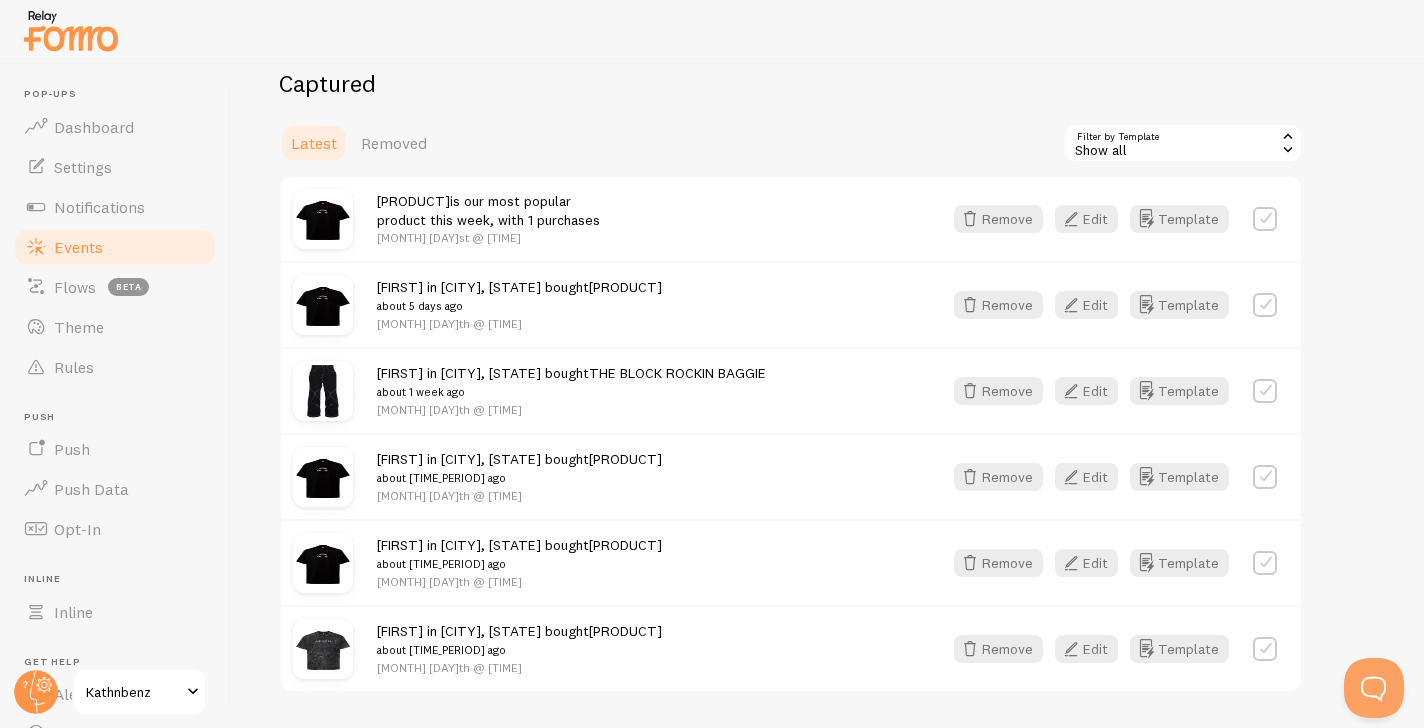 scroll, scrollTop: 566, scrollLeft: 0, axis: vertical 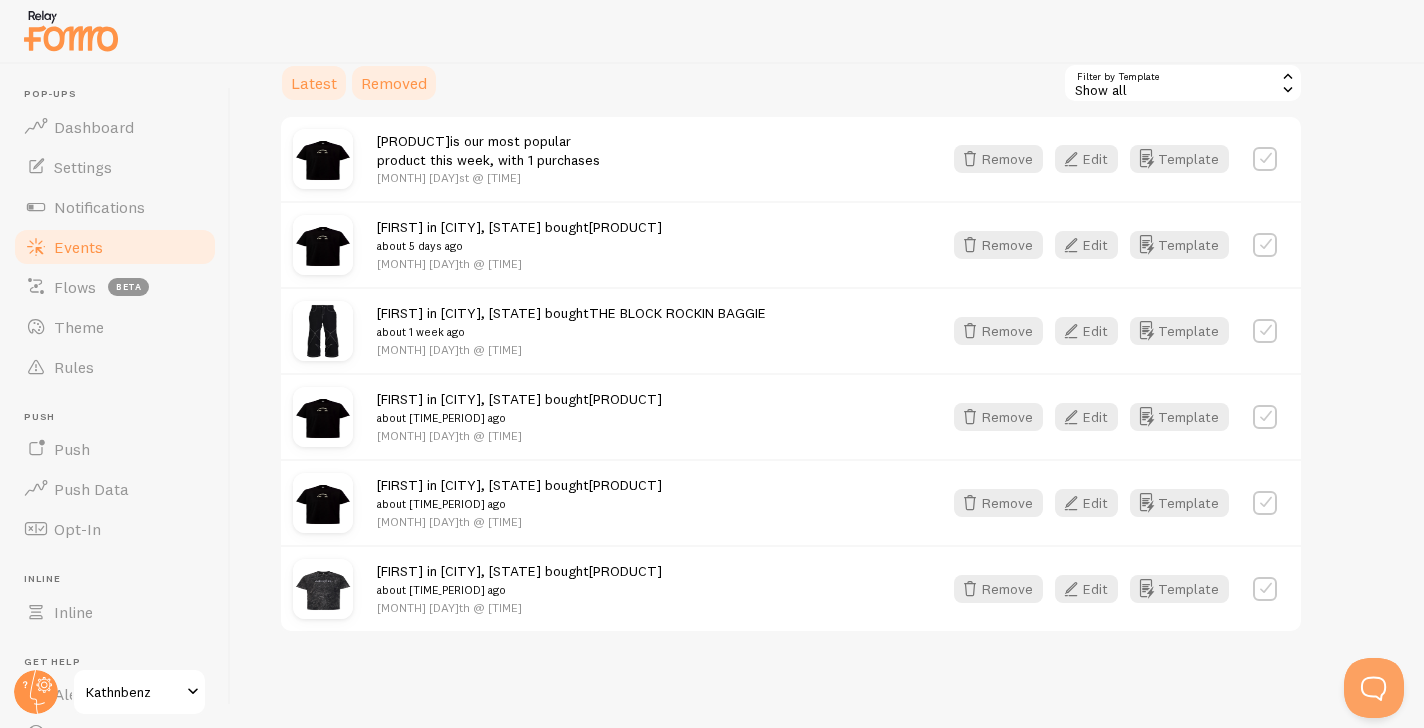 click on "Removed" at bounding box center (394, 83) 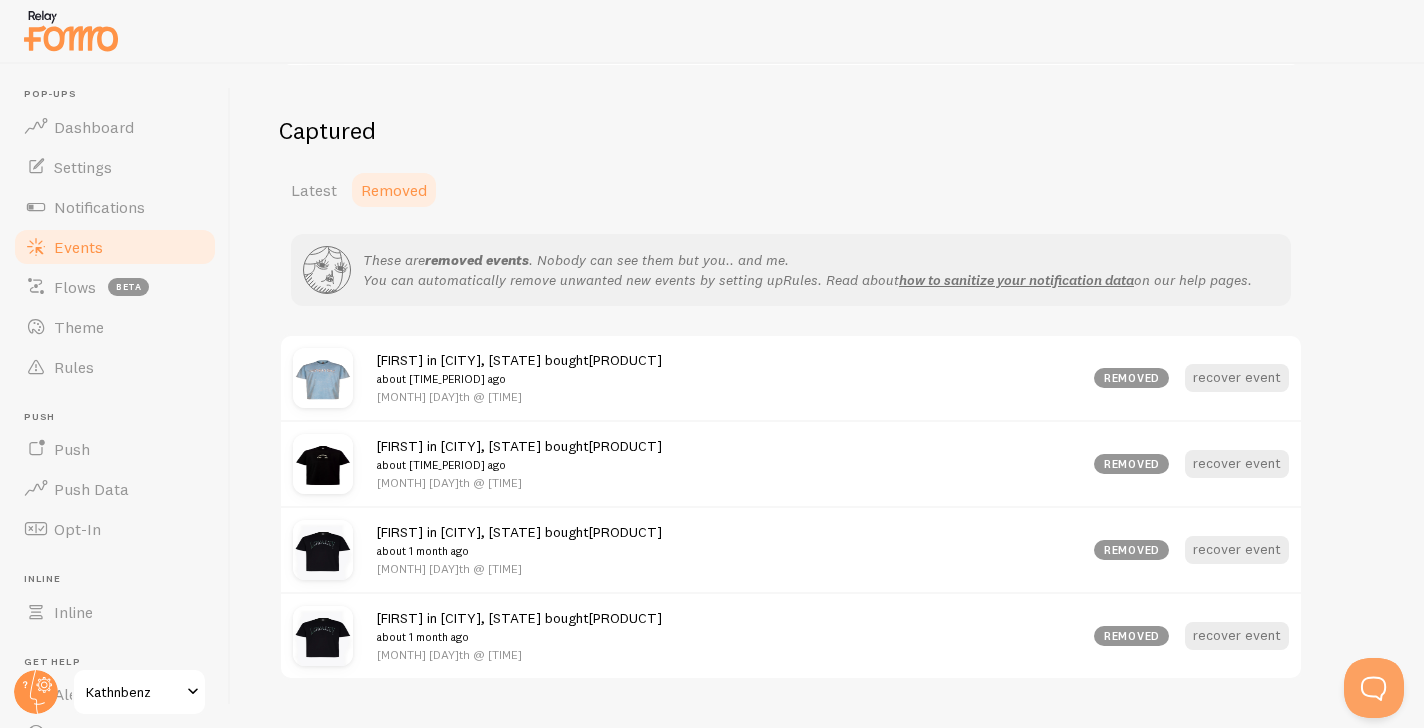scroll, scrollTop: 506, scrollLeft: 0, axis: vertical 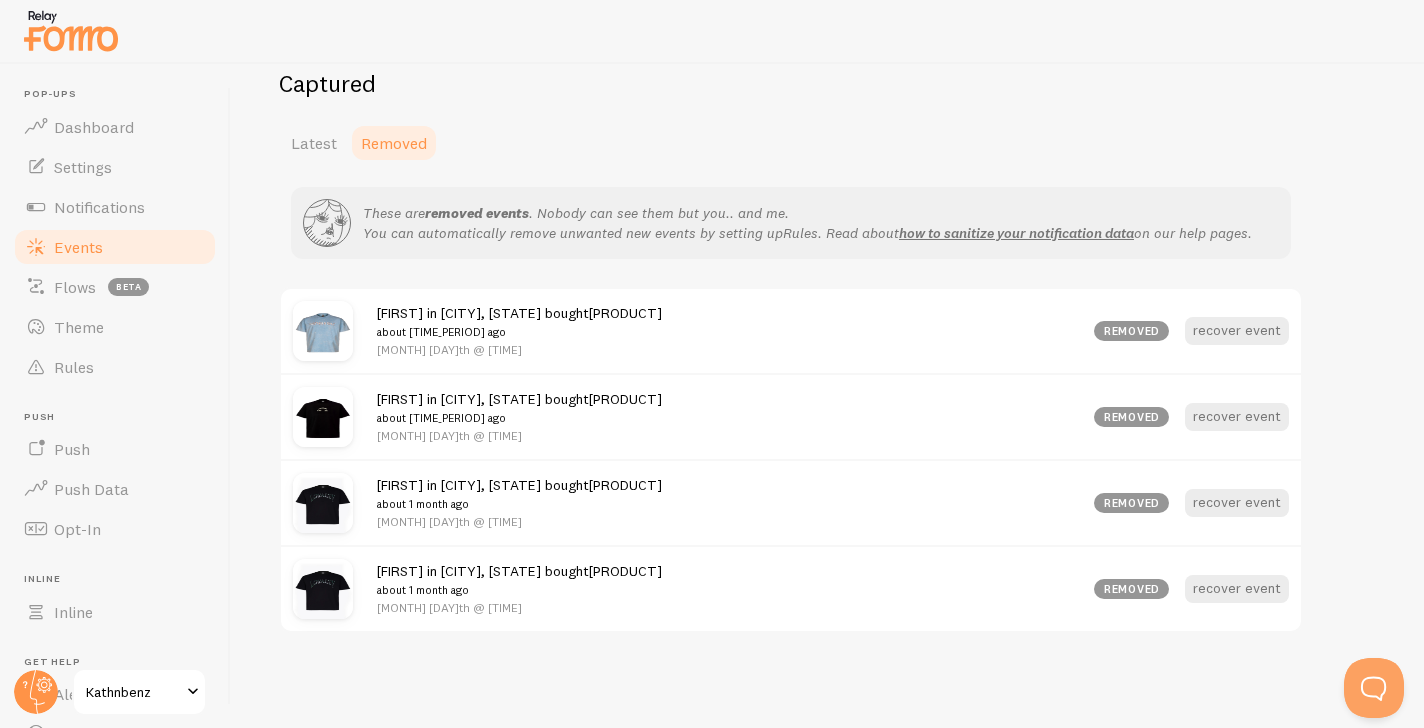 click on "[FIRST] in [CITY], [STATE] bought  [PRODUCT]    about [TIME_PERIOD] ago
[MONTH] [DAY]th @ [TIME]
removed
recover event" at bounding box center [791, 331] 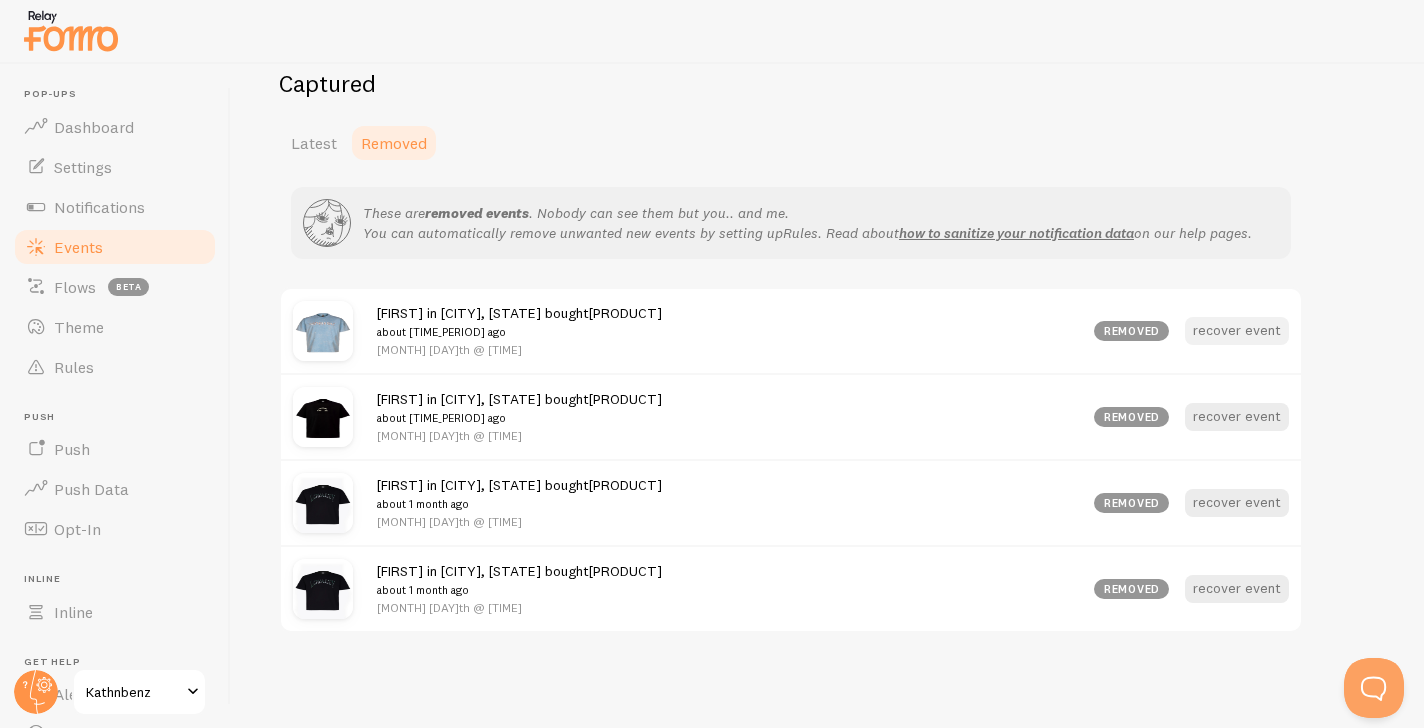click on "recover event" at bounding box center [1237, 331] 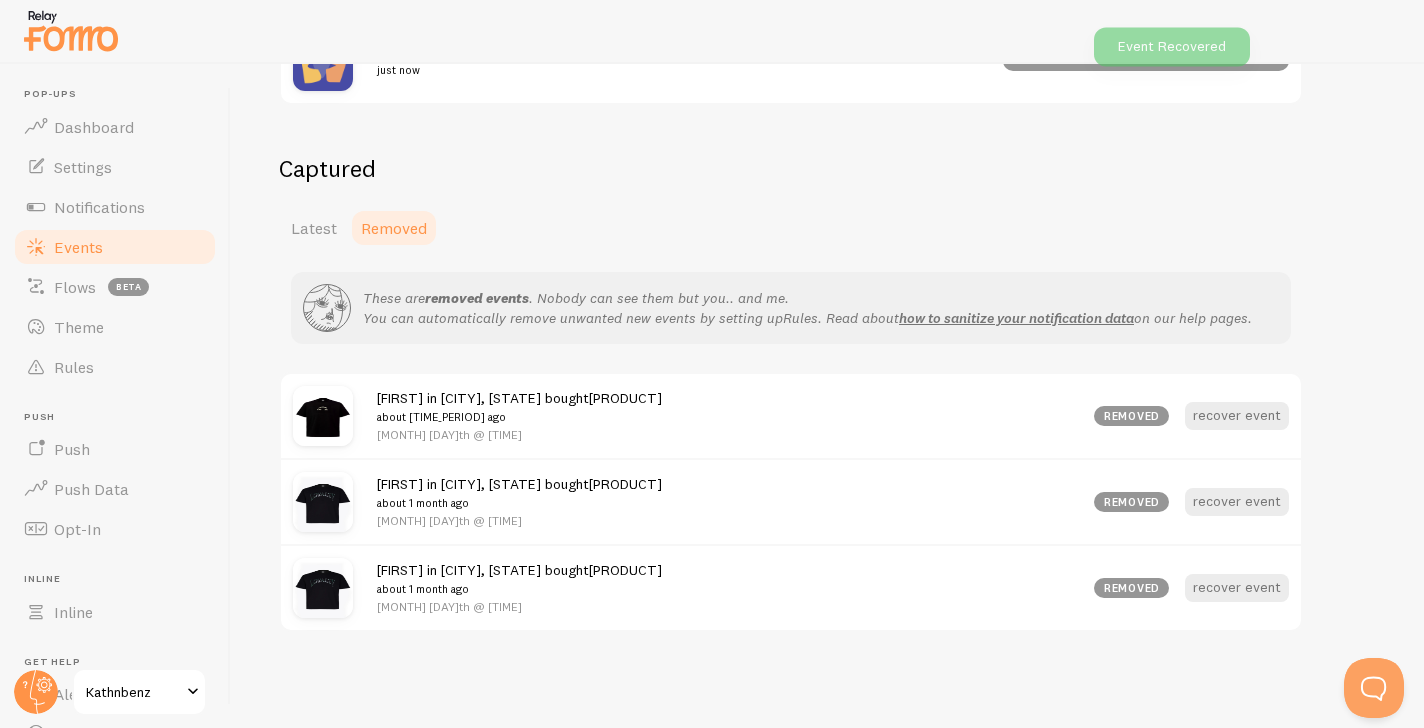 scroll, scrollTop: 420, scrollLeft: 0, axis: vertical 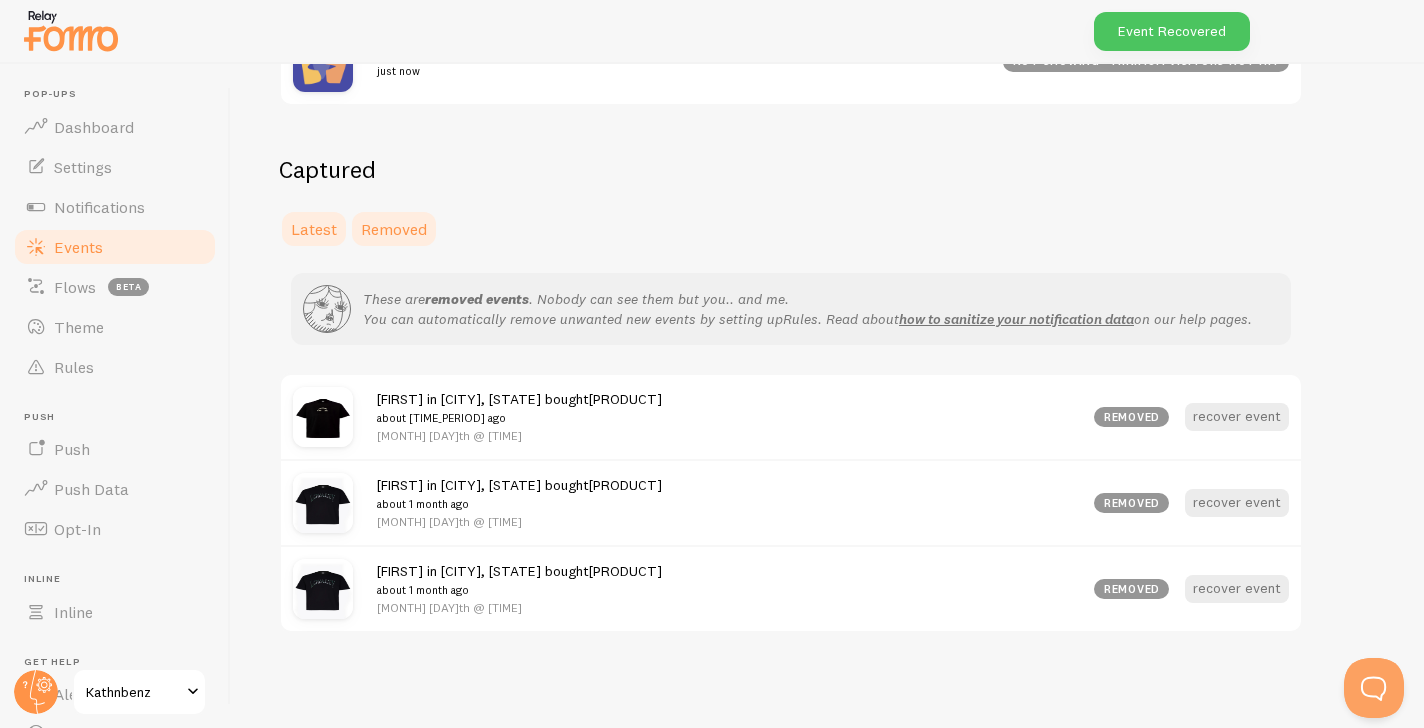 click on "Latest" at bounding box center [314, 229] 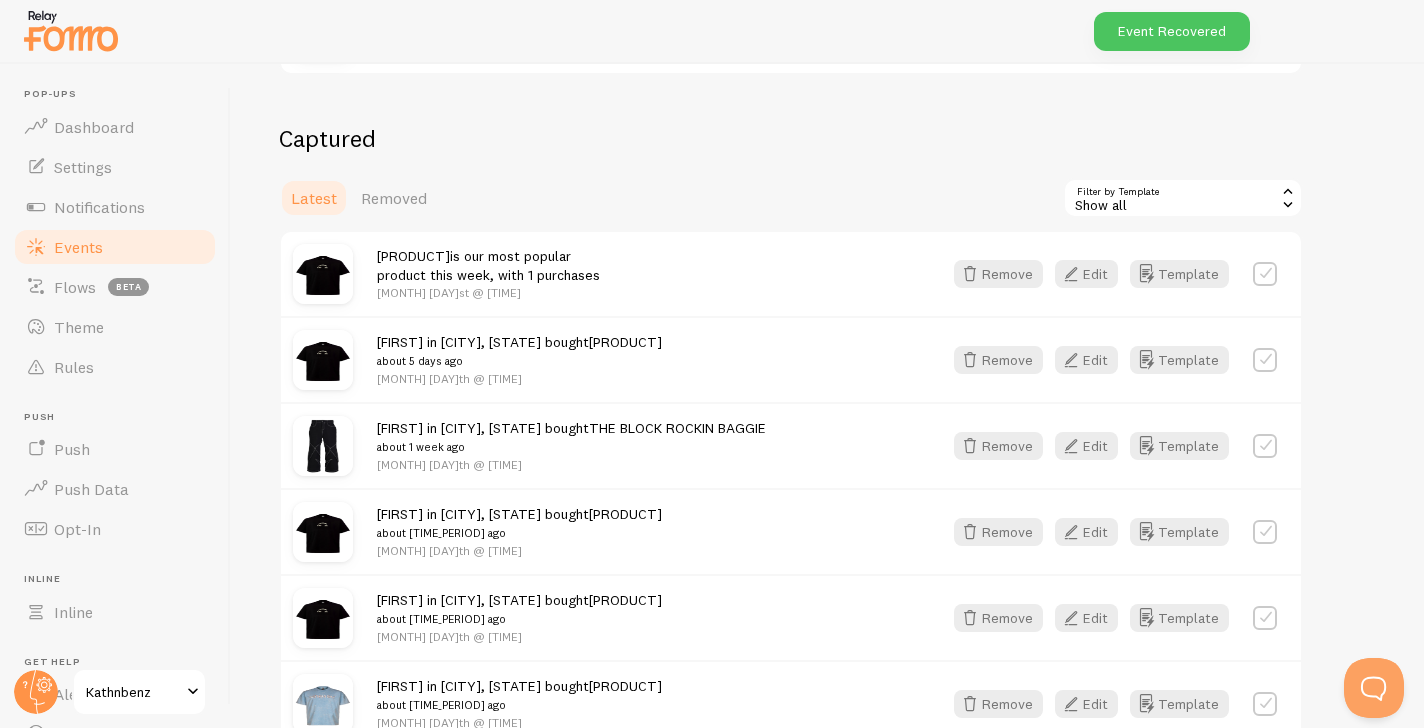 scroll, scrollTop: 652, scrollLeft: 0, axis: vertical 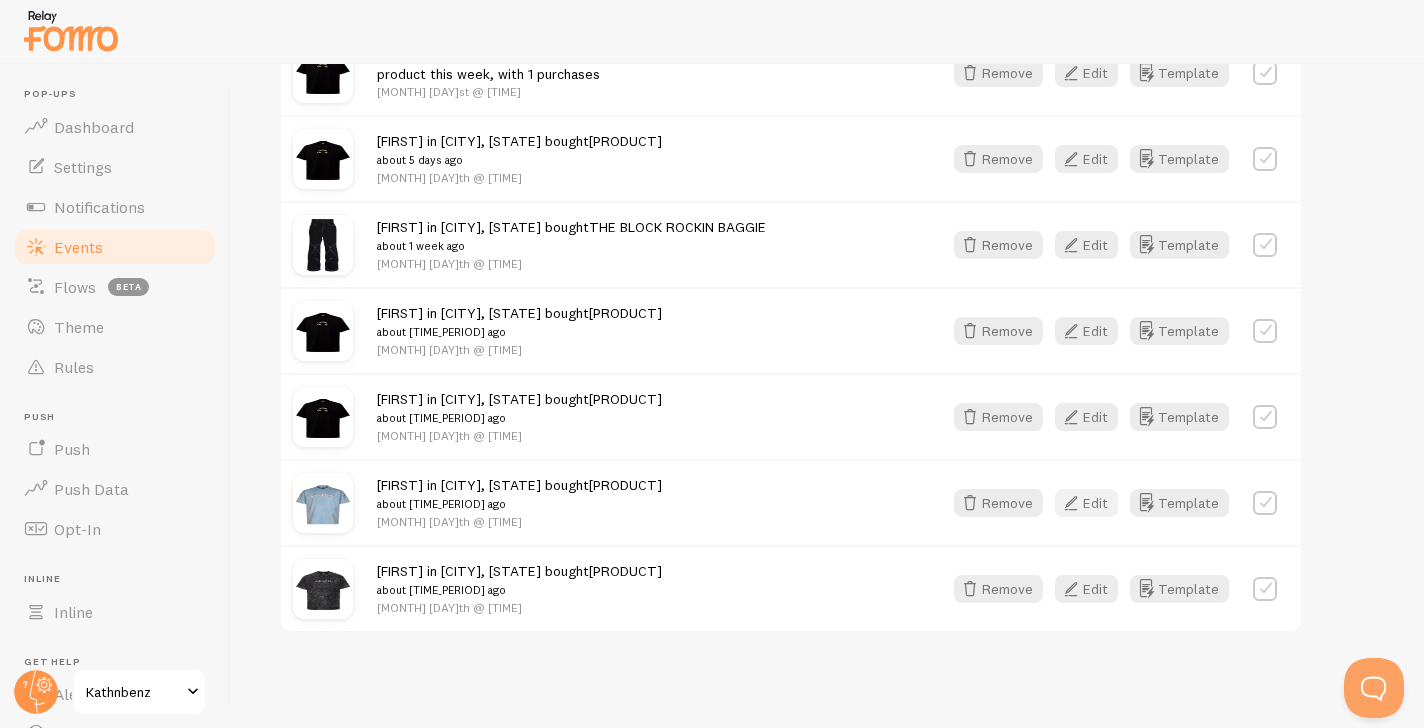 click at bounding box center [1071, 503] 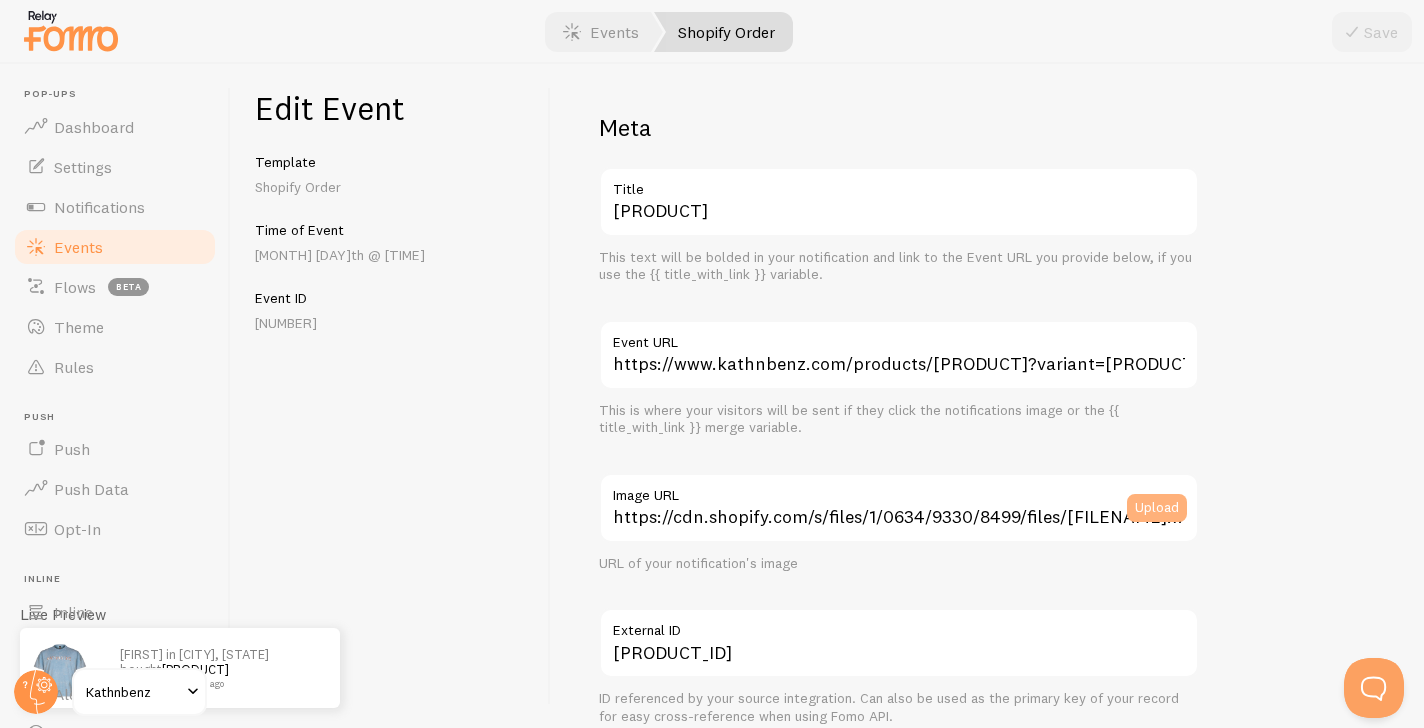click on "Upload" at bounding box center (1157, 508) 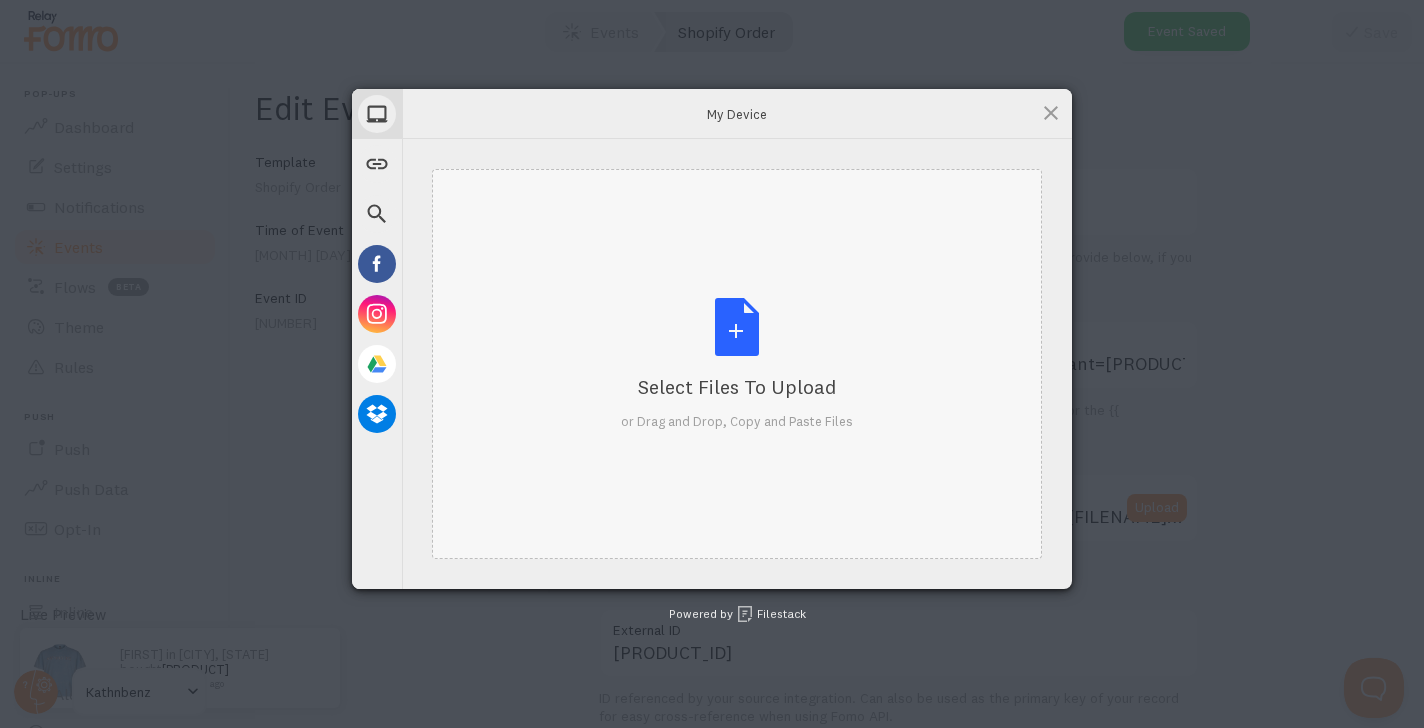 click on "Select Files to Upload     or Drag and Drop, Copy and Paste Files" at bounding box center (737, 364) 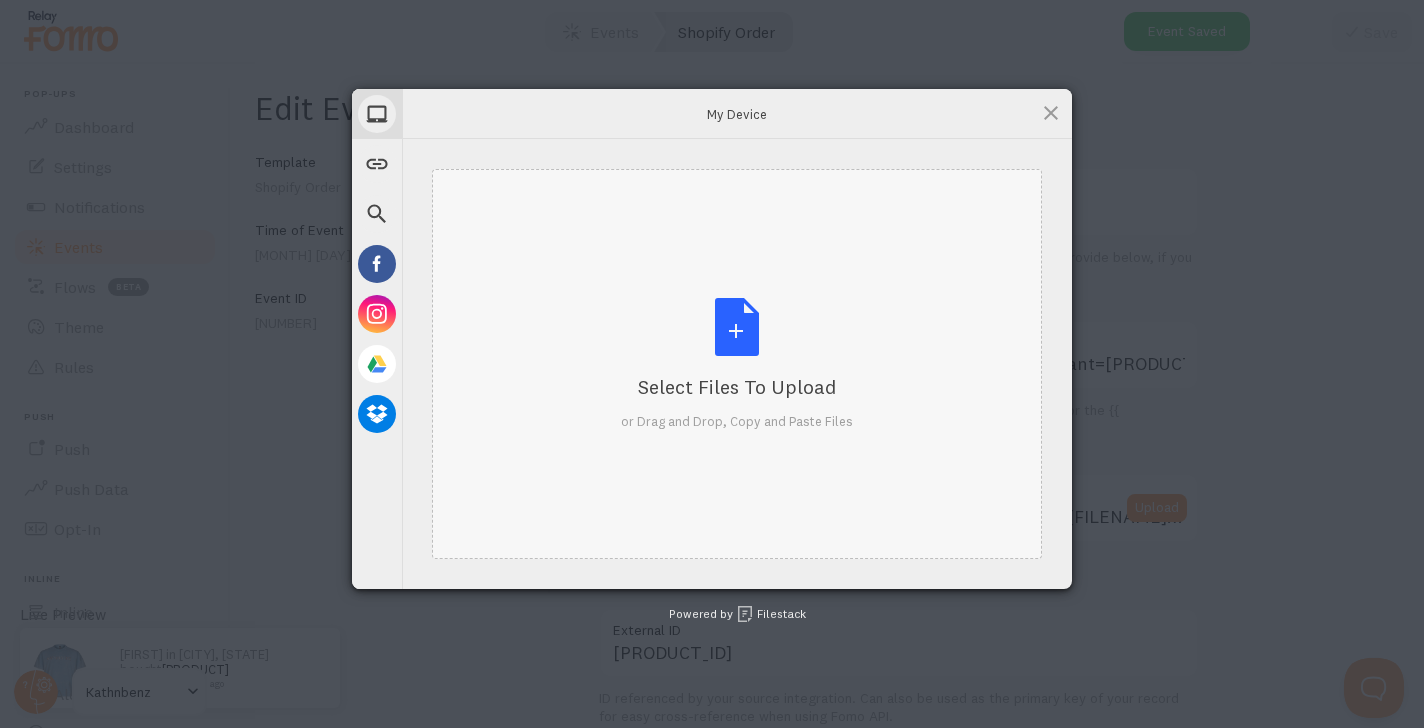 type 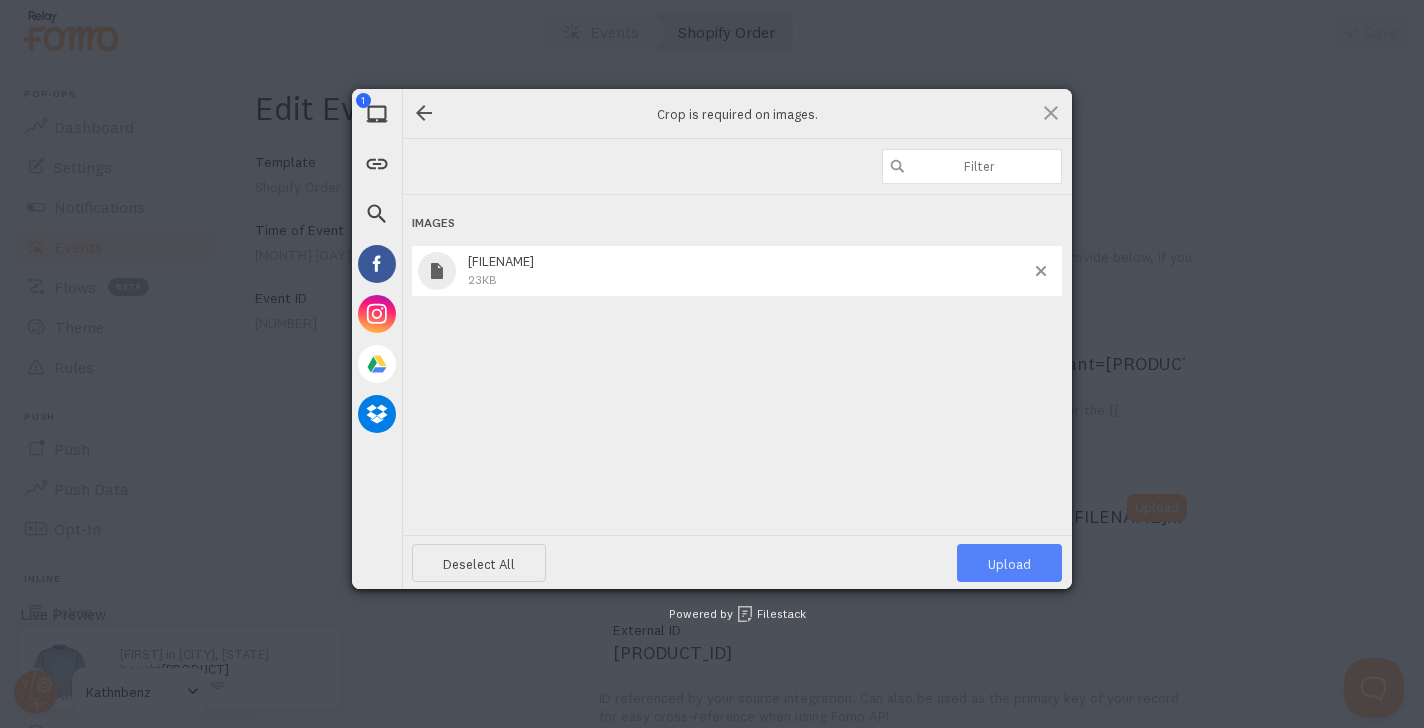 click on "Upload   1" at bounding box center (1009, 563) 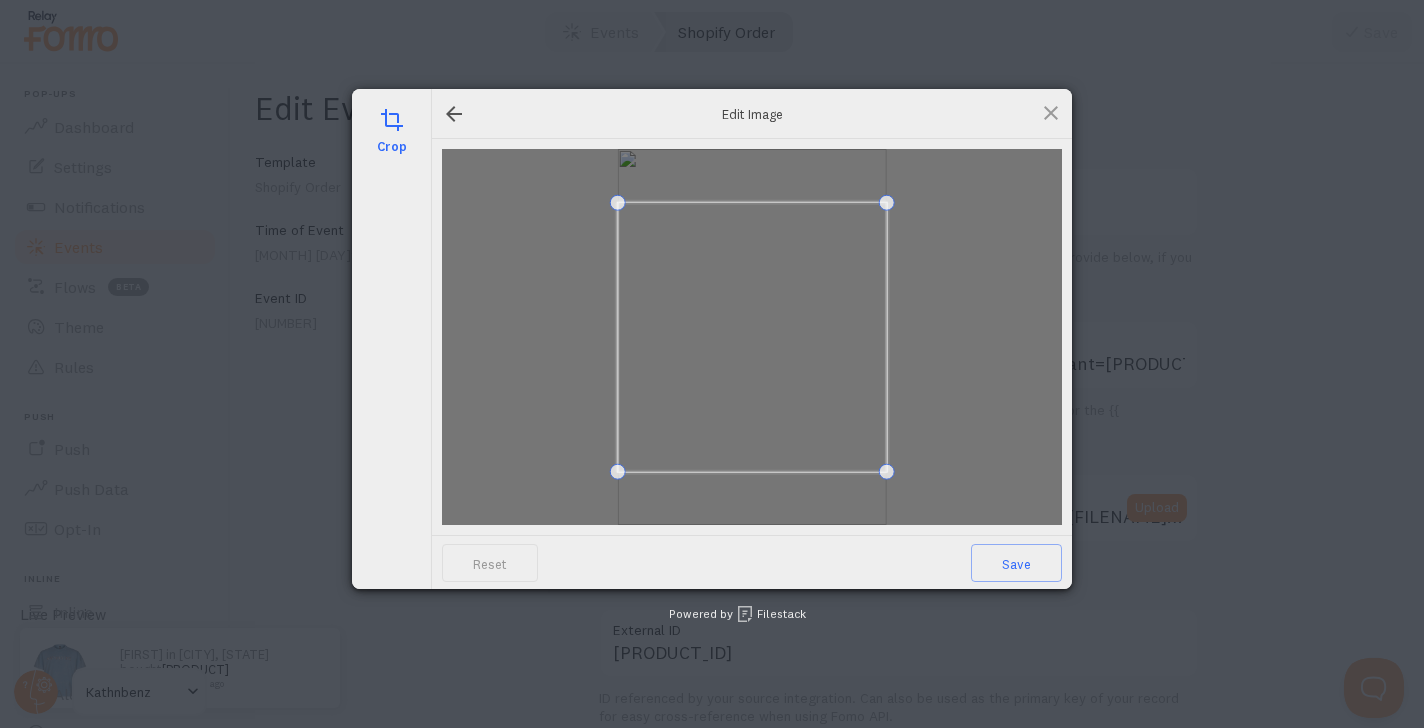 click at bounding box center (752, 337) 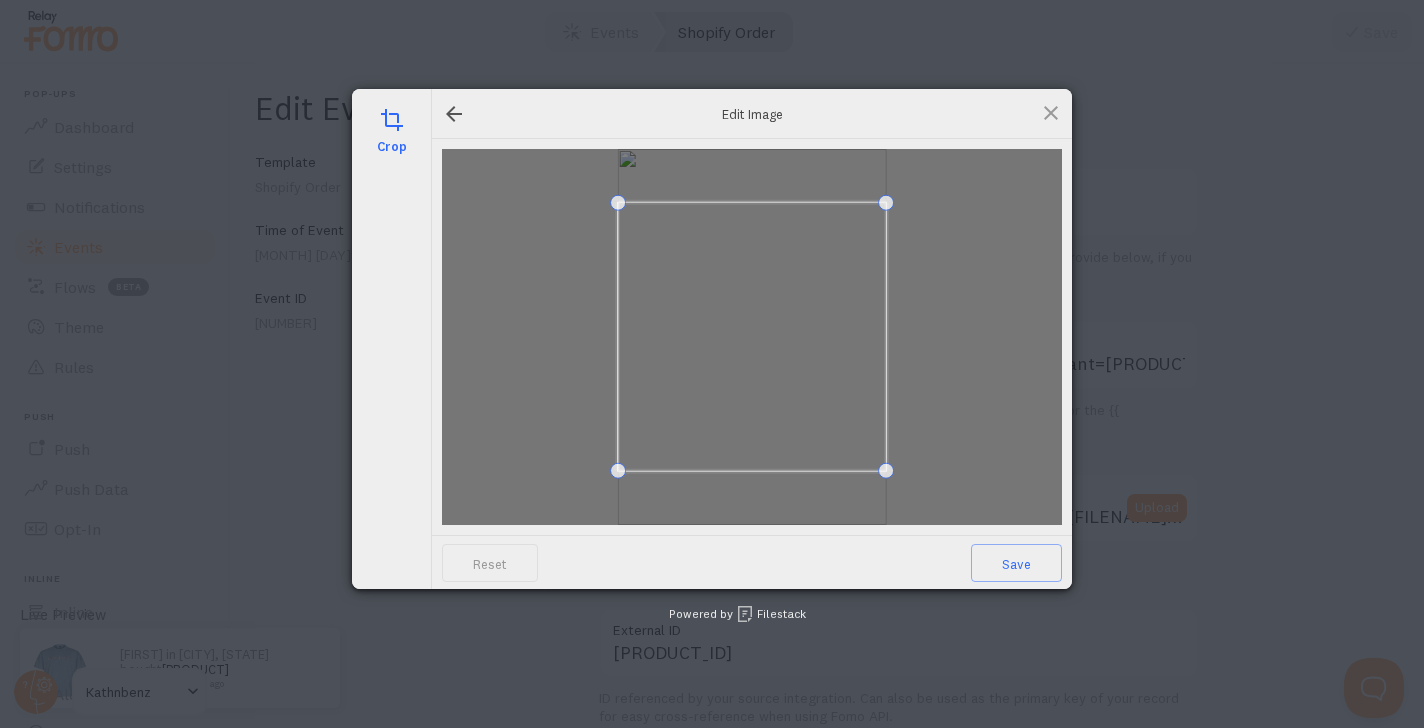 click at bounding box center [392, 120] 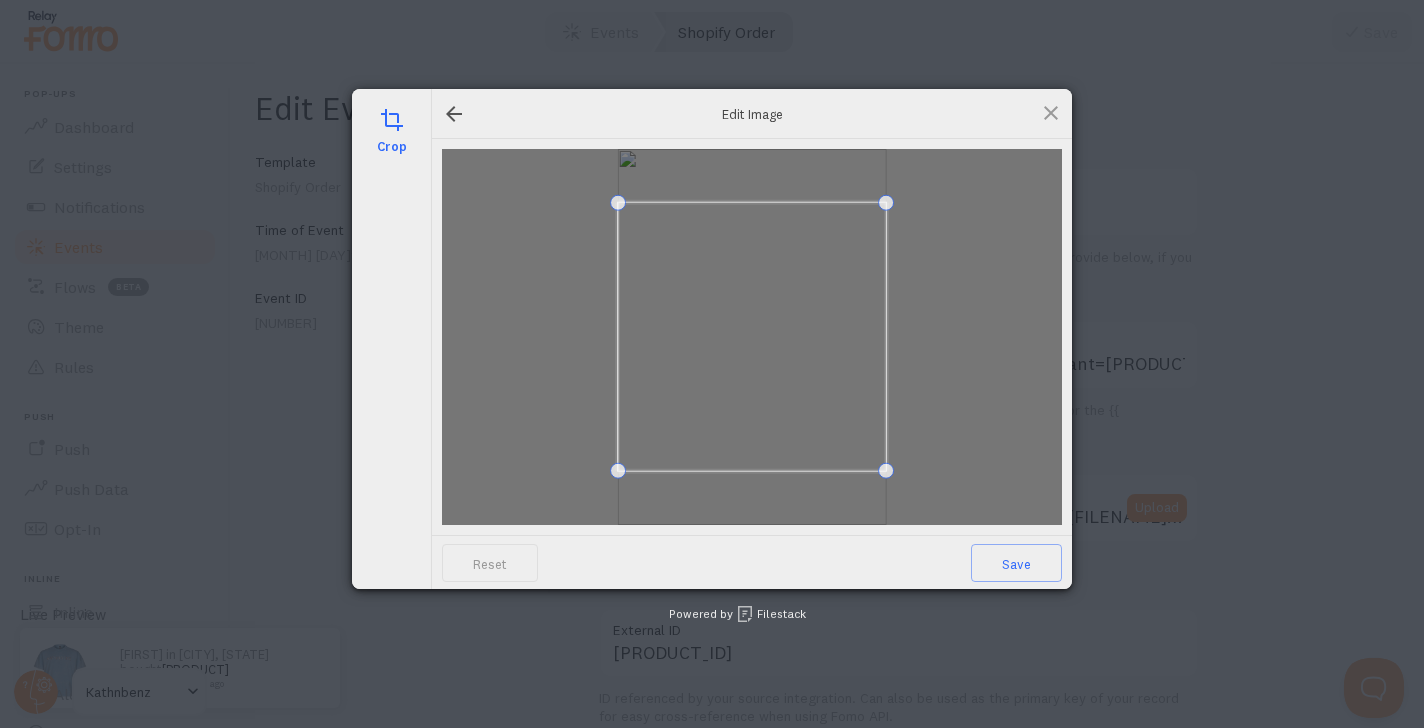 click at bounding box center (392, 120) 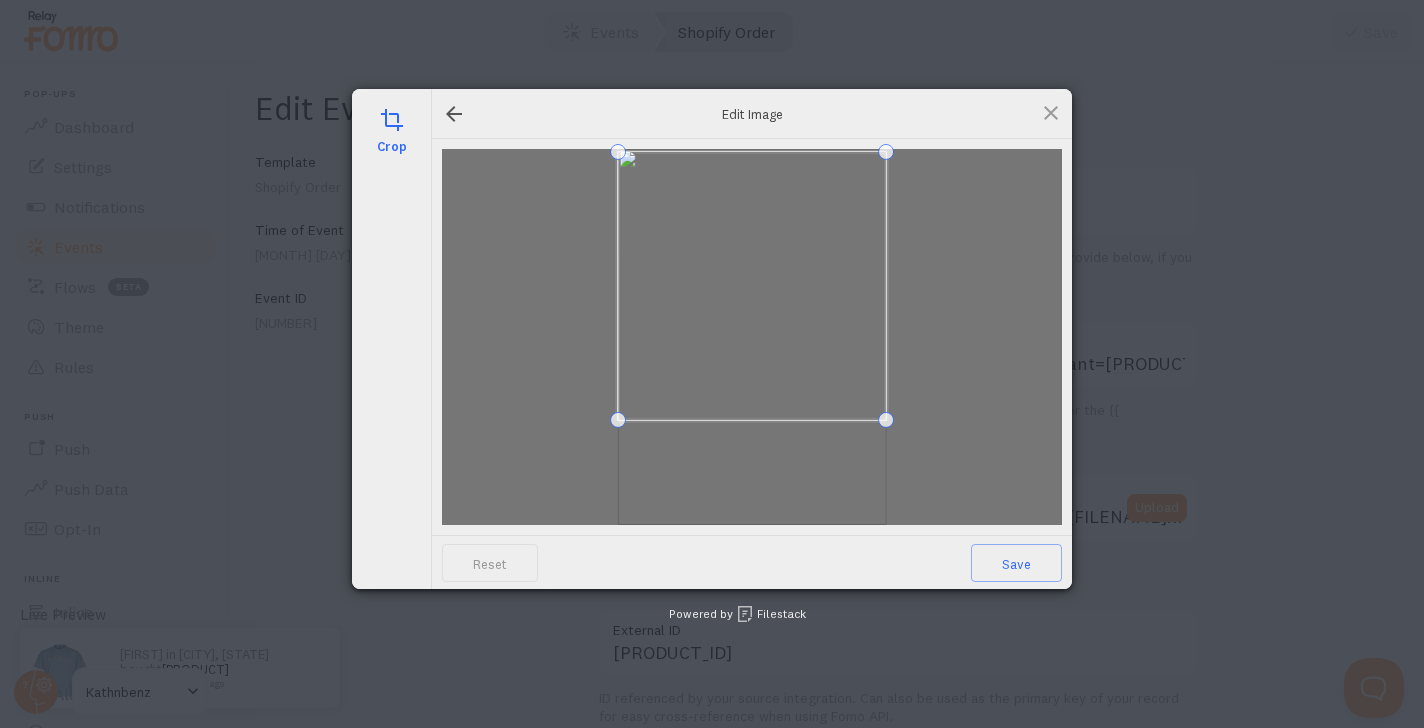click at bounding box center [752, 286] 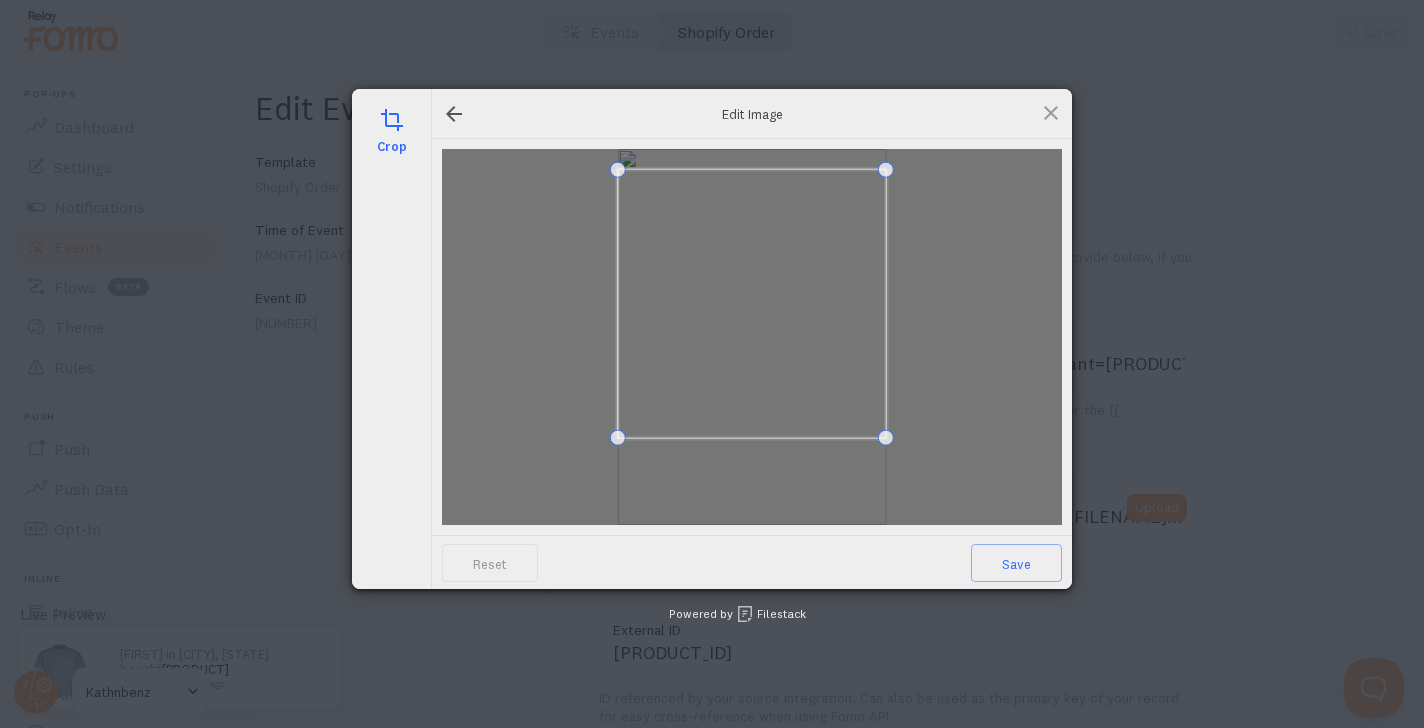 click at bounding box center (752, 304) 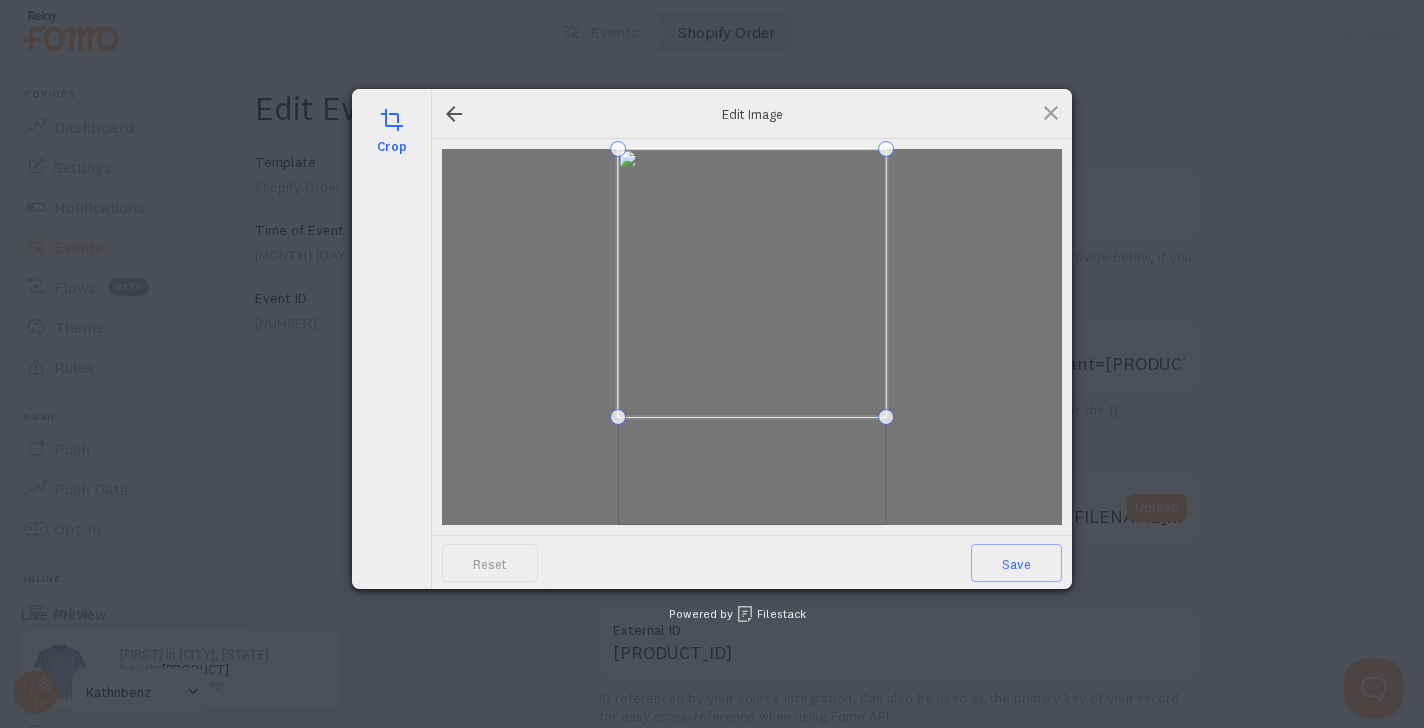 click on "Edit Image                  Reset       Save" at bounding box center (752, 339) 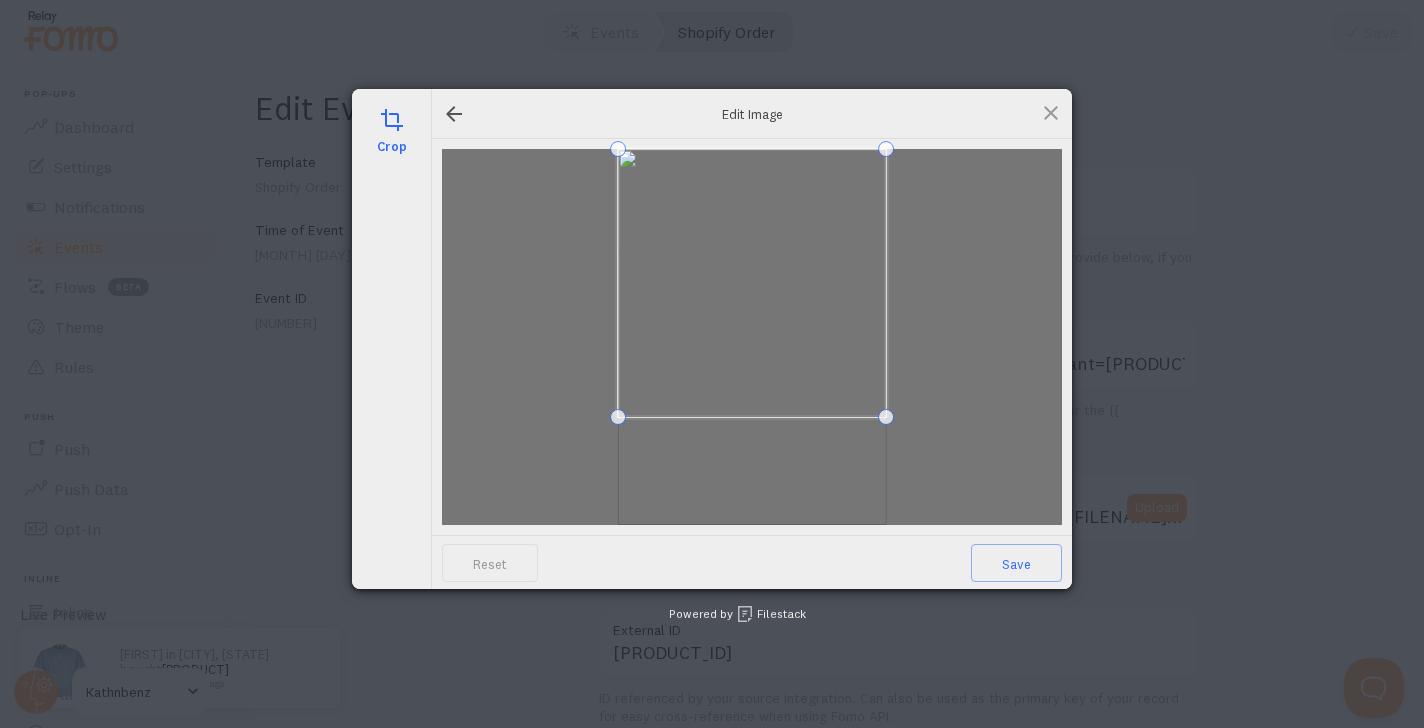click on "Edit Image" at bounding box center (752, 114) 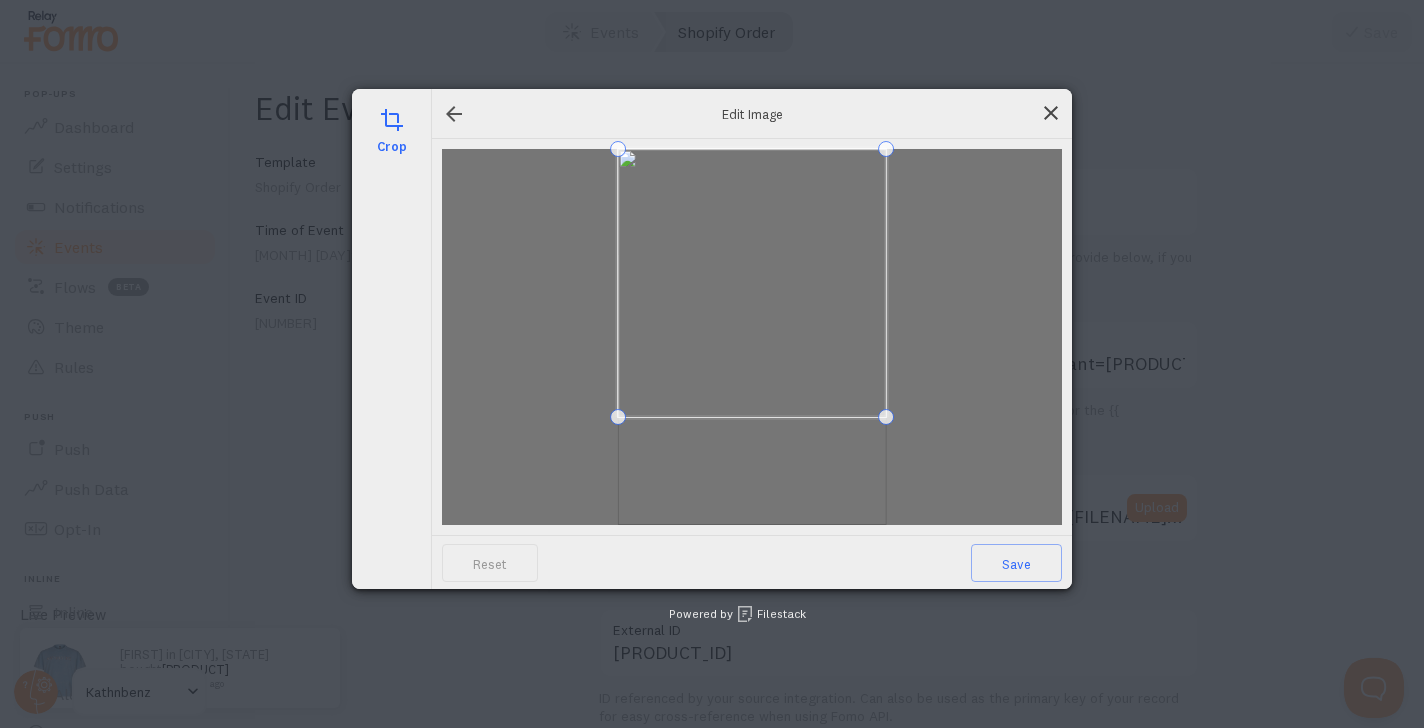 click at bounding box center [1051, 113] 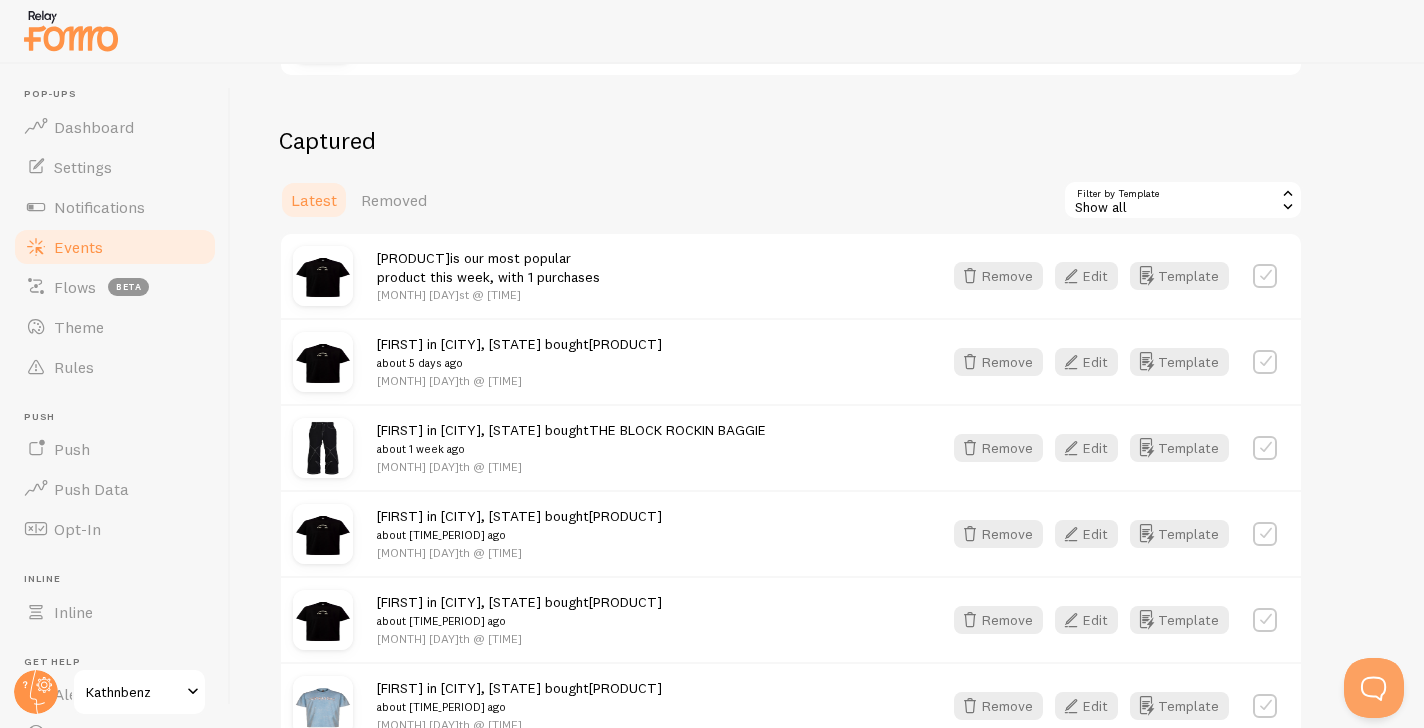 scroll, scrollTop: 450, scrollLeft: 0, axis: vertical 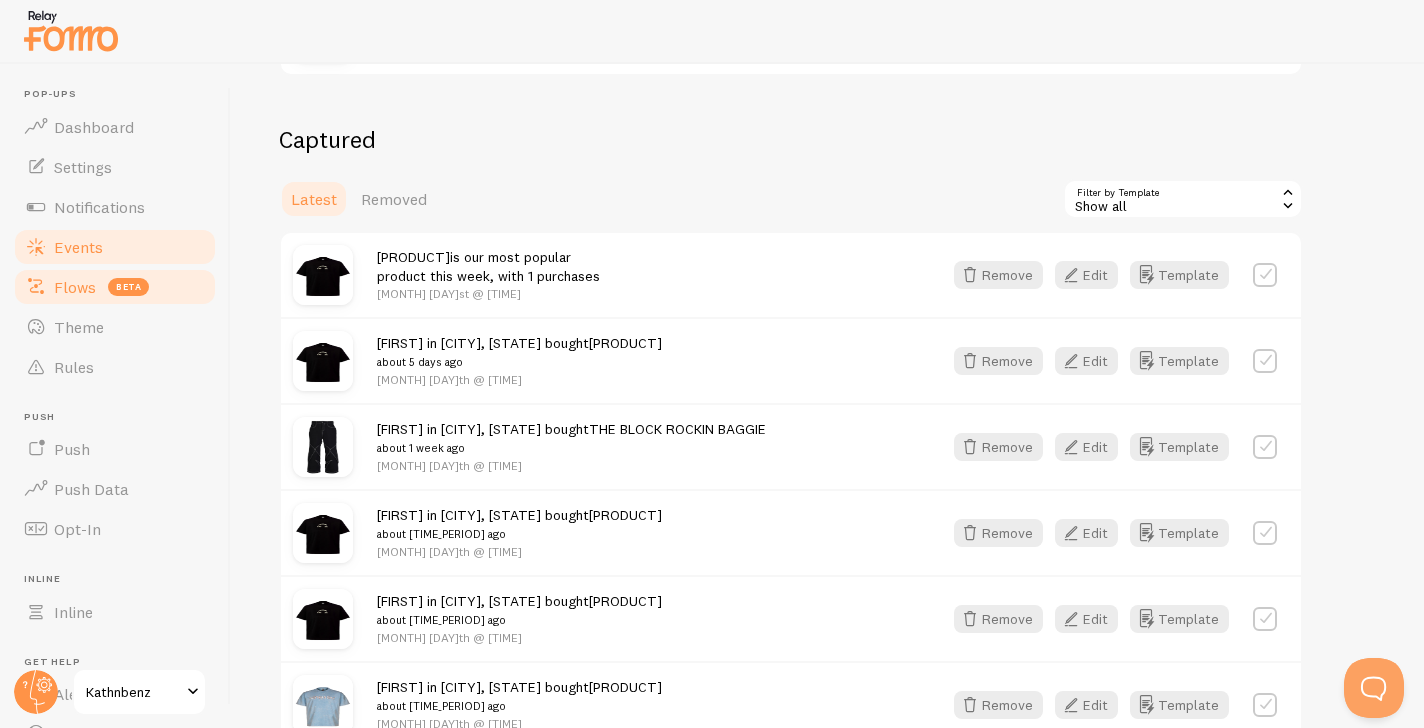 click on "Flows
beta" at bounding box center (115, 287) 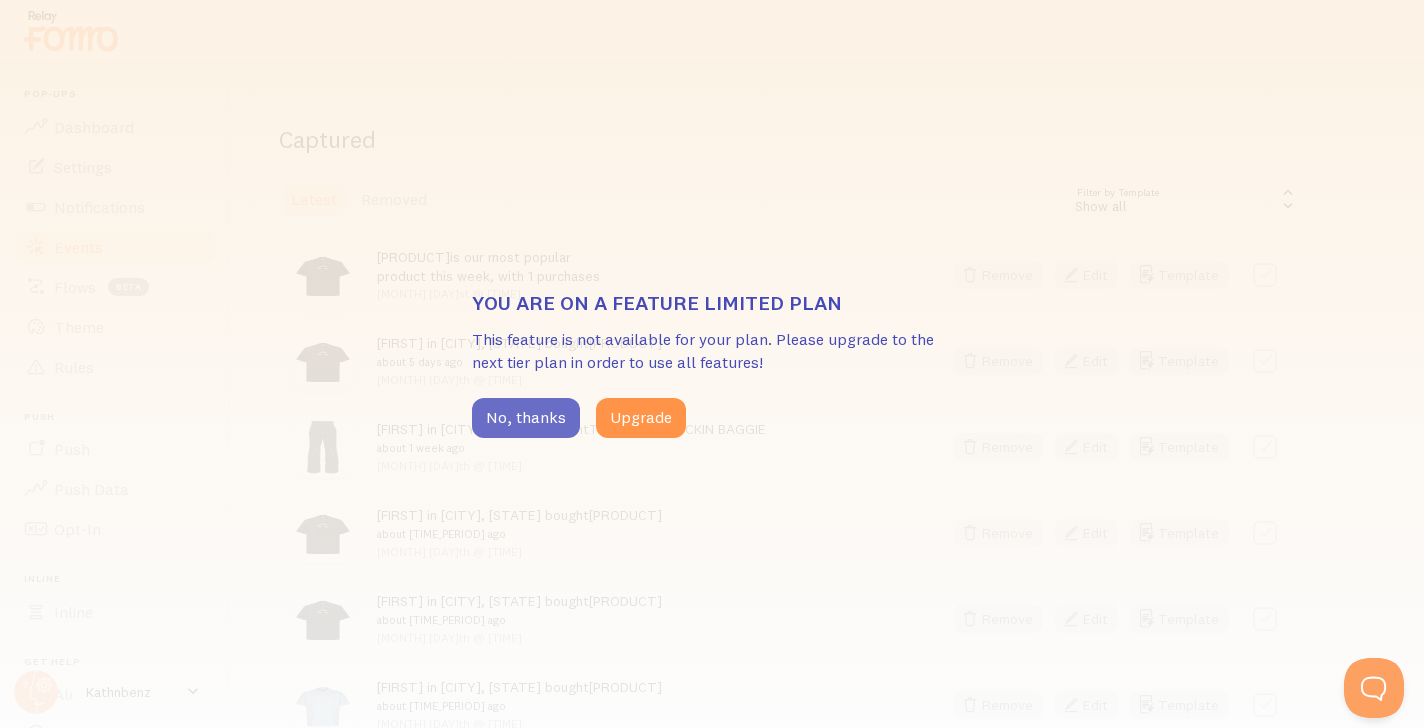 click on "No, thanks" at bounding box center [526, 418] 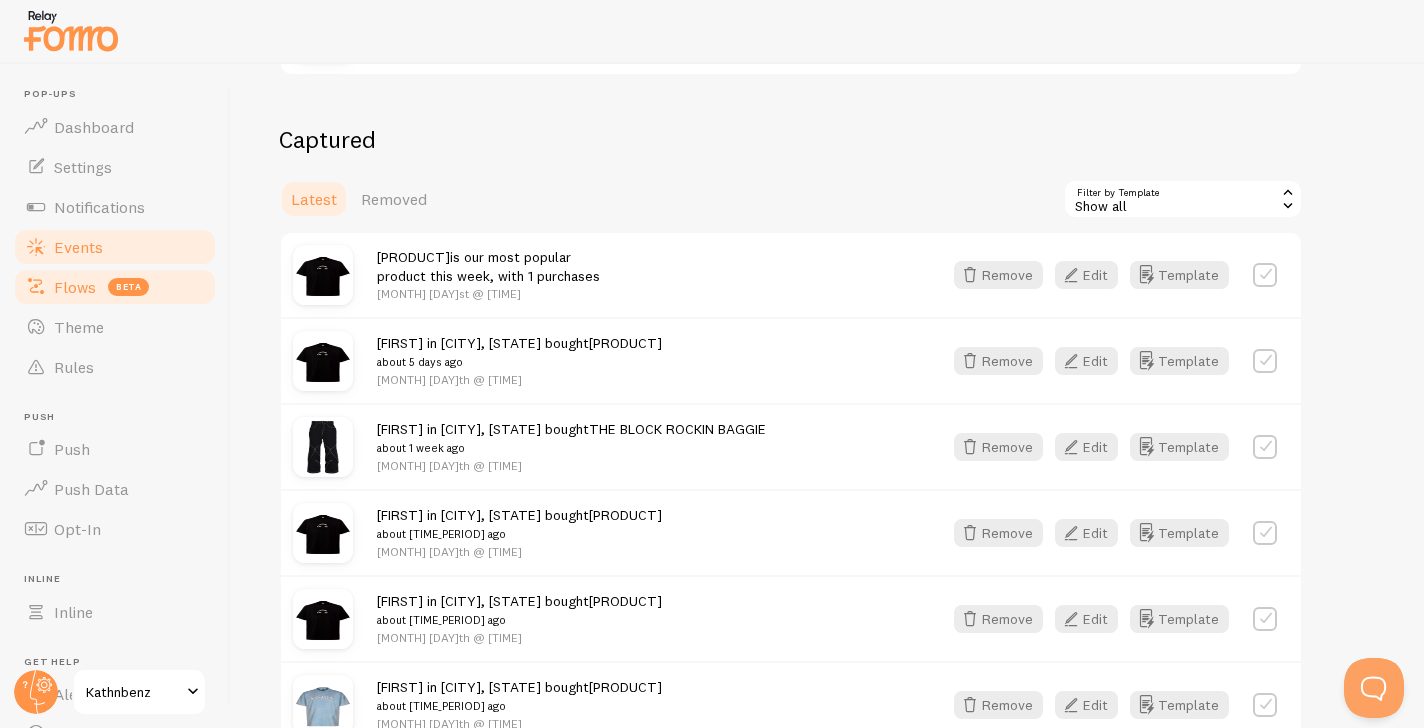 click on "beta" at bounding box center (128, 287) 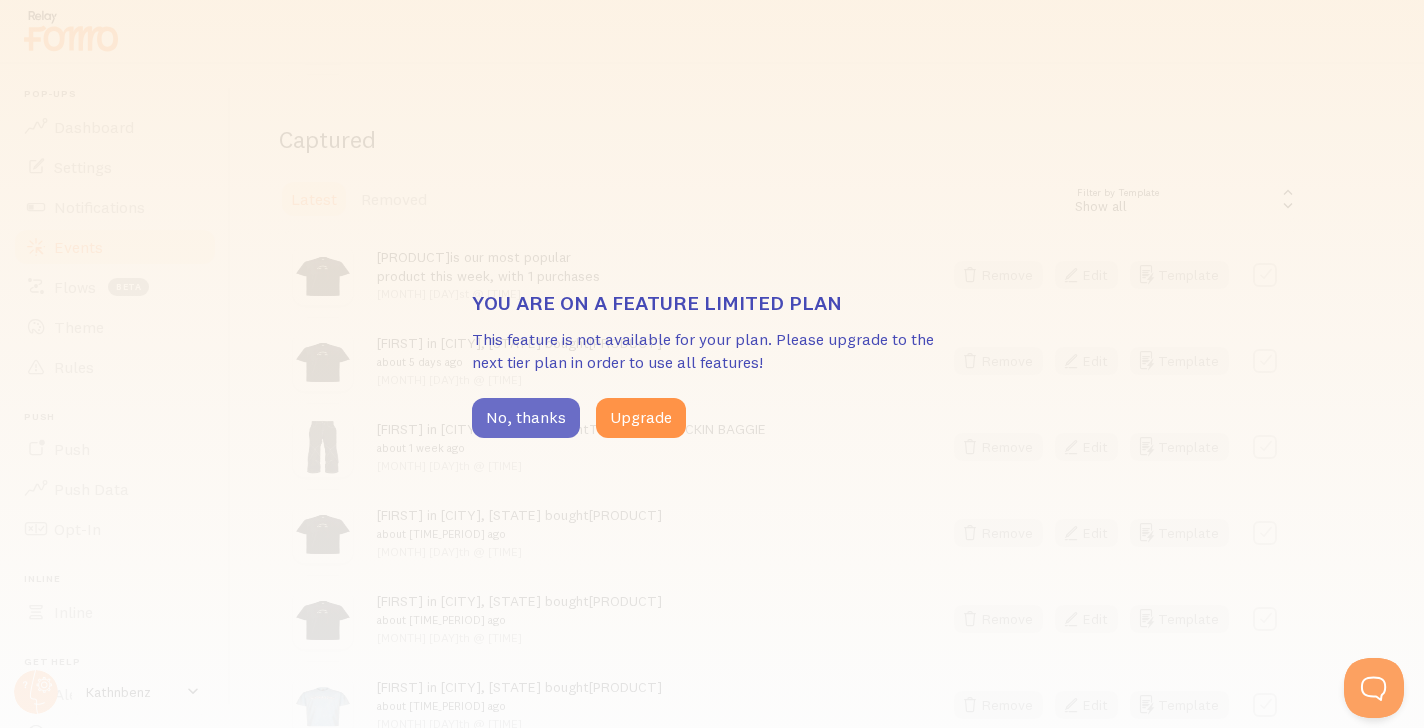 click on "No, thanks" at bounding box center [526, 418] 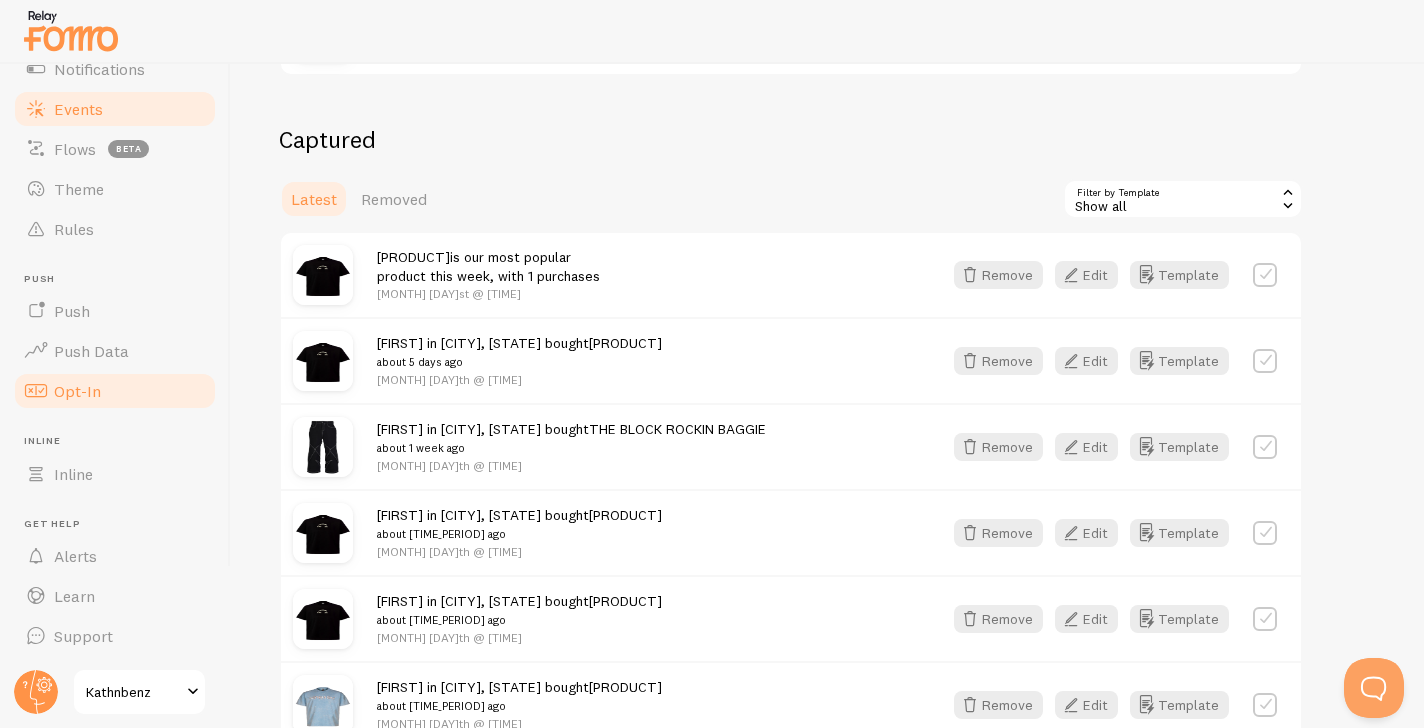 scroll, scrollTop: 0, scrollLeft: 0, axis: both 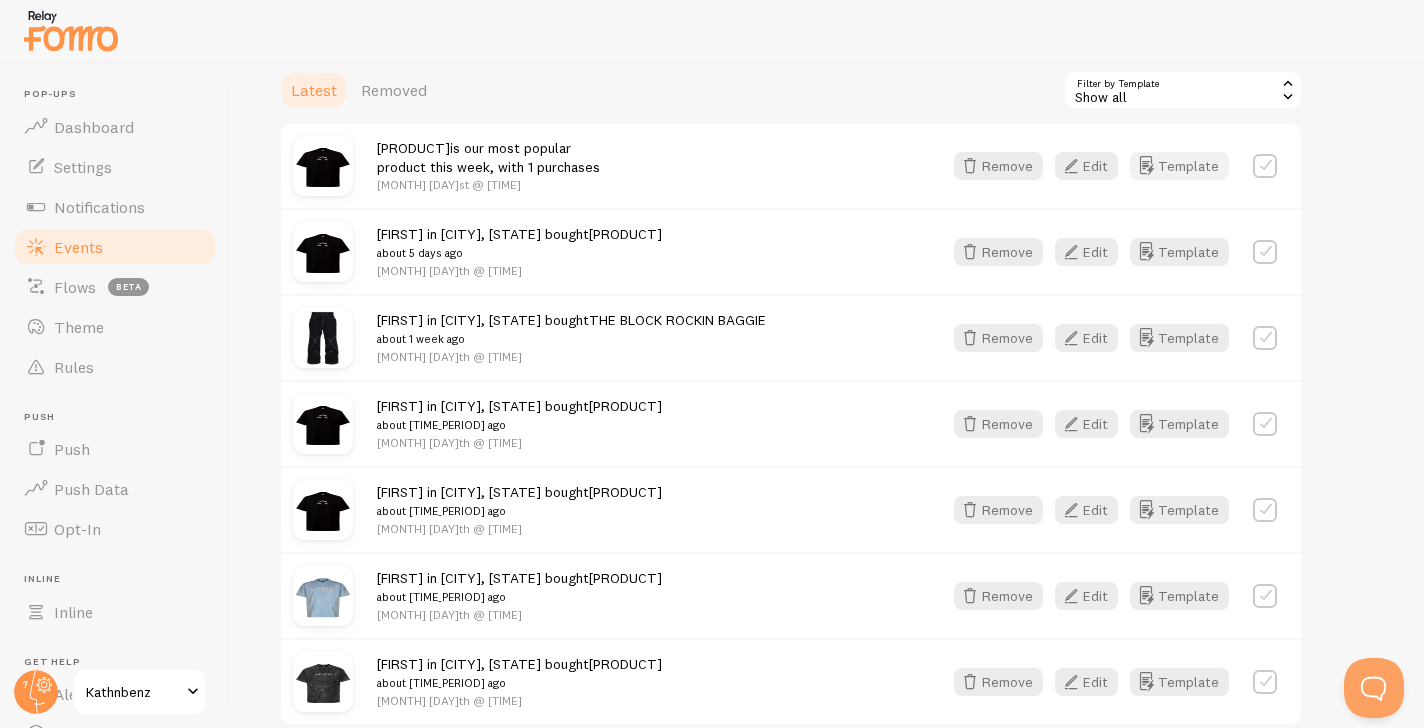 click at bounding box center (1146, 166) 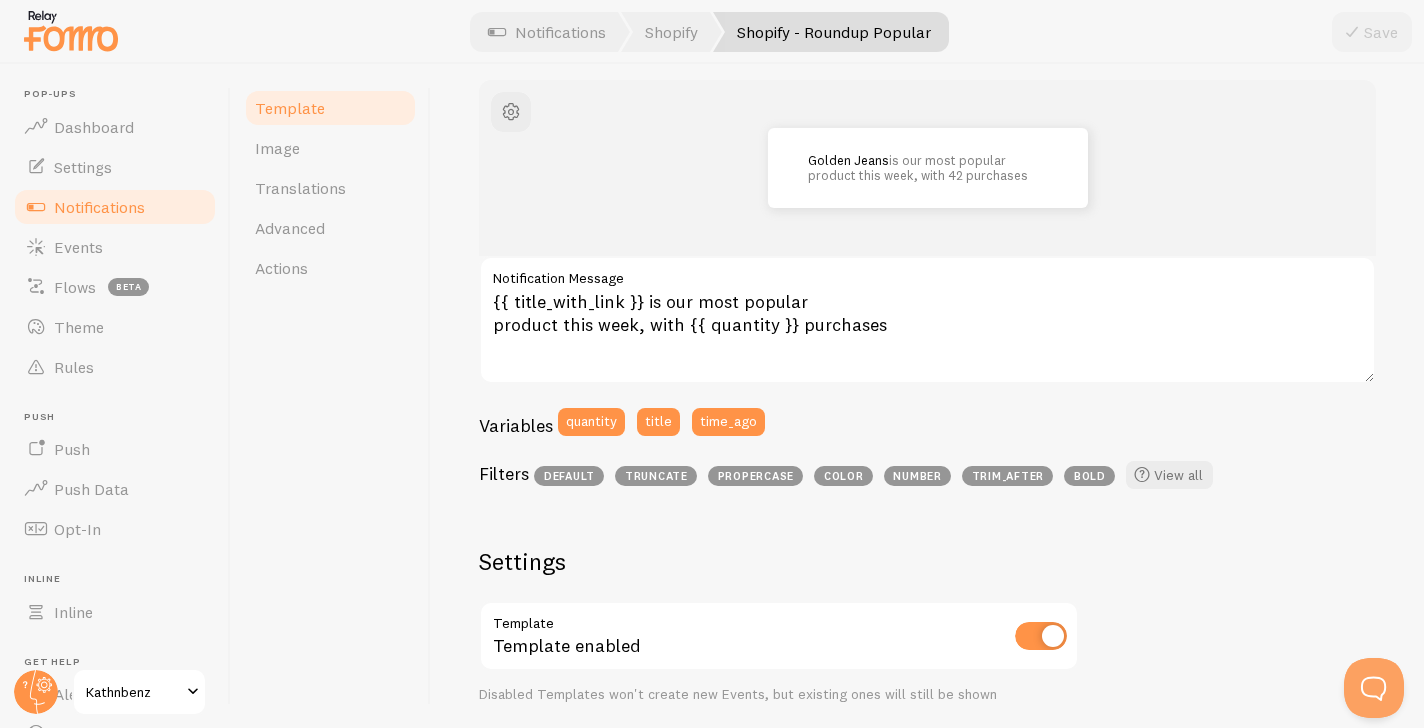 scroll, scrollTop: 204, scrollLeft: 0, axis: vertical 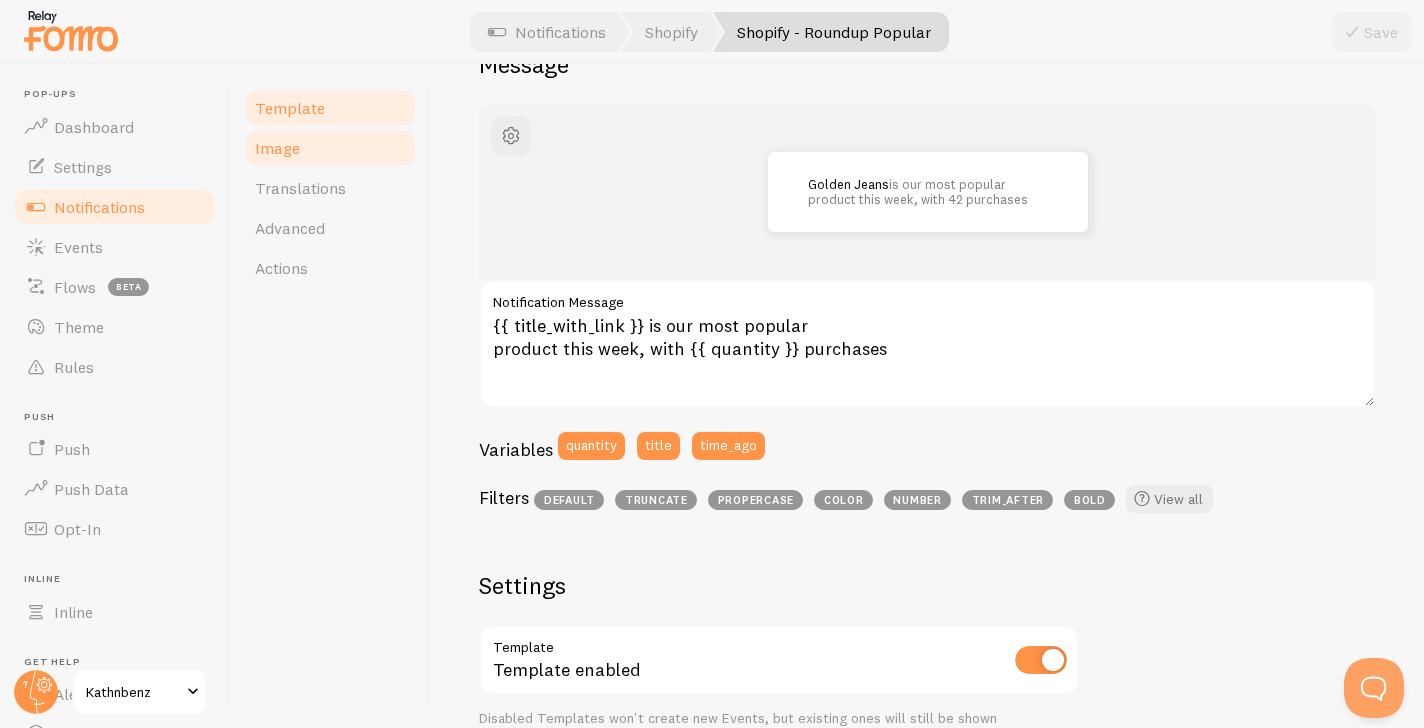 click on "Image" at bounding box center (277, 148) 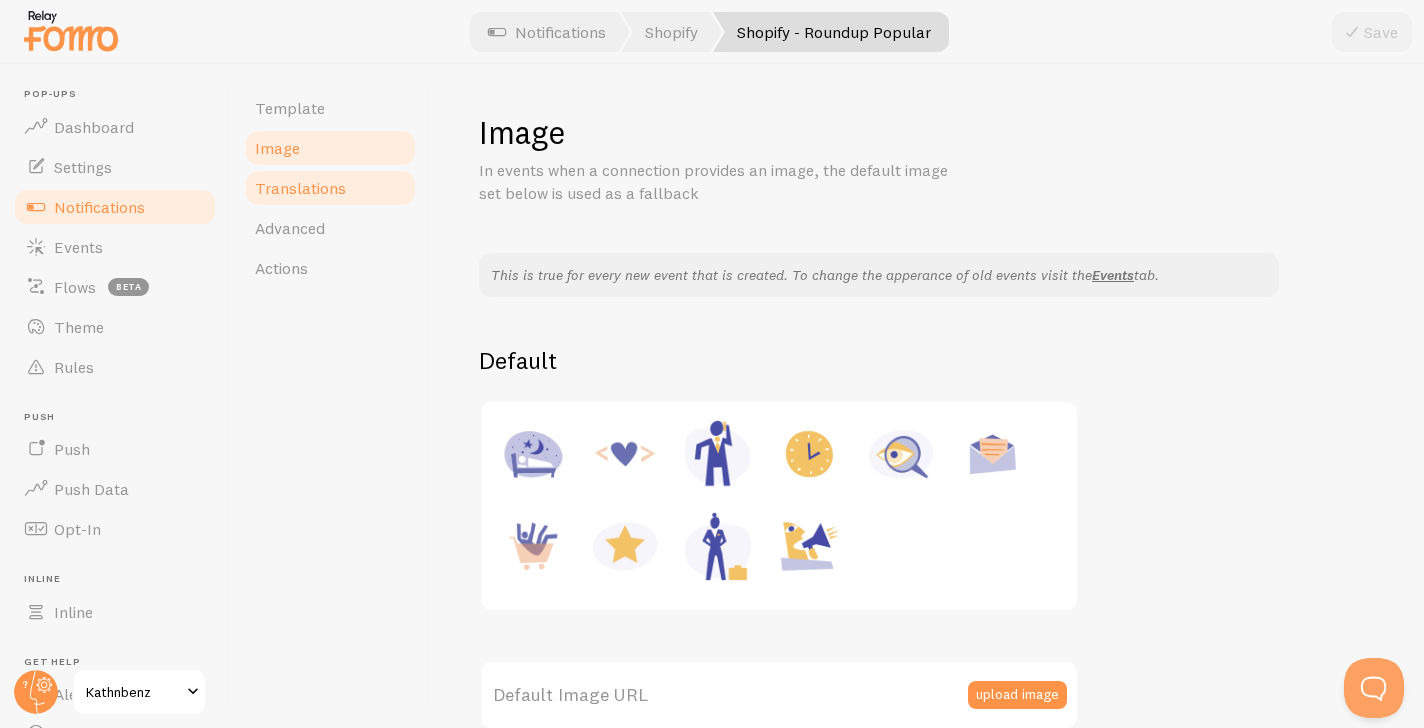 click on "Translations" at bounding box center [300, 188] 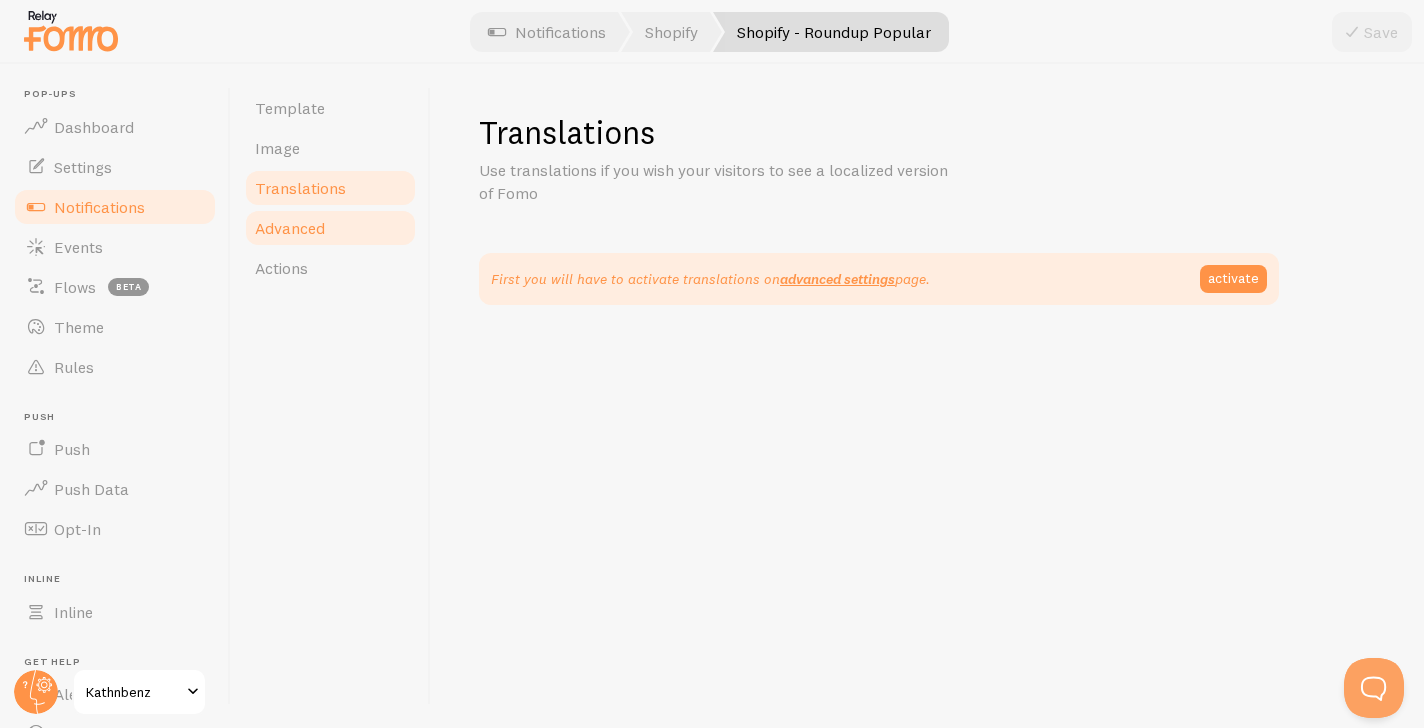 click on "Advanced" at bounding box center [330, 228] 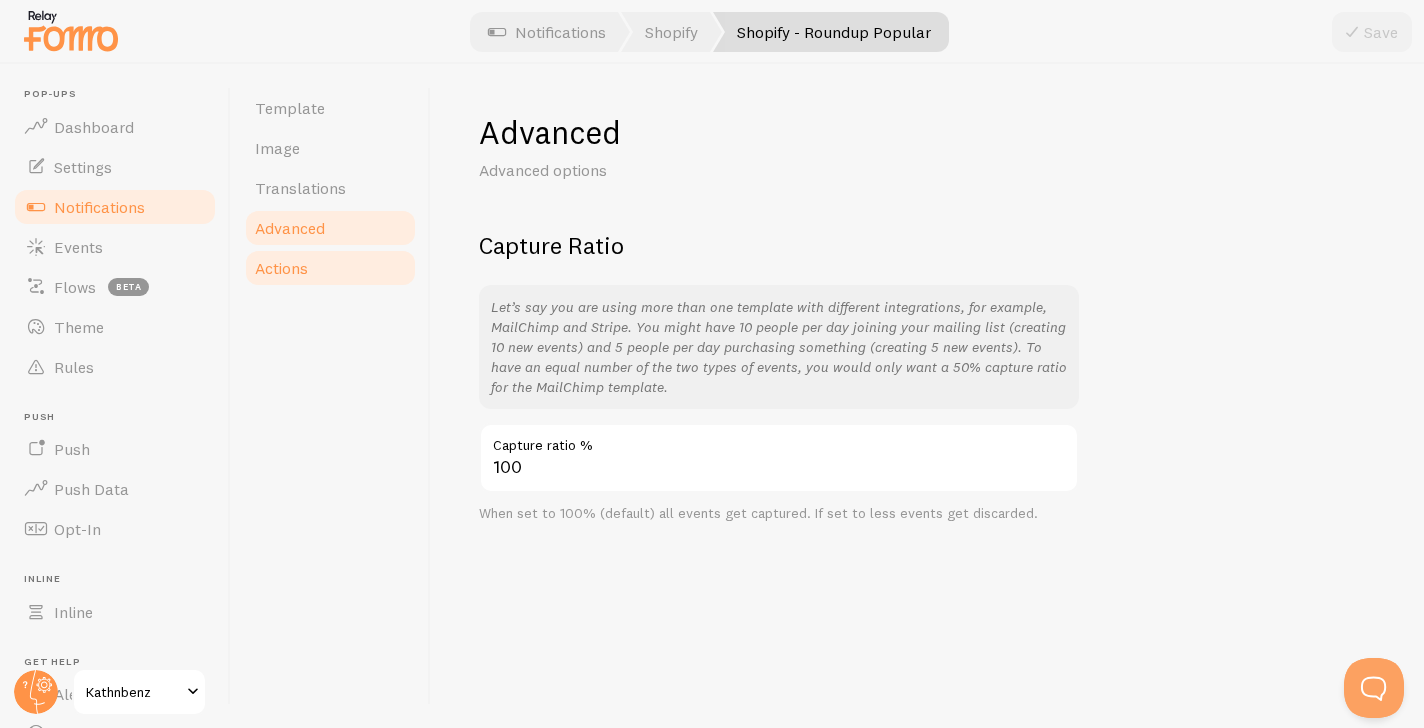 click on "Actions" at bounding box center (330, 268) 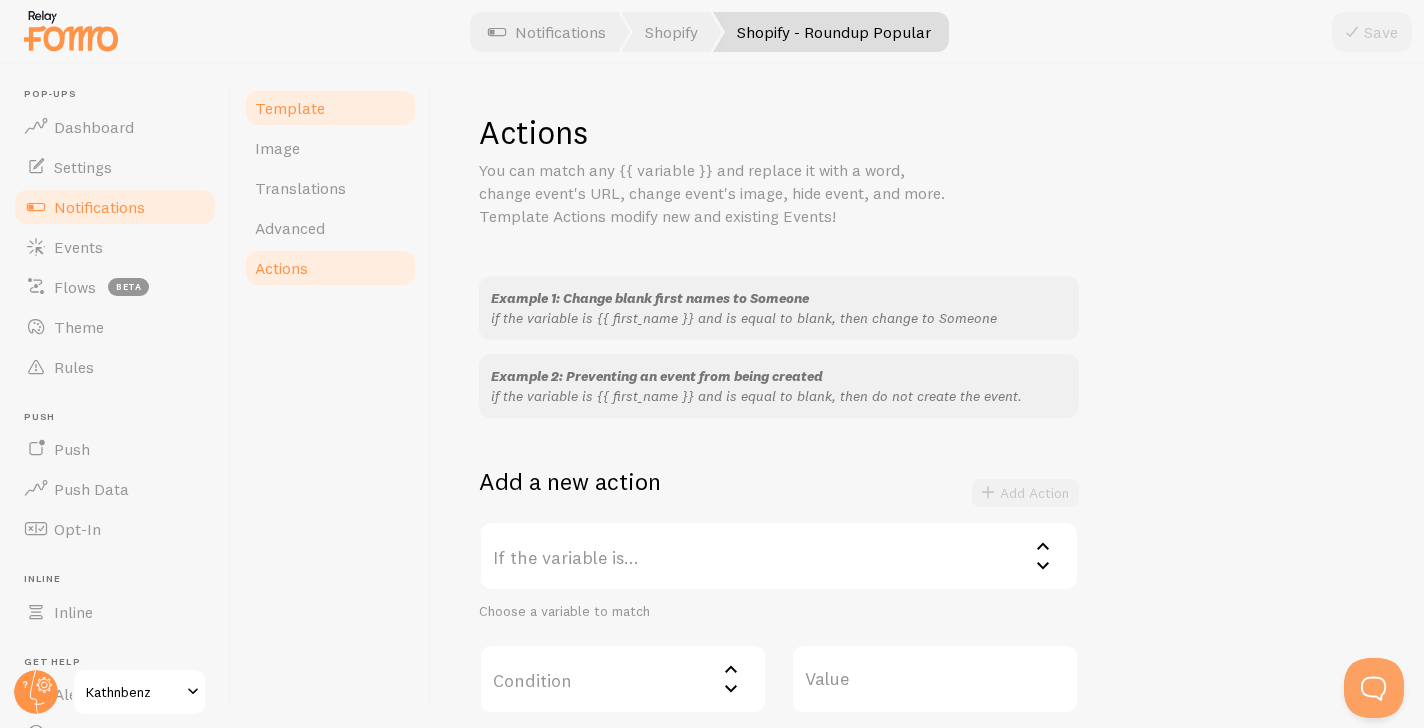 click on "Template" at bounding box center [330, 108] 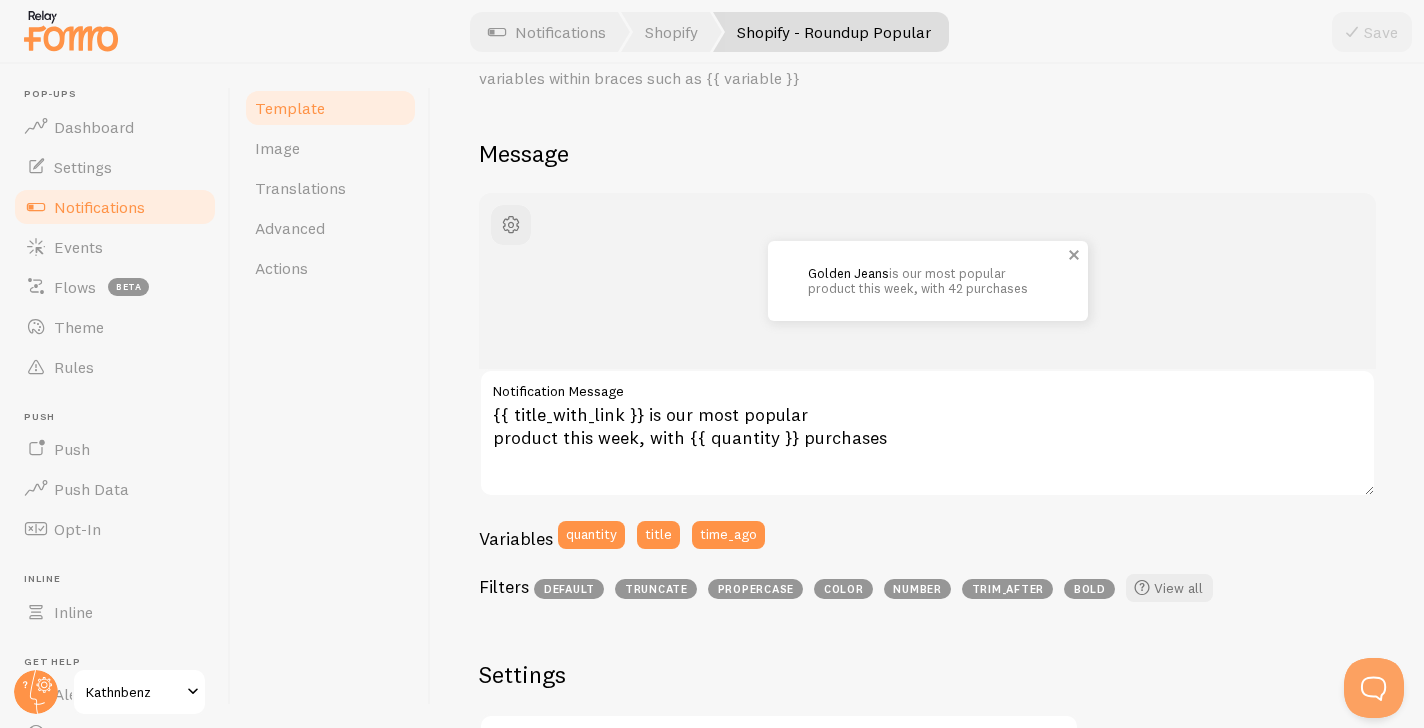 scroll, scrollTop: 0, scrollLeft: 0, axis: both 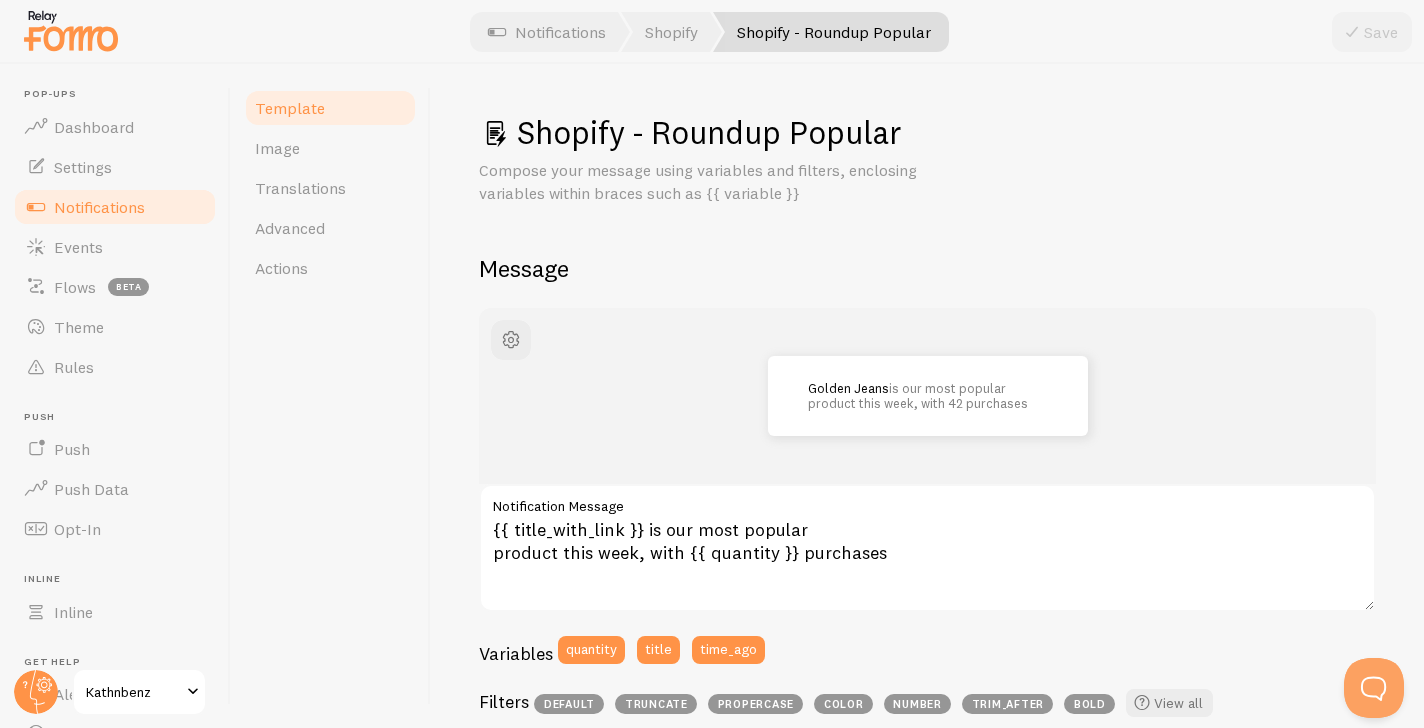click on "Notifications" at bounding box center [115, 207] 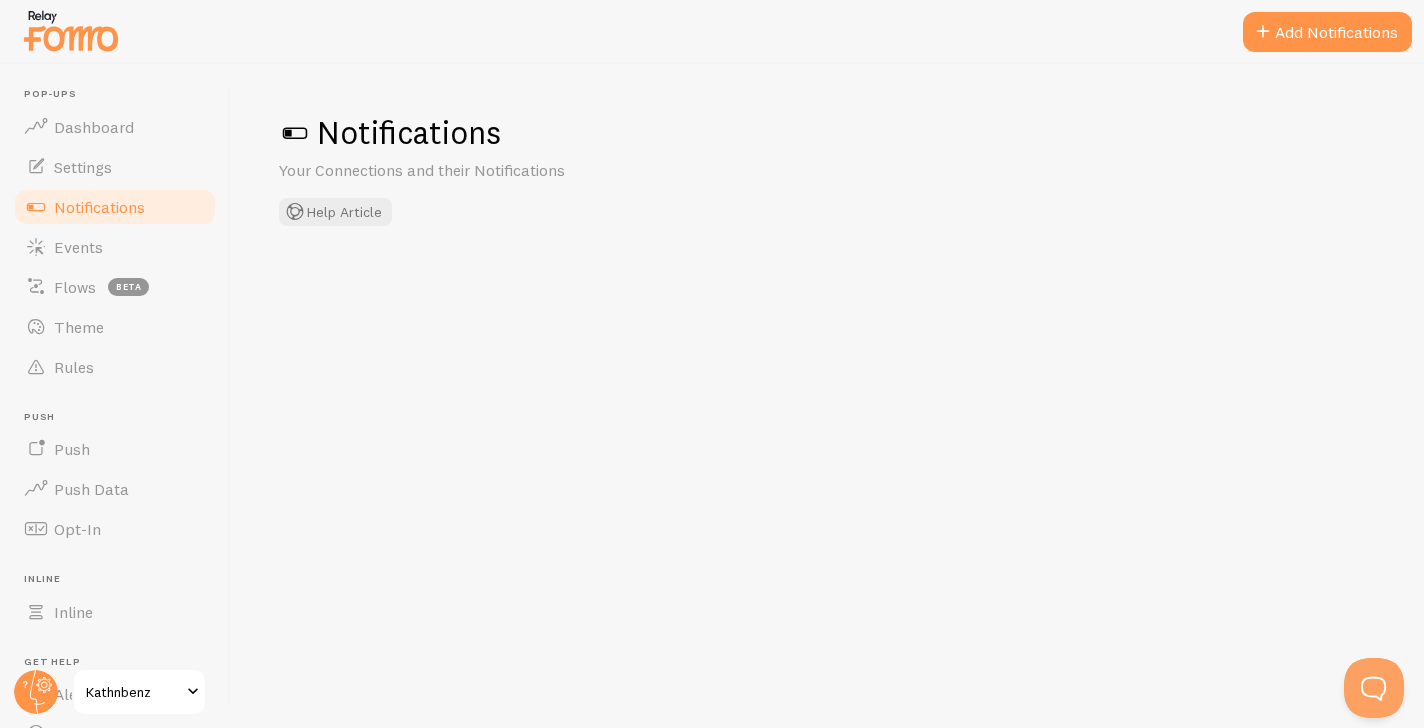 click on "Notifications" at bounding box center [115, 207] 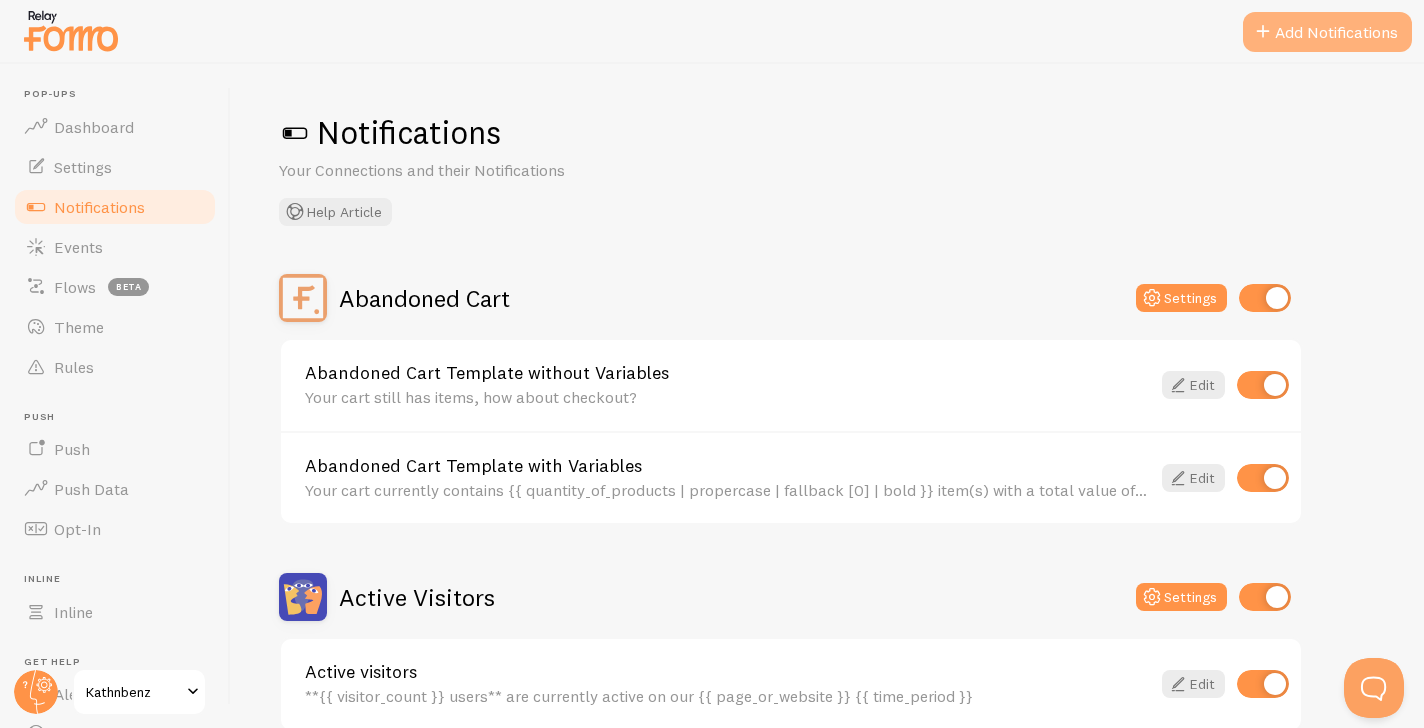 click at bounding box center (1263, 32) 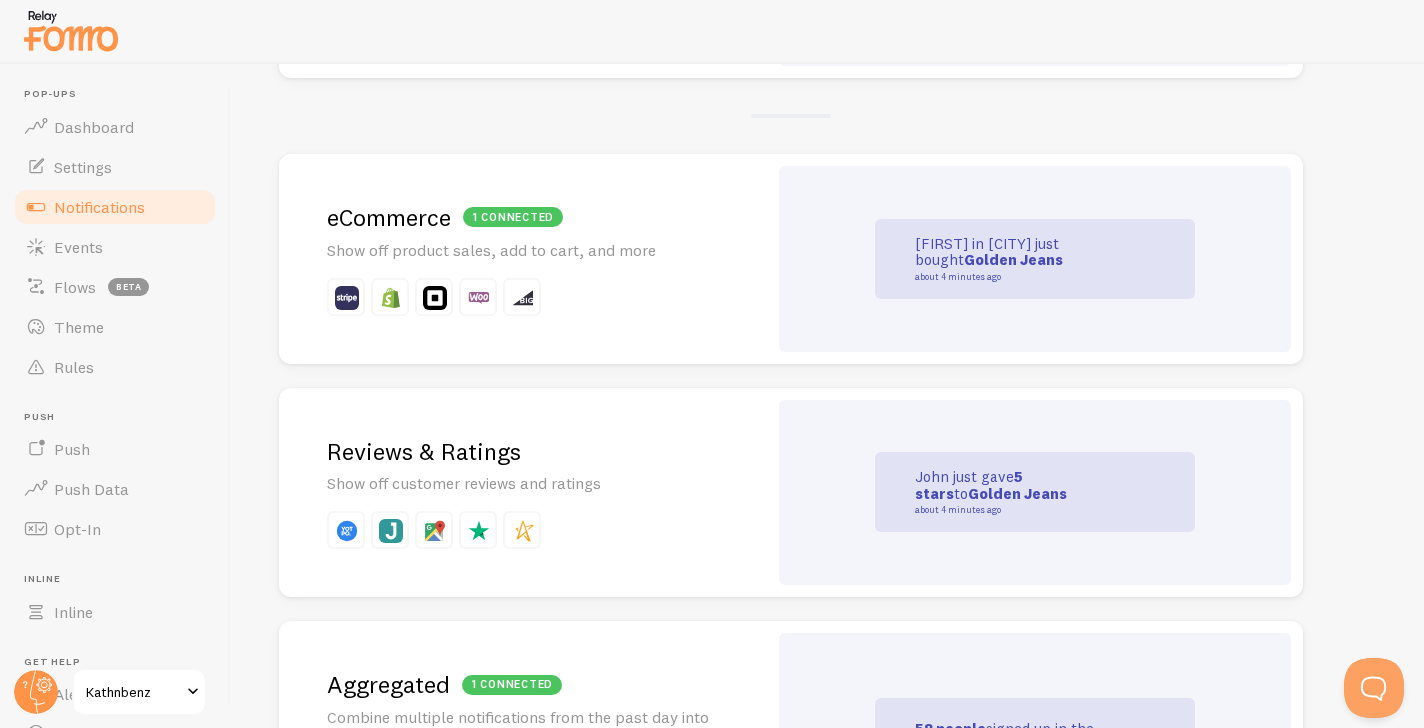 scroll, scrollTop: 405, scrollLeft: 0, axis: vertical 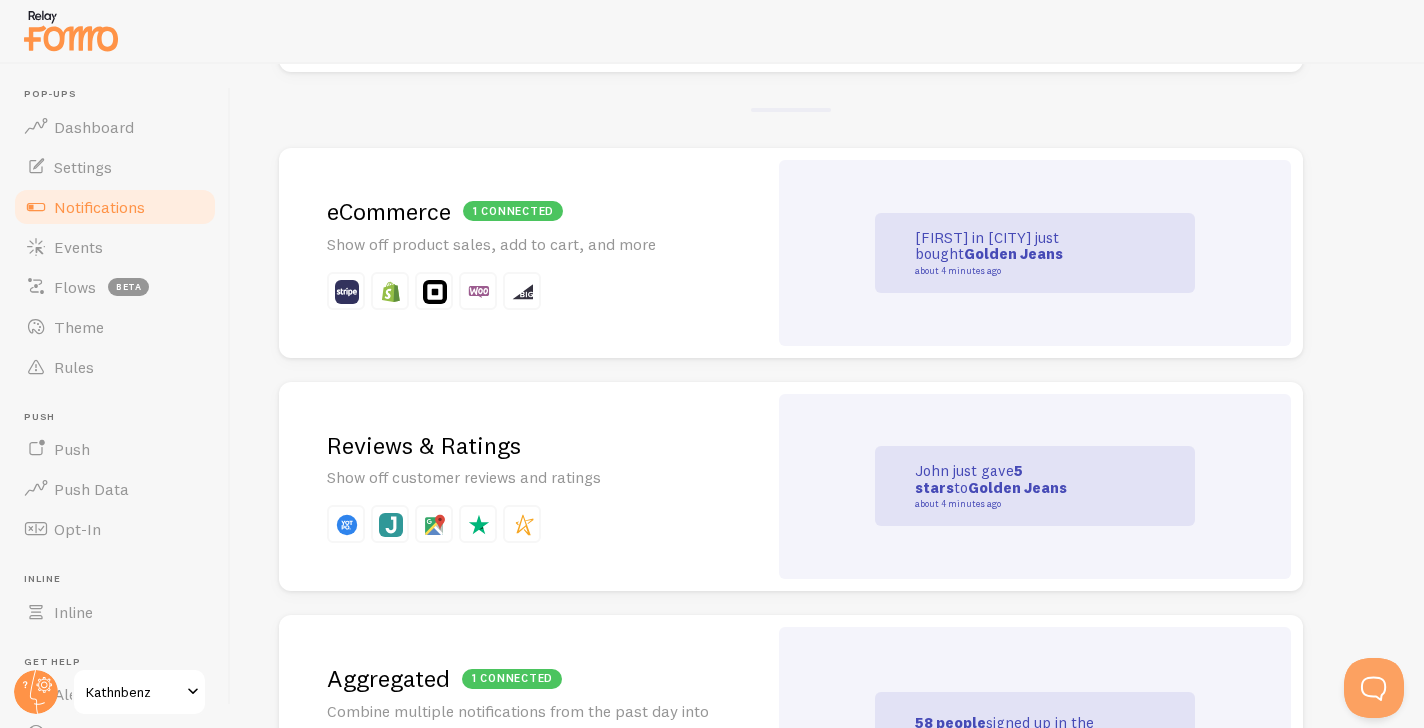 click on "[FIRST] in [CITY] just bought  [PRODUCT]    about 4 minutes ago" at bounding box center [1035, 253] 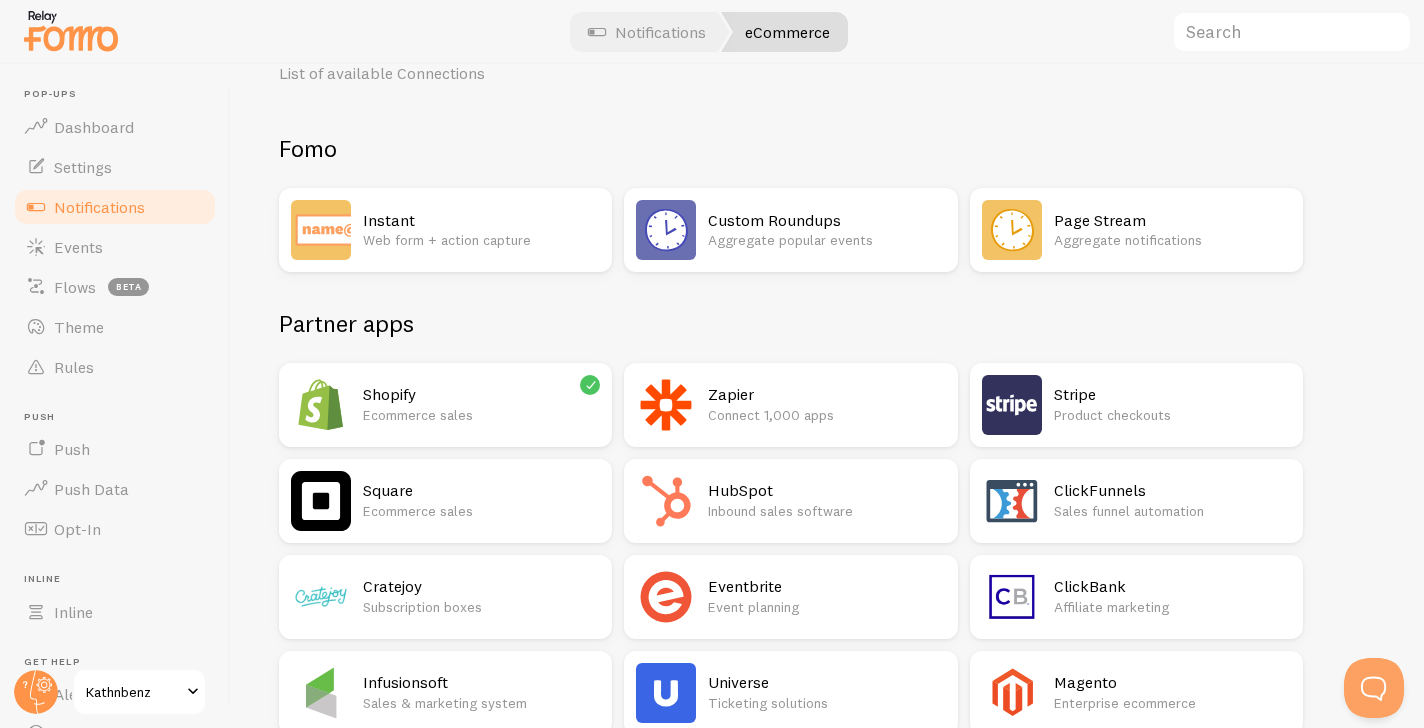 scroll, scrollTop: 63, scrollLeft: 0, axis: vertical 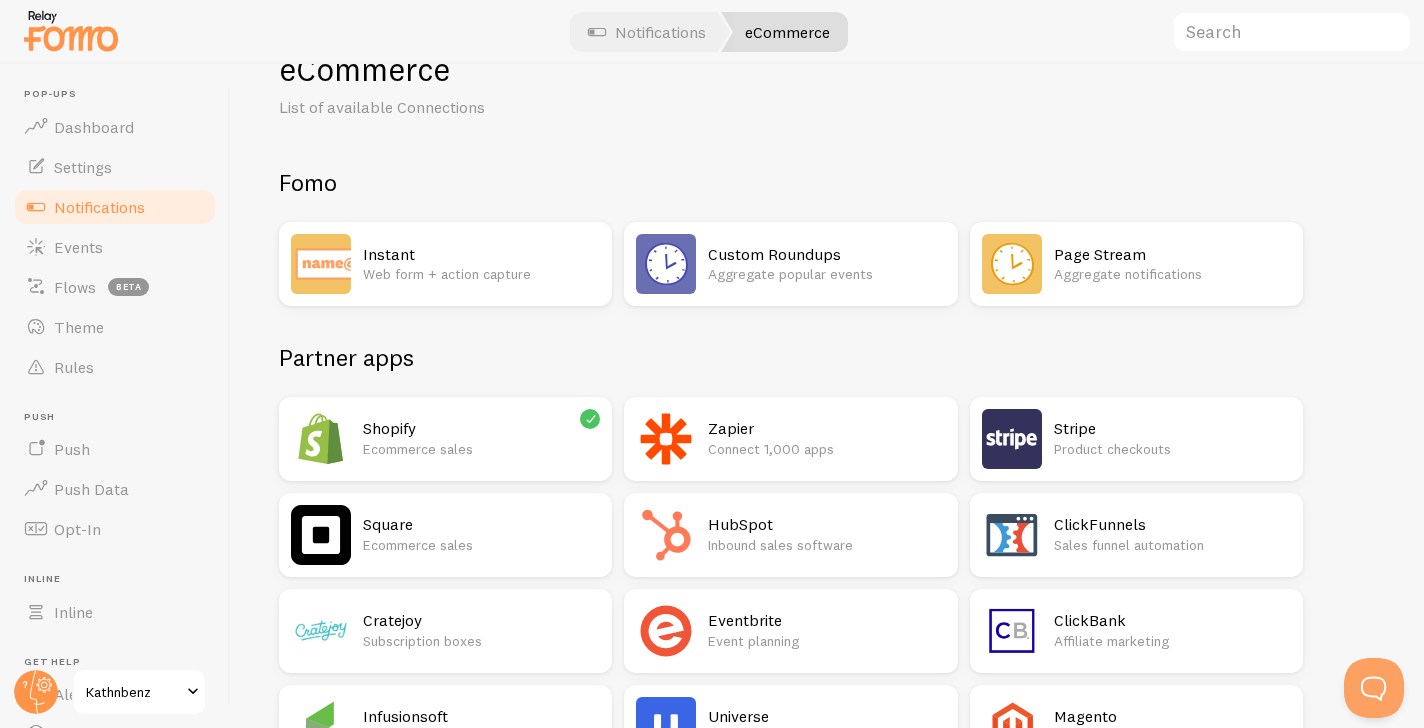 click on "Square" at bounding box center (481, 524) 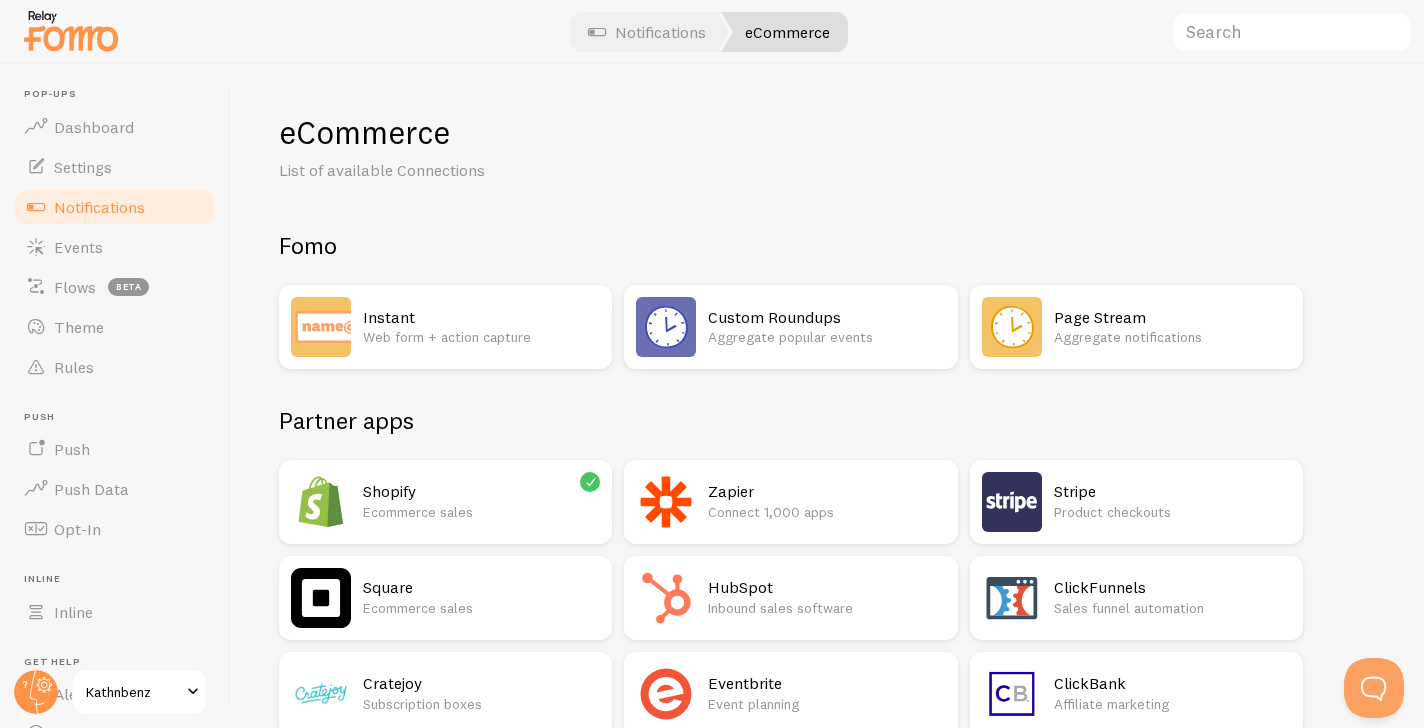 click on "Shopify" at bounding box center [481, 491] 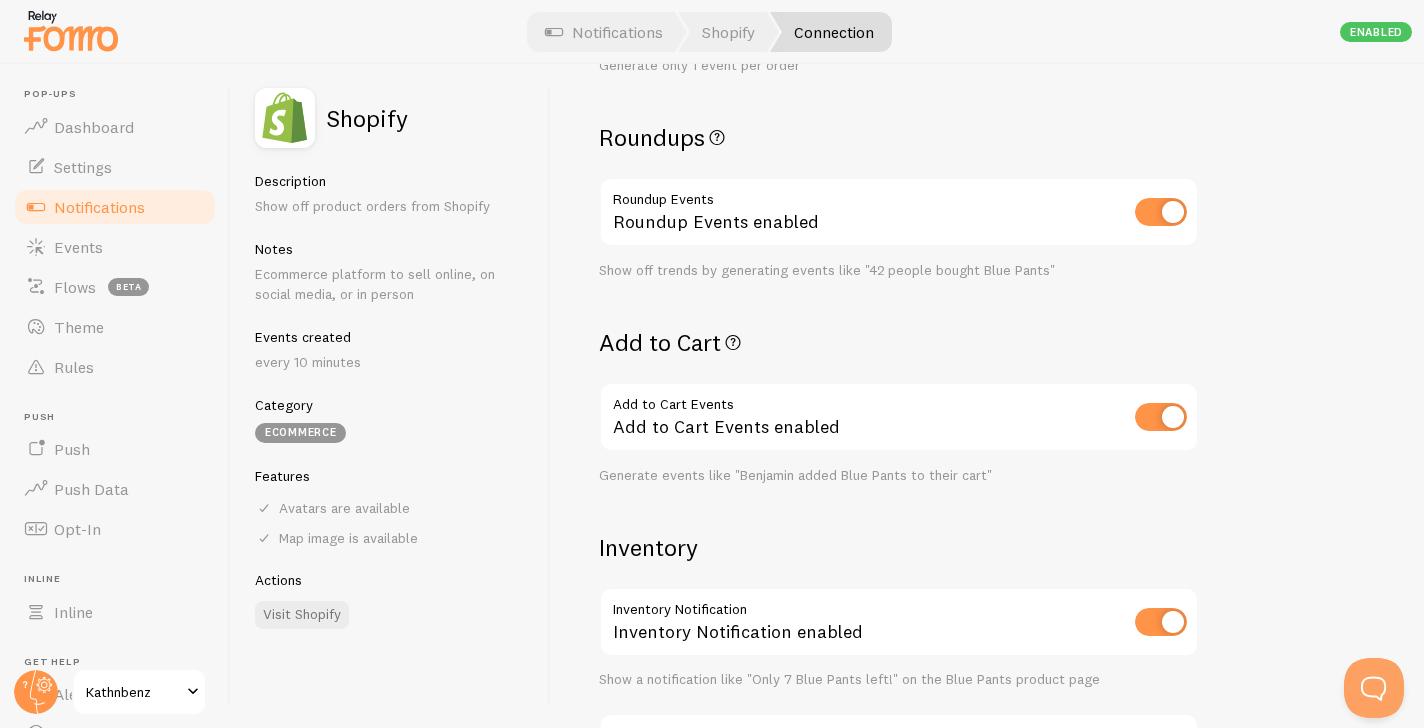 scroll, scrollTop: 0, scrollLeft: 0, axis: both 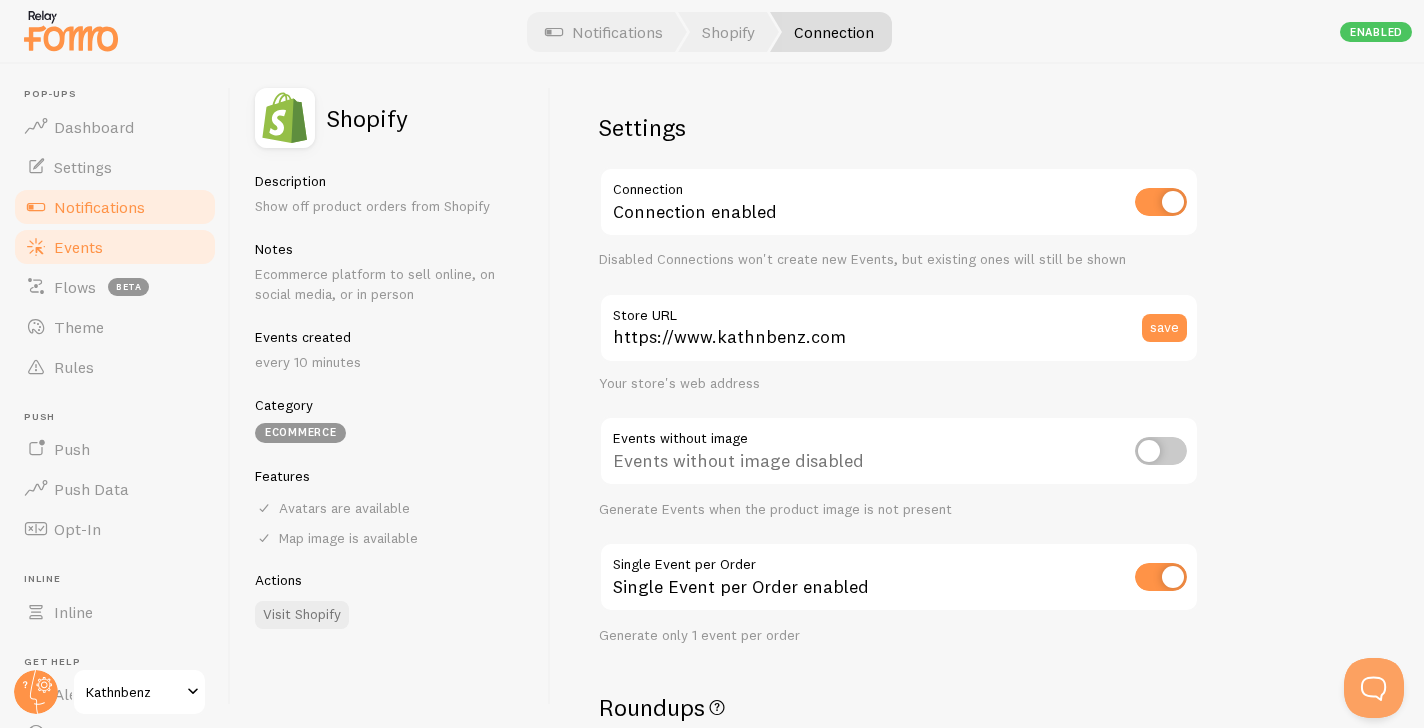 click on "Events" at bounding box center [115, 247] 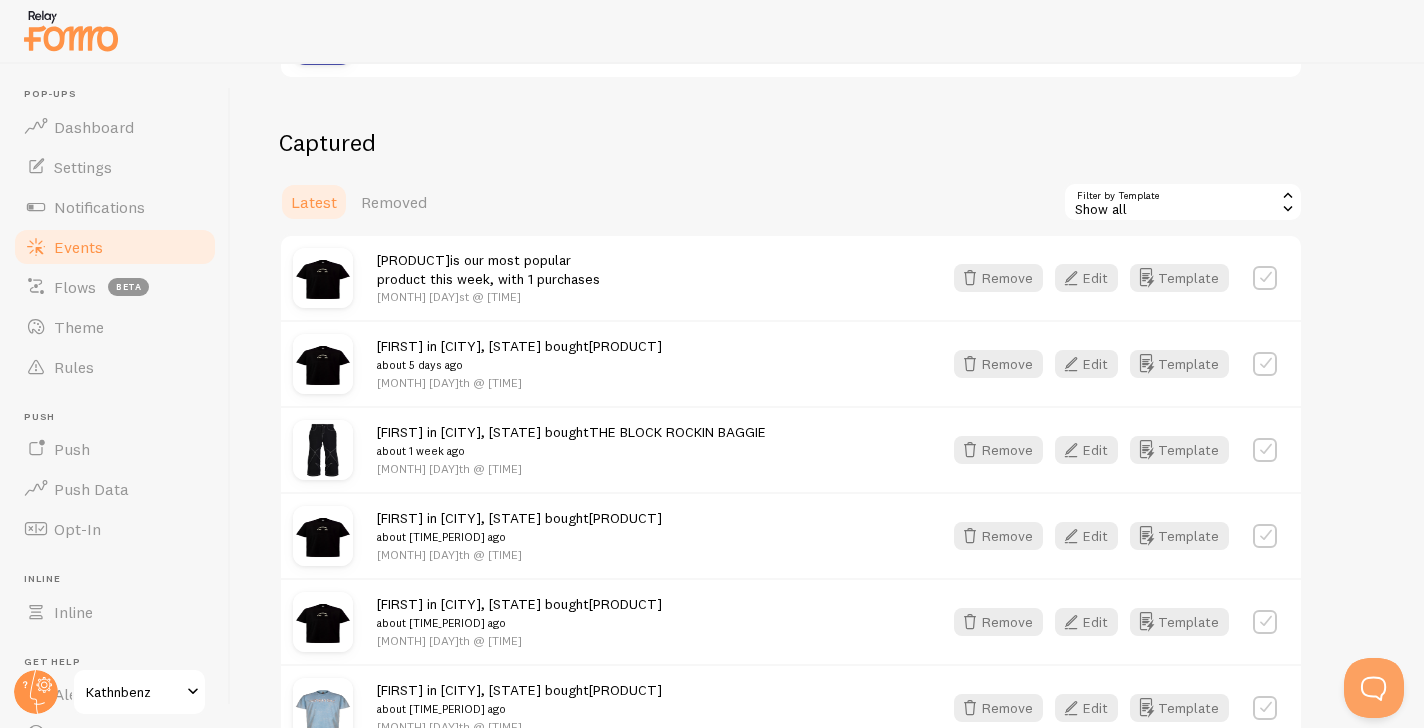 scroll, scrollTop: 449, scrollLeft: 0, axis: vertical 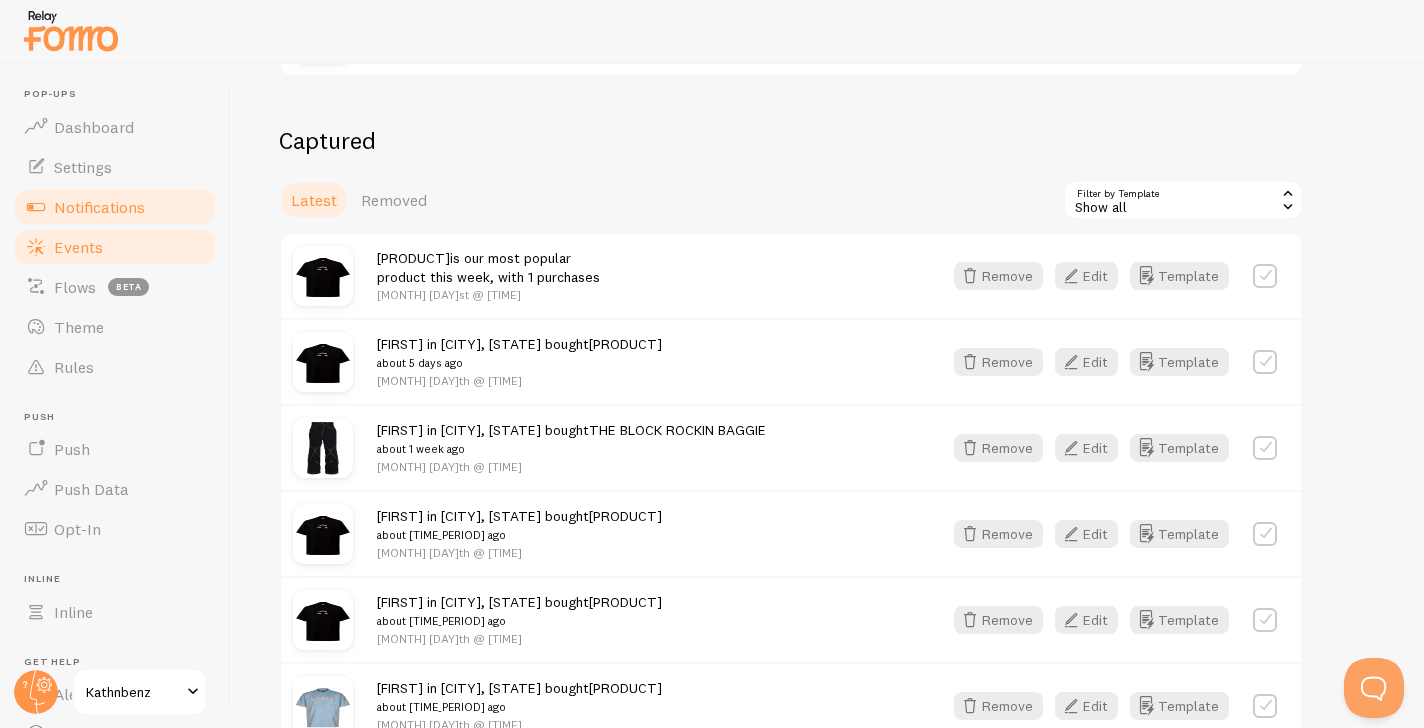 click on "Notifications" at bounding box center [99, 207] 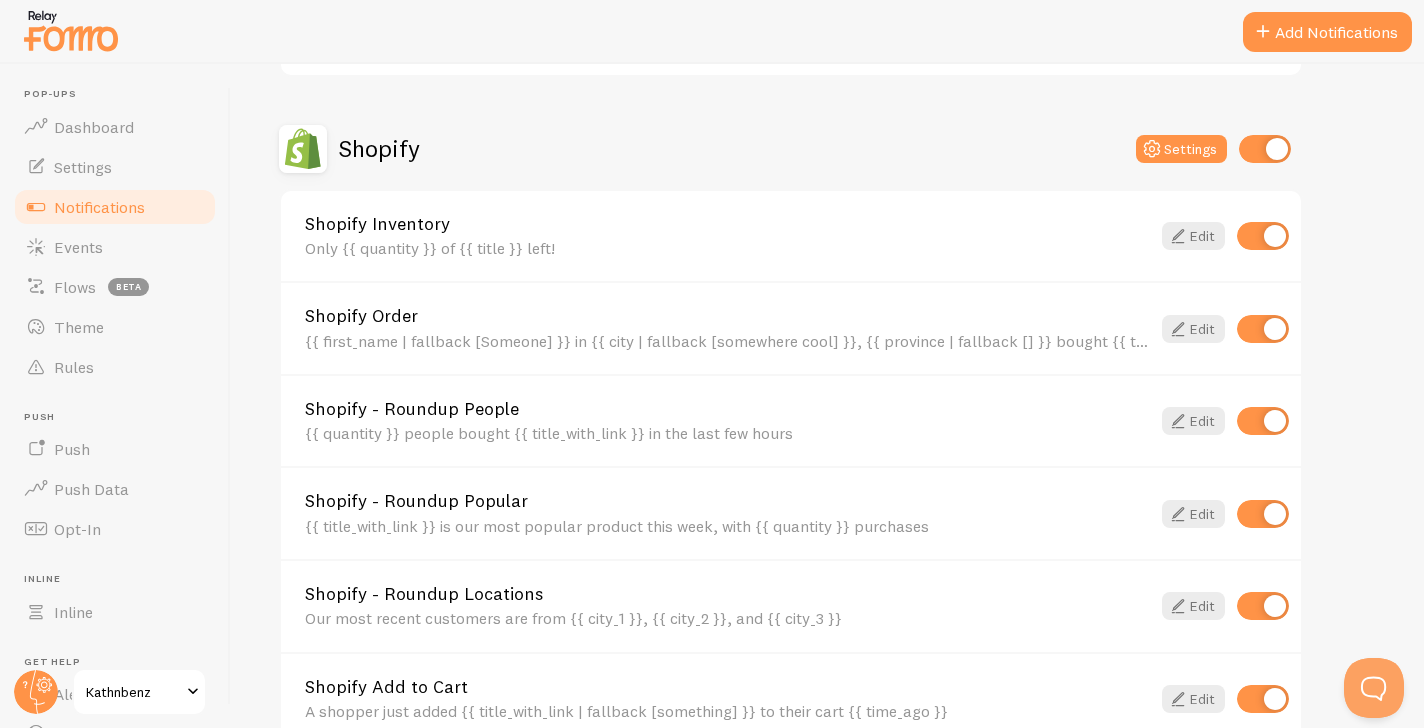 scroll, scrollTop: 0, scrollLeft: 0, axis: both 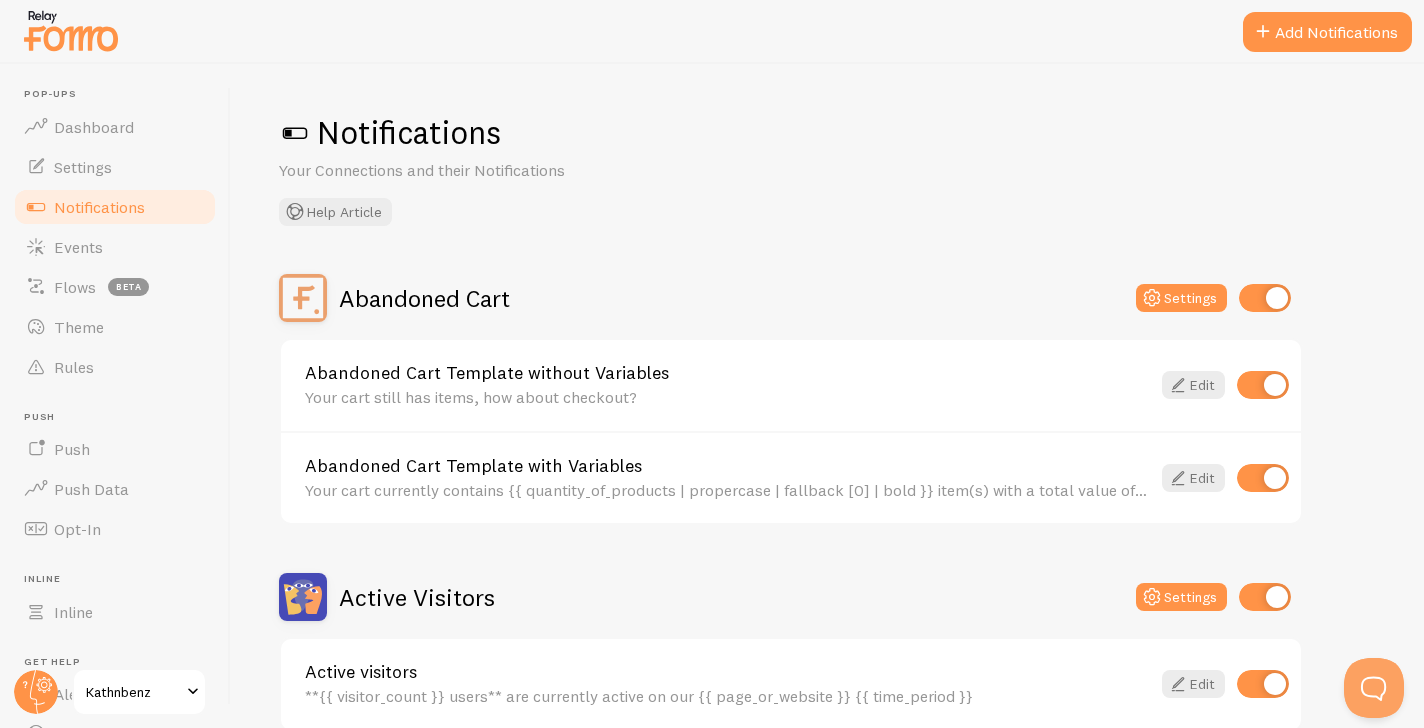 click on "Notifications" at bounding box center [99, 207] 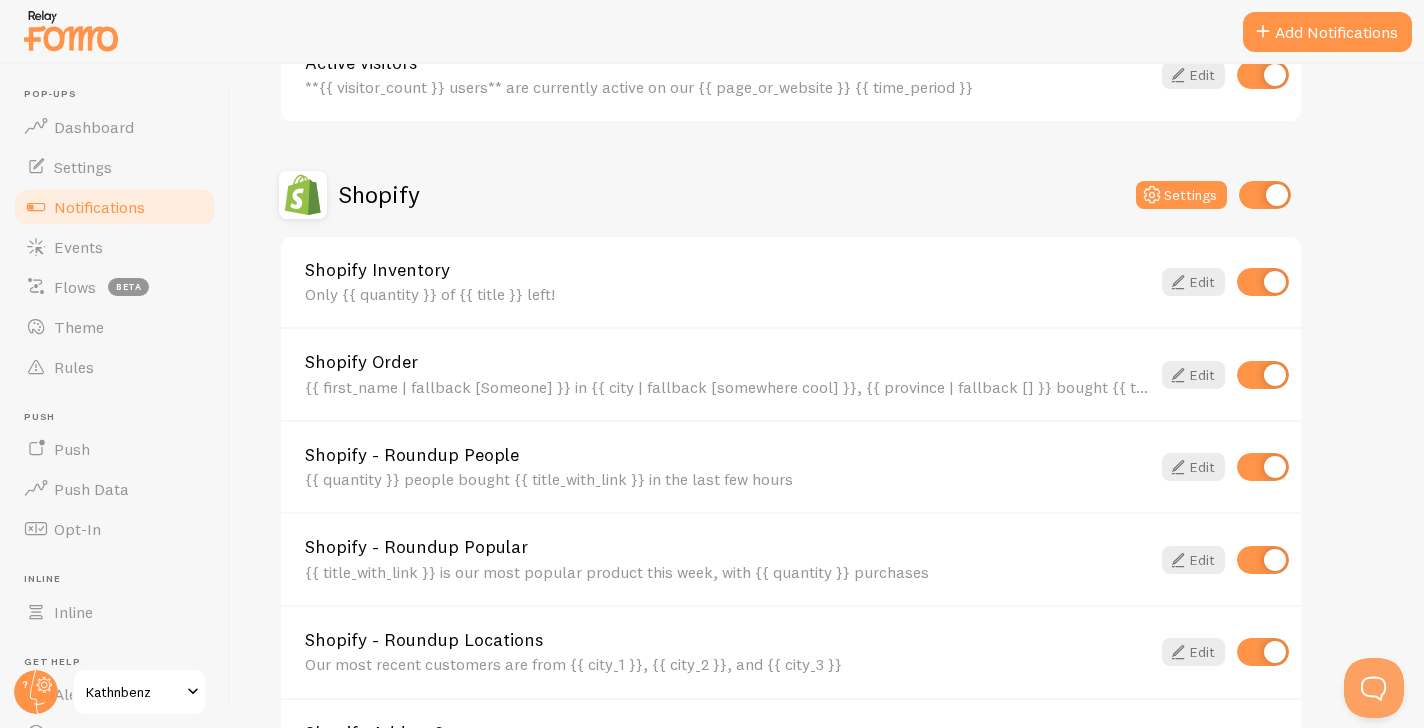 scroll, scrollTop: 611, scrollLeft: 0, axis: vertical 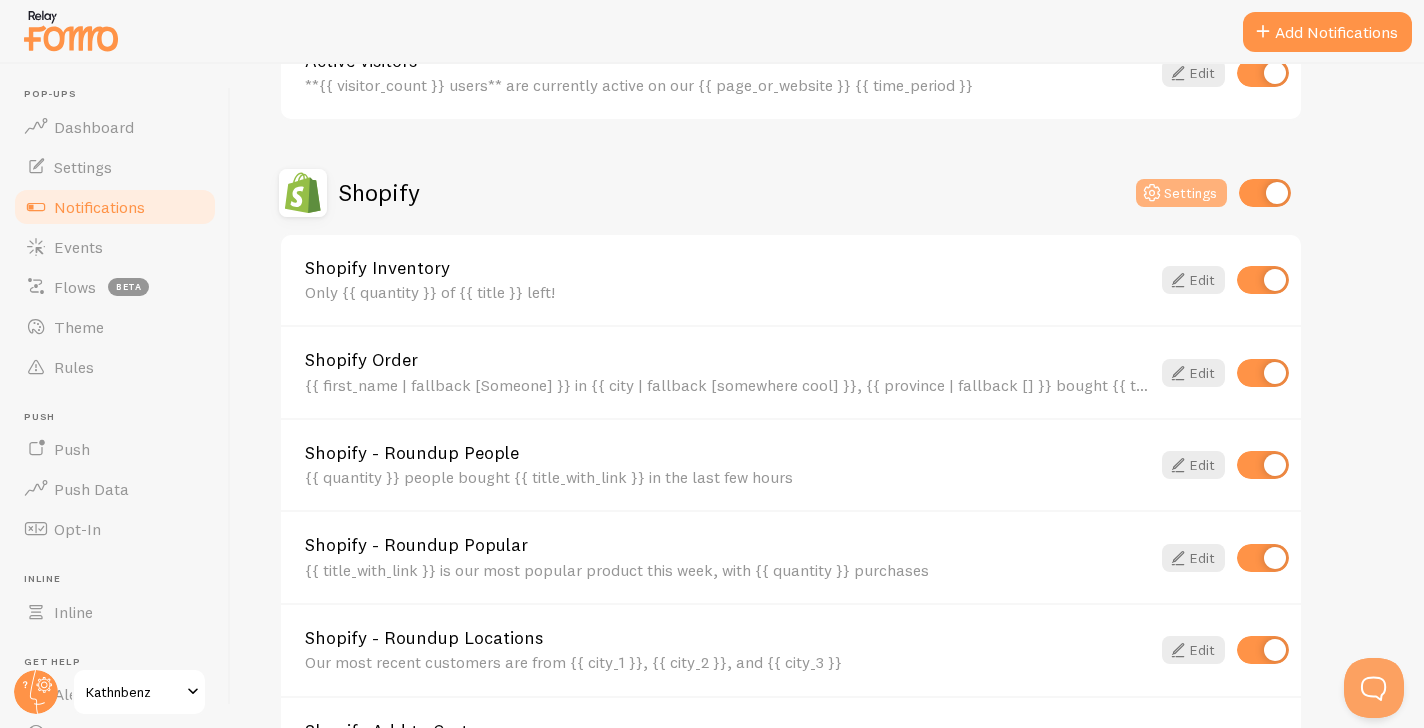 click at bounding box center (1152, 193) 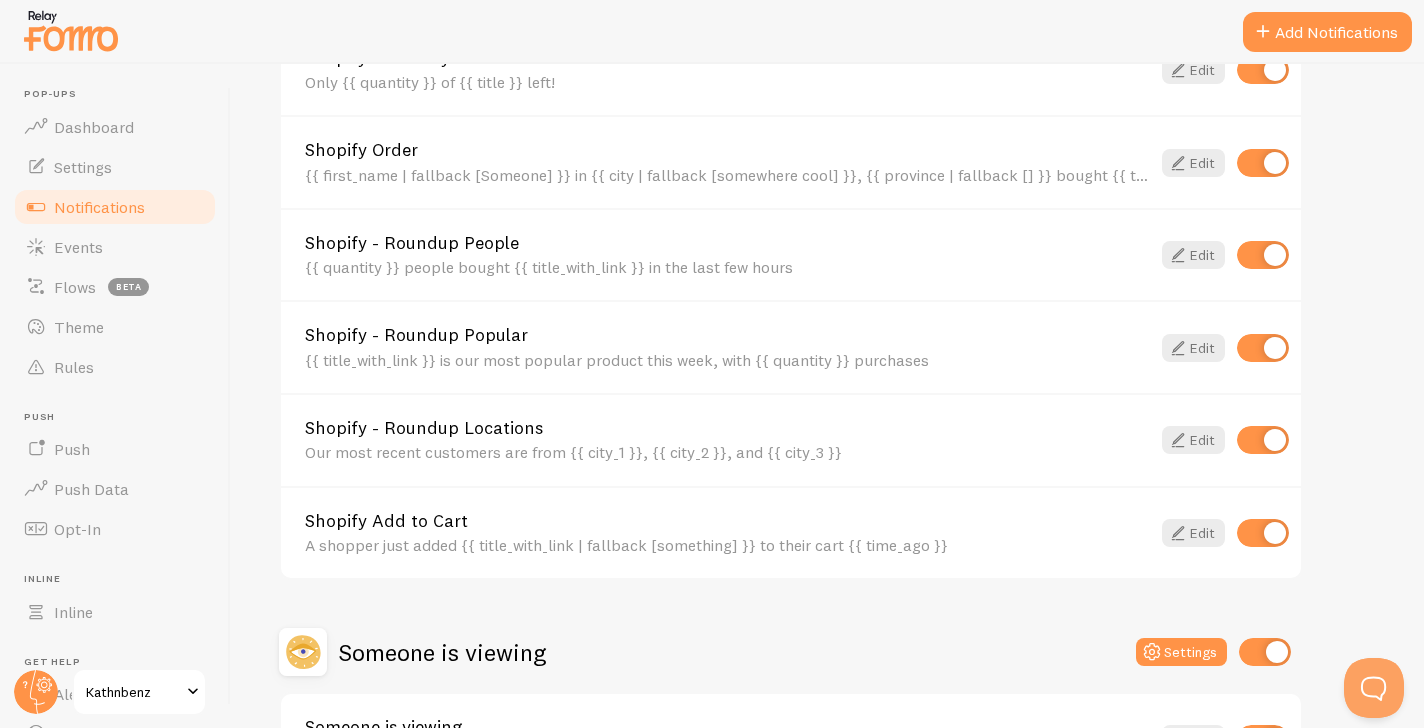 scroll, scrollTop: 976, scrollLeft: 0, axis: vertical 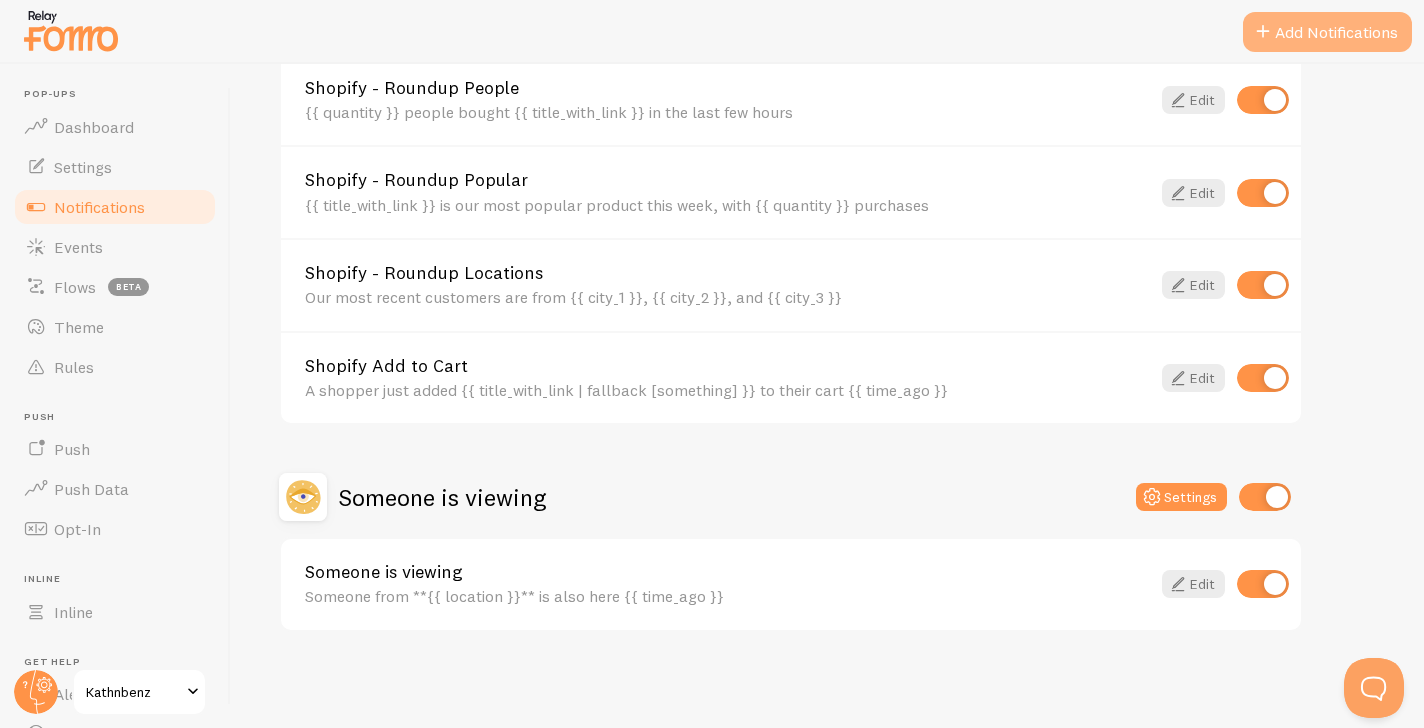 click on "Add Notifications" at bounding box center (1327, 32) 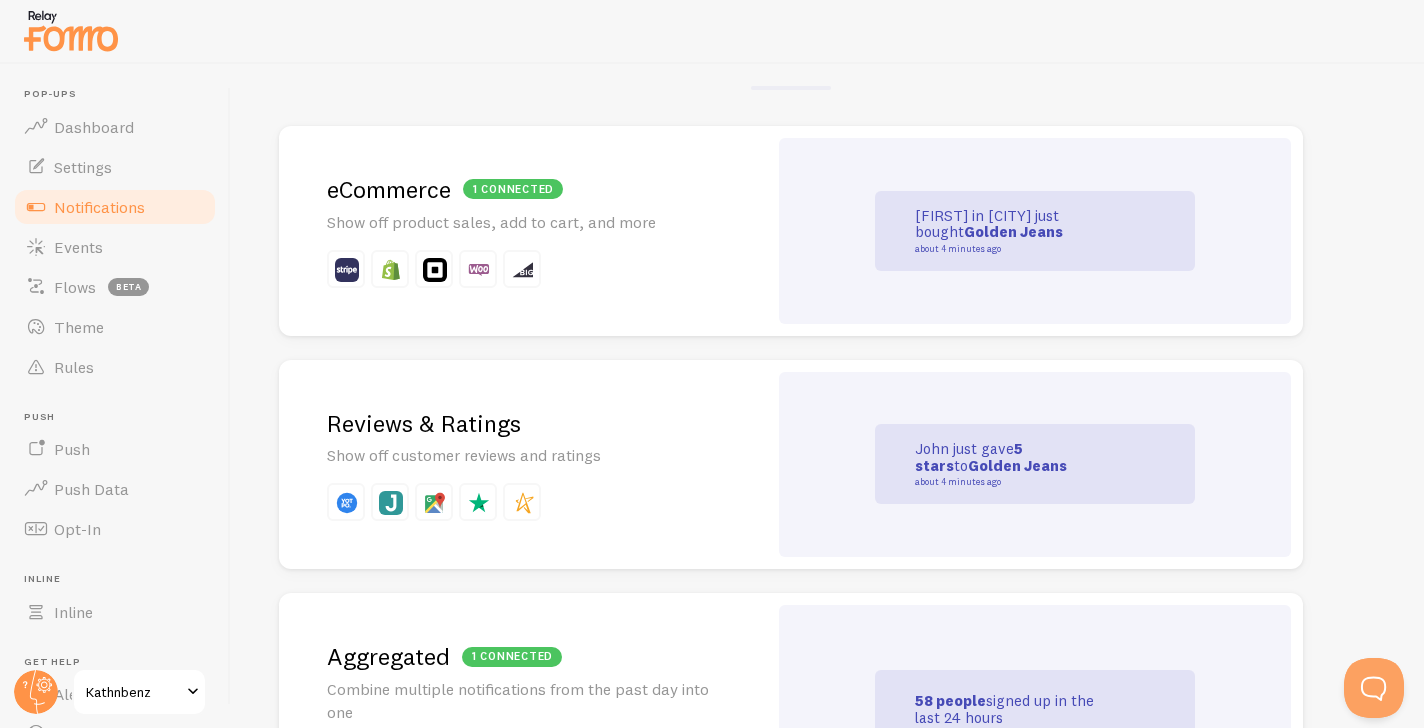 scroll, scrollTop: 429, scrollLeft: 0, axis: vertical 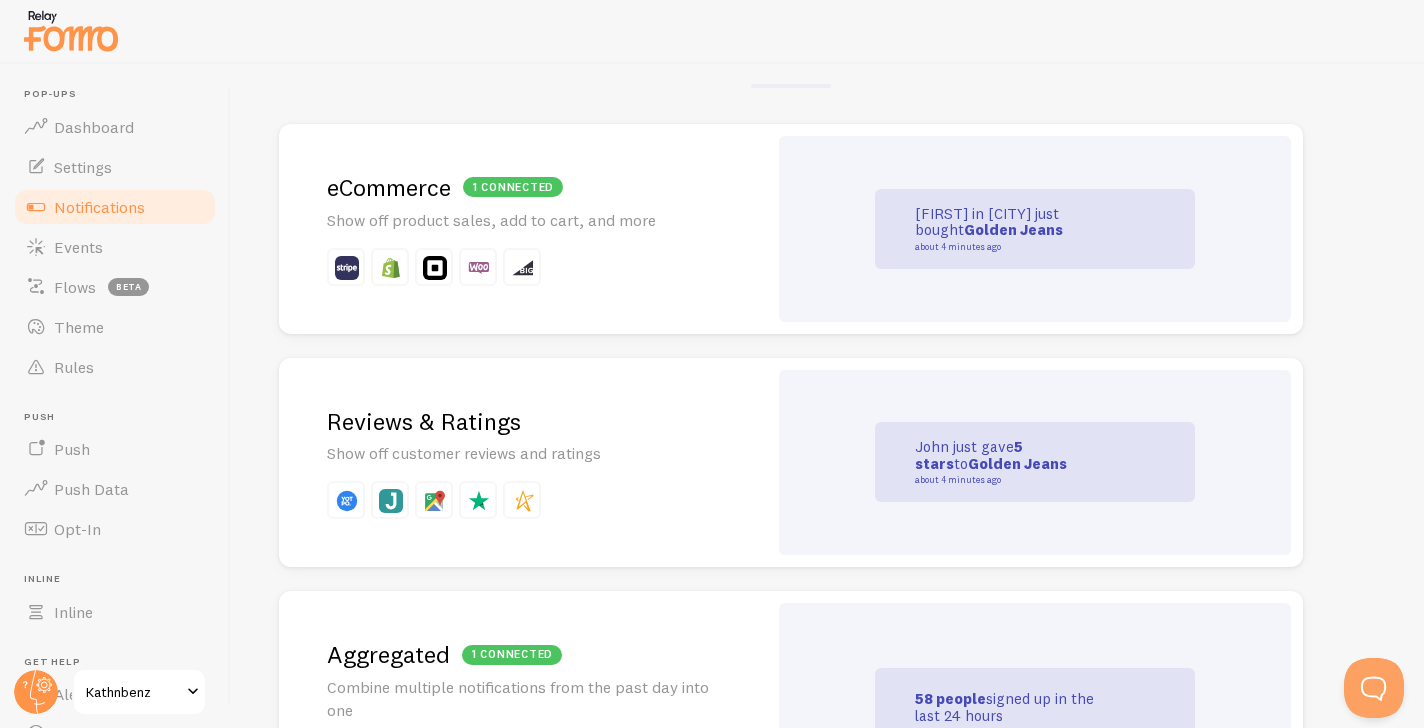 click on "[FIRST] just gave  5 stars  to  [PRODUCT]    about 4 minutes ago" at bounding box center [1035, 462] 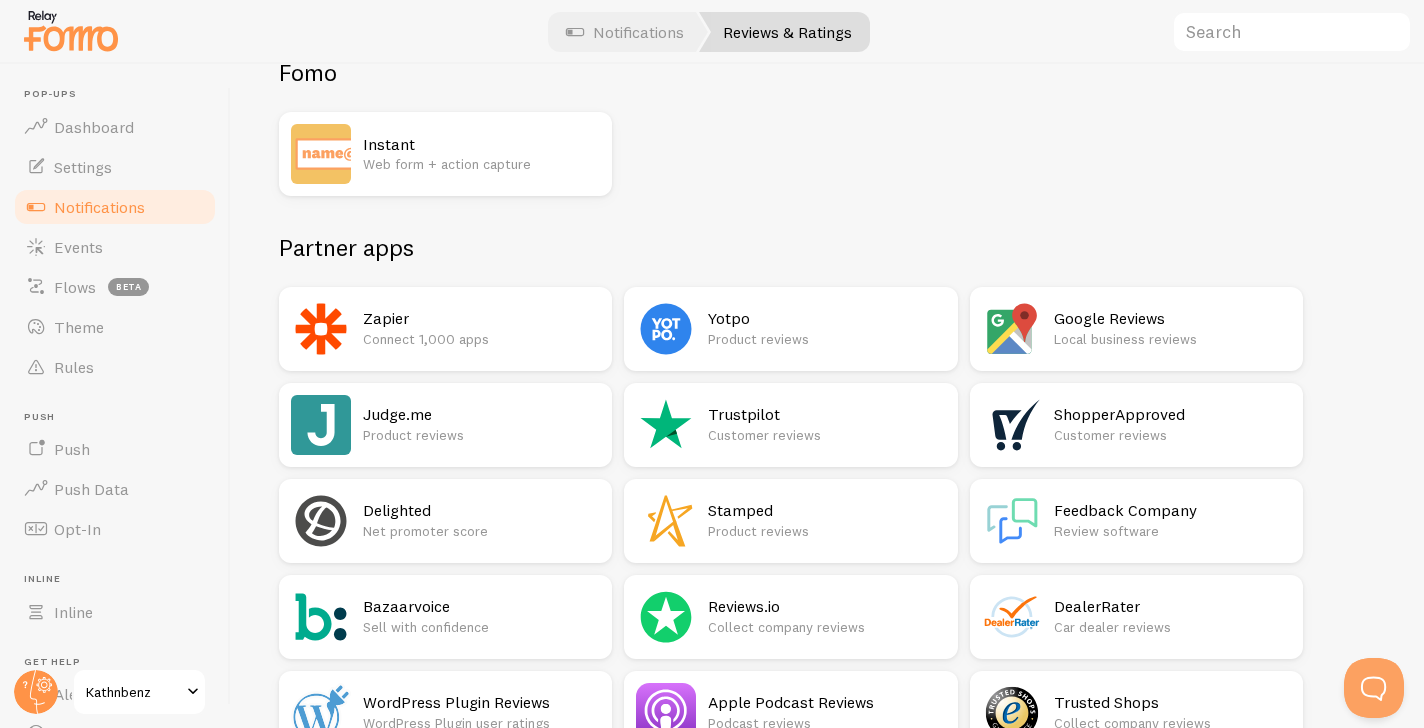 scroll, scrollTop: 61, scrollLeft: 0, axis: vertical 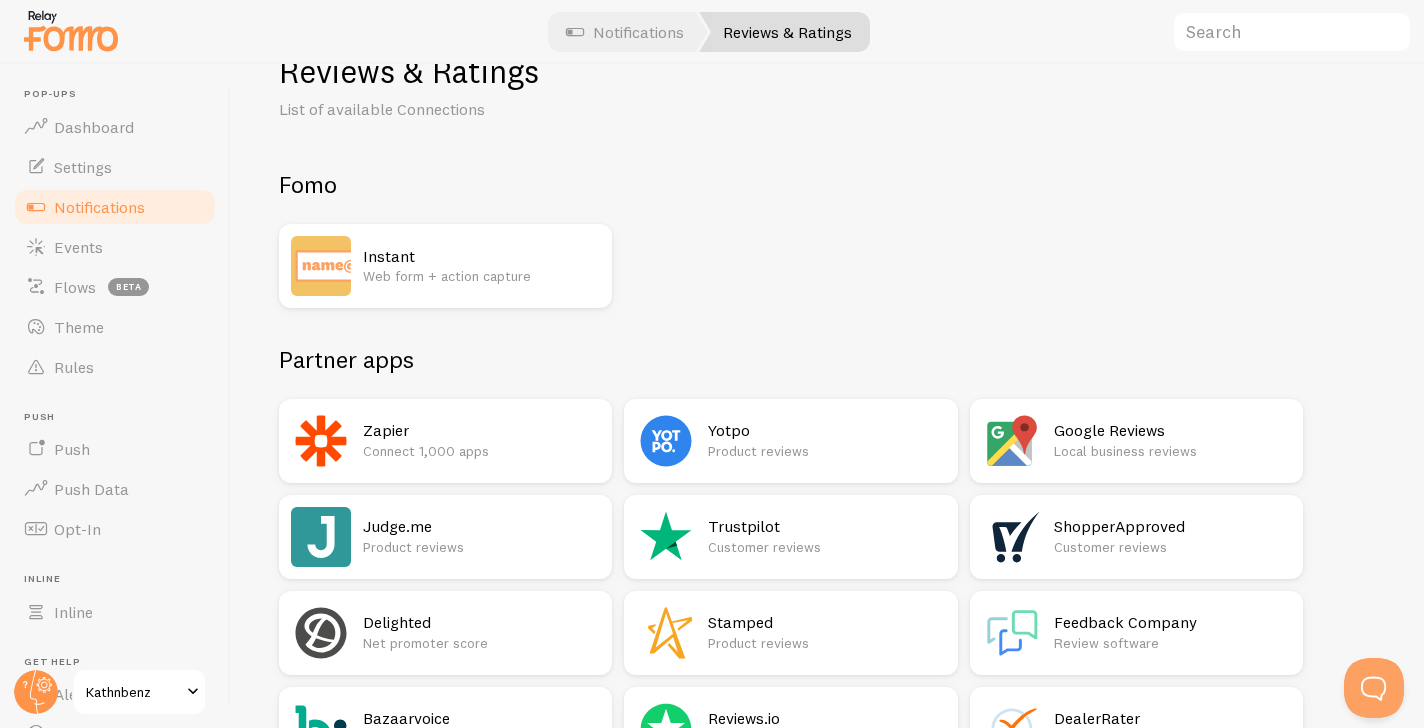 click on "Instant" at bounding box center (481, 256) 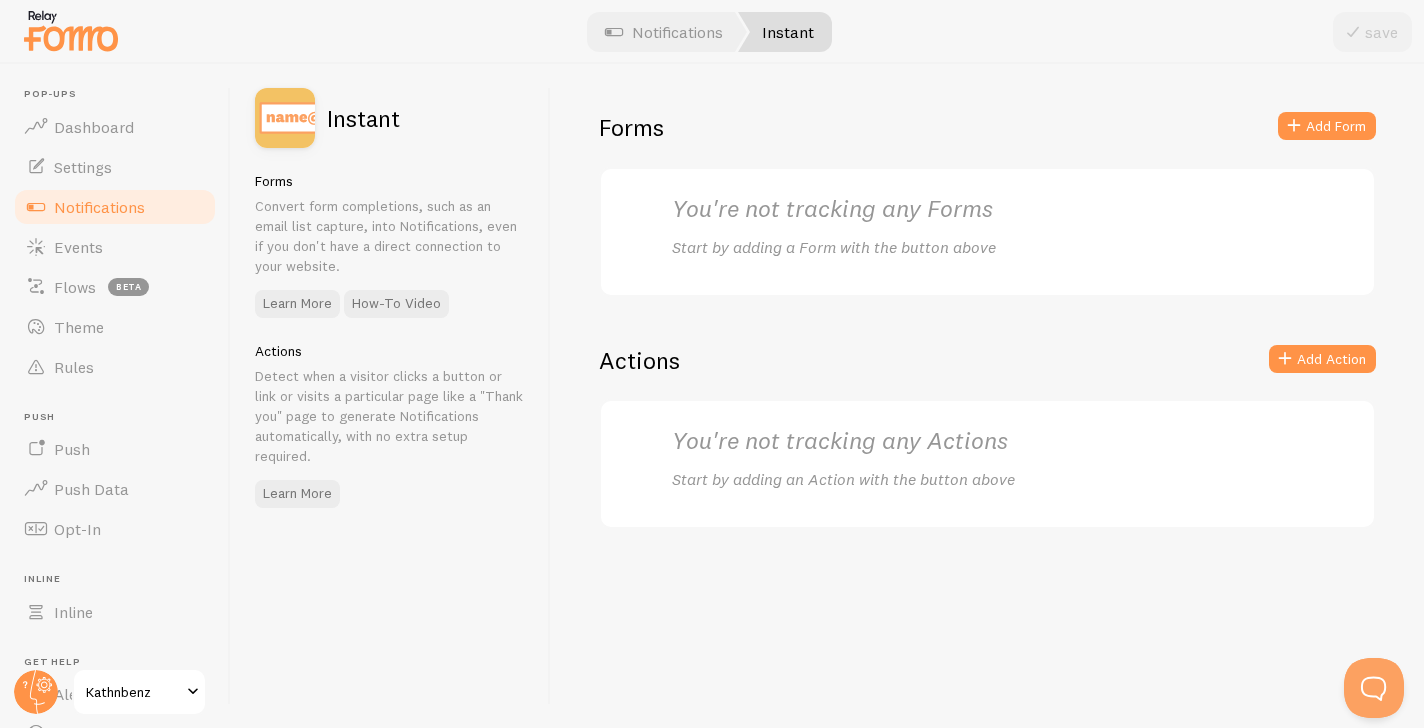 click on "Start by adding a Form with the button above" at bounding box center [988, 247] 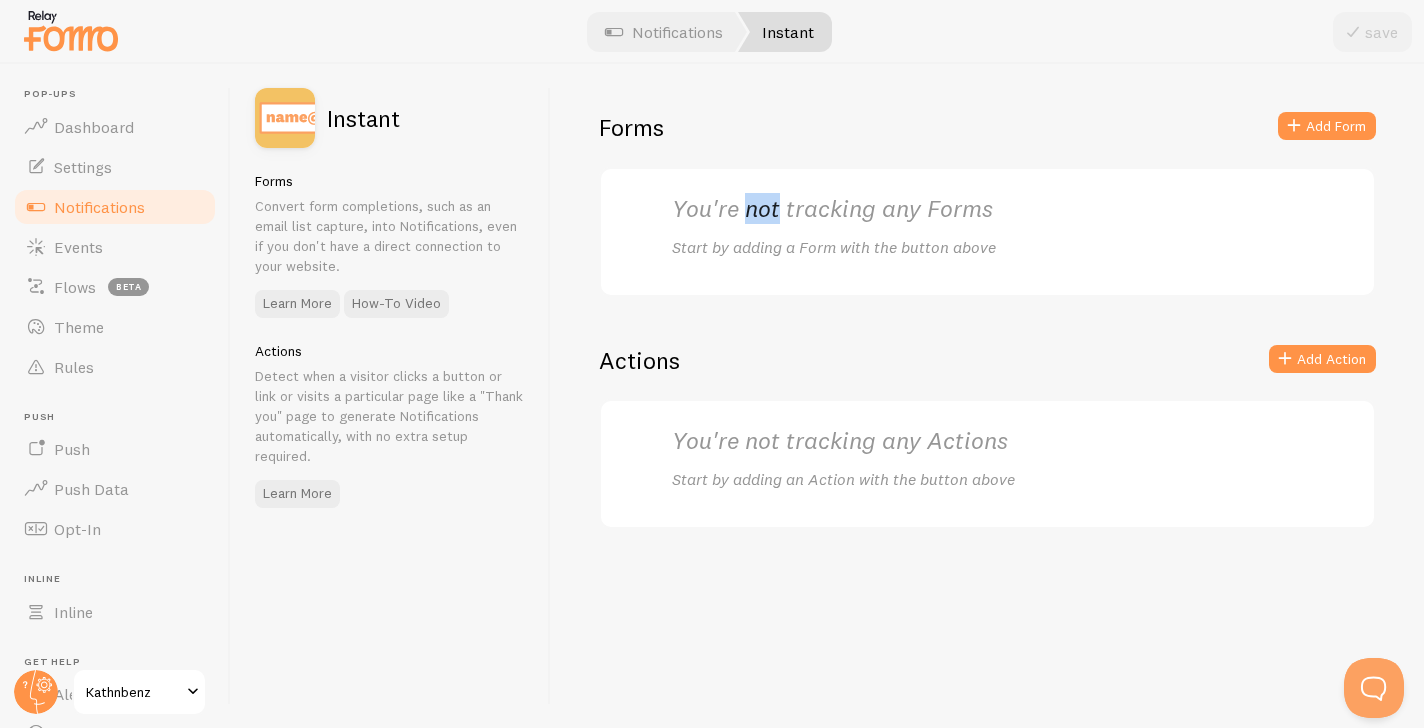 click on "You're not tracking any Forms" at bounding box center [988, 208] 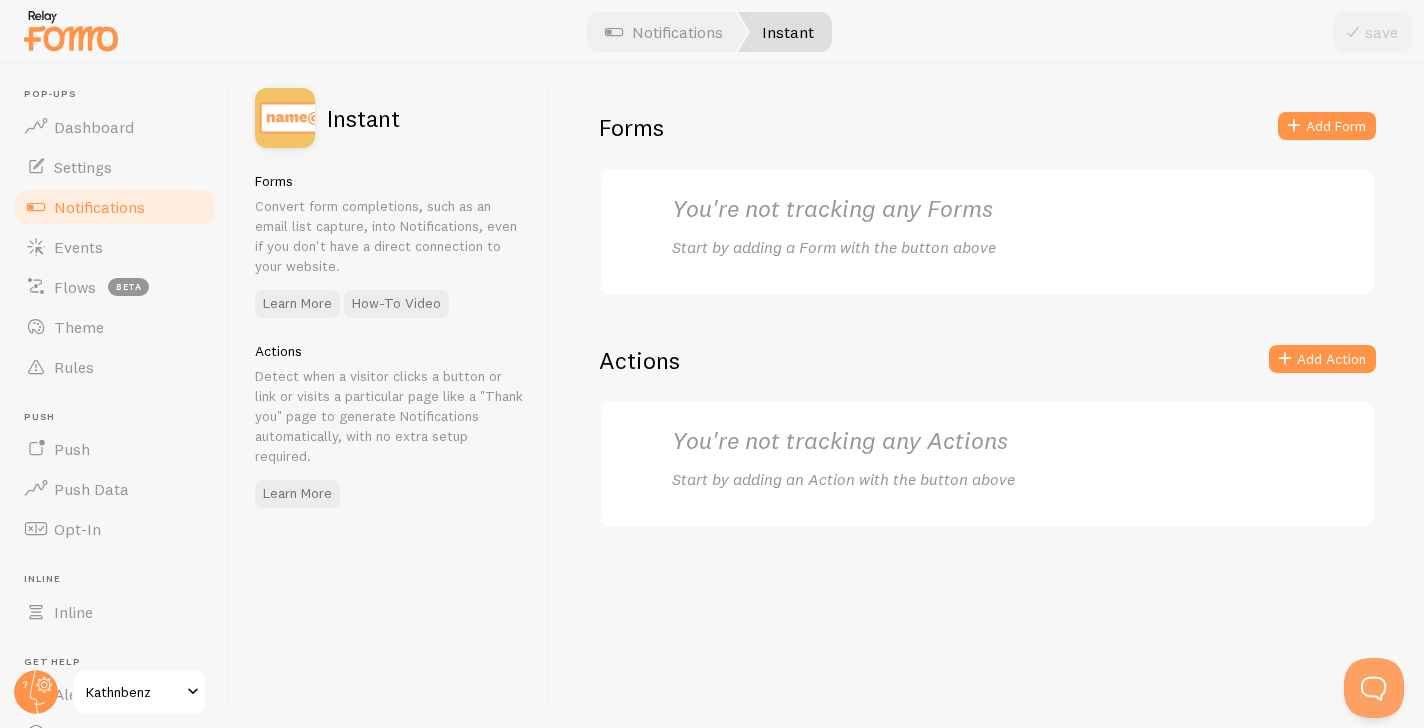 click on "You're not tracking any Forms     Start by adding a Form with the button above" at bounding box center [988, 232] 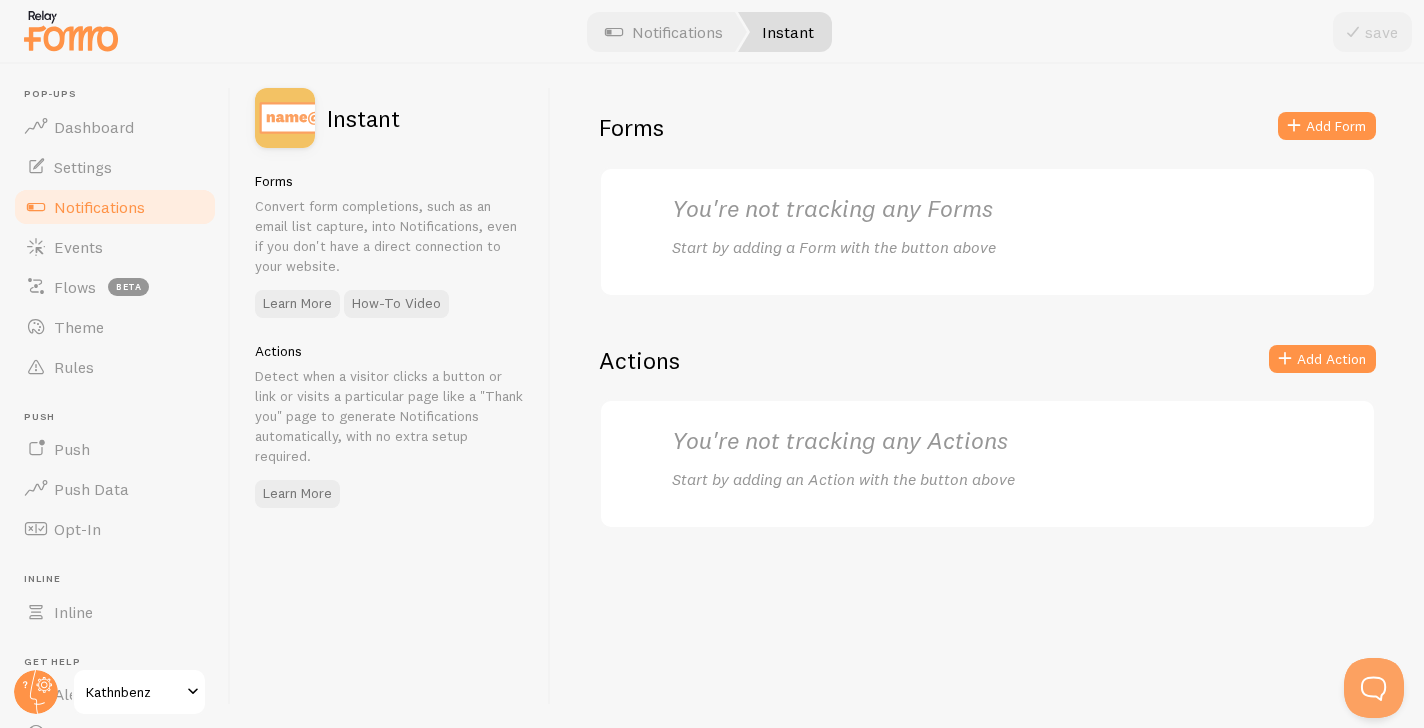 click on "Notifications" at bounding box center (99, 207) 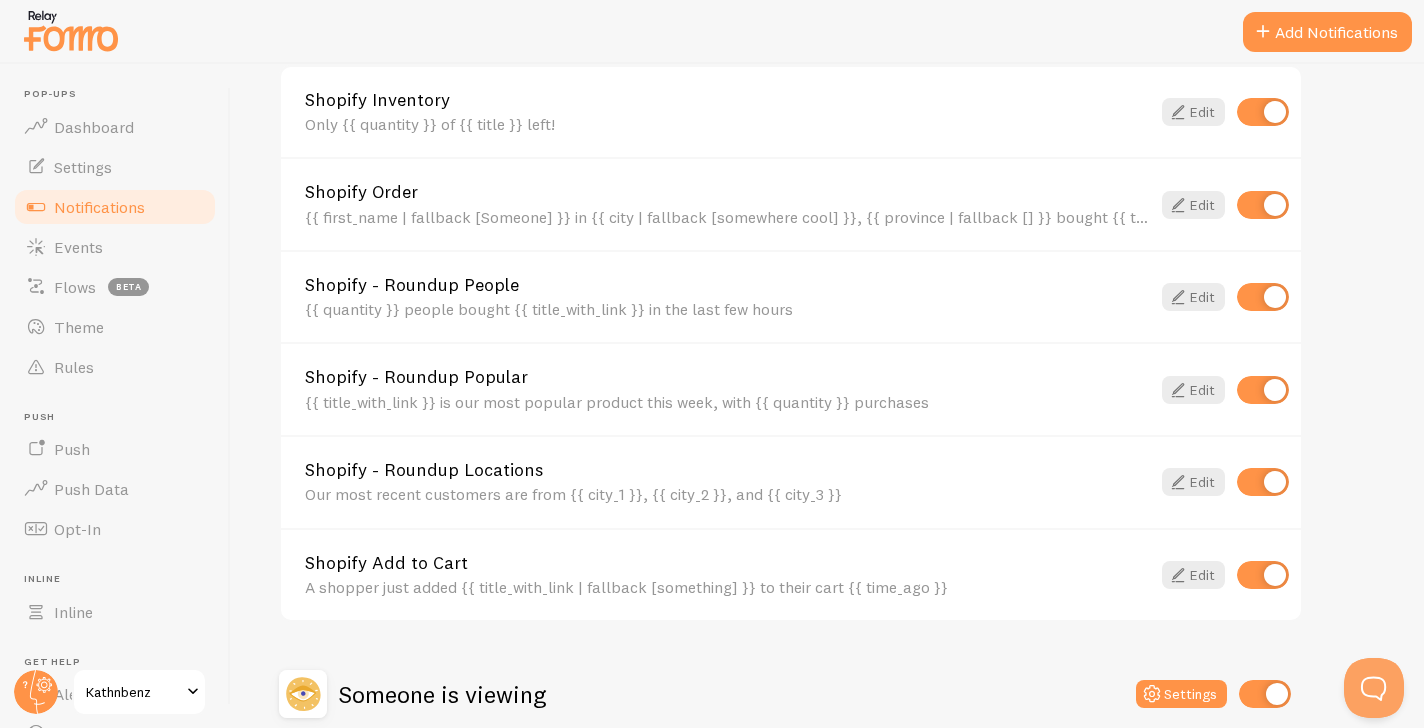scroll, scrollTop: 976, scrollLeft: 0, axis: vertical 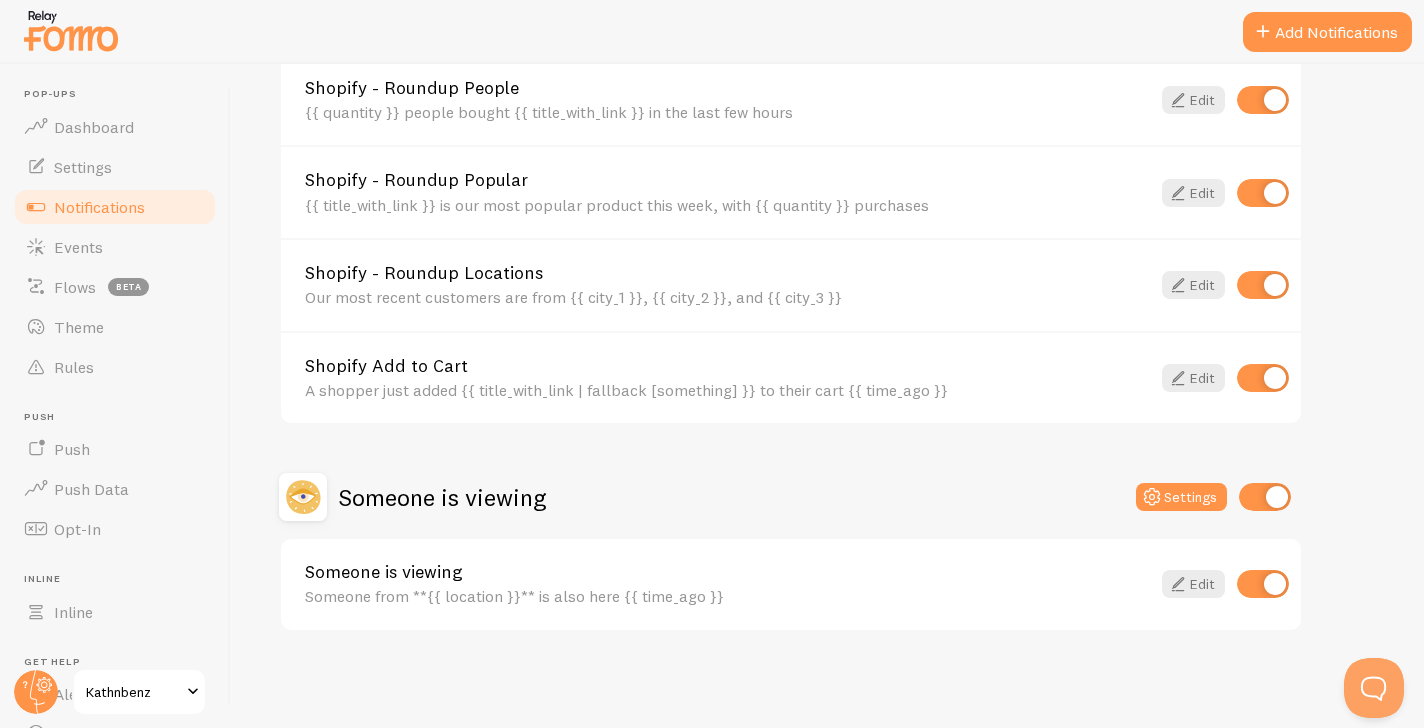 click on "Notifications" at bounding box center [115, 207] 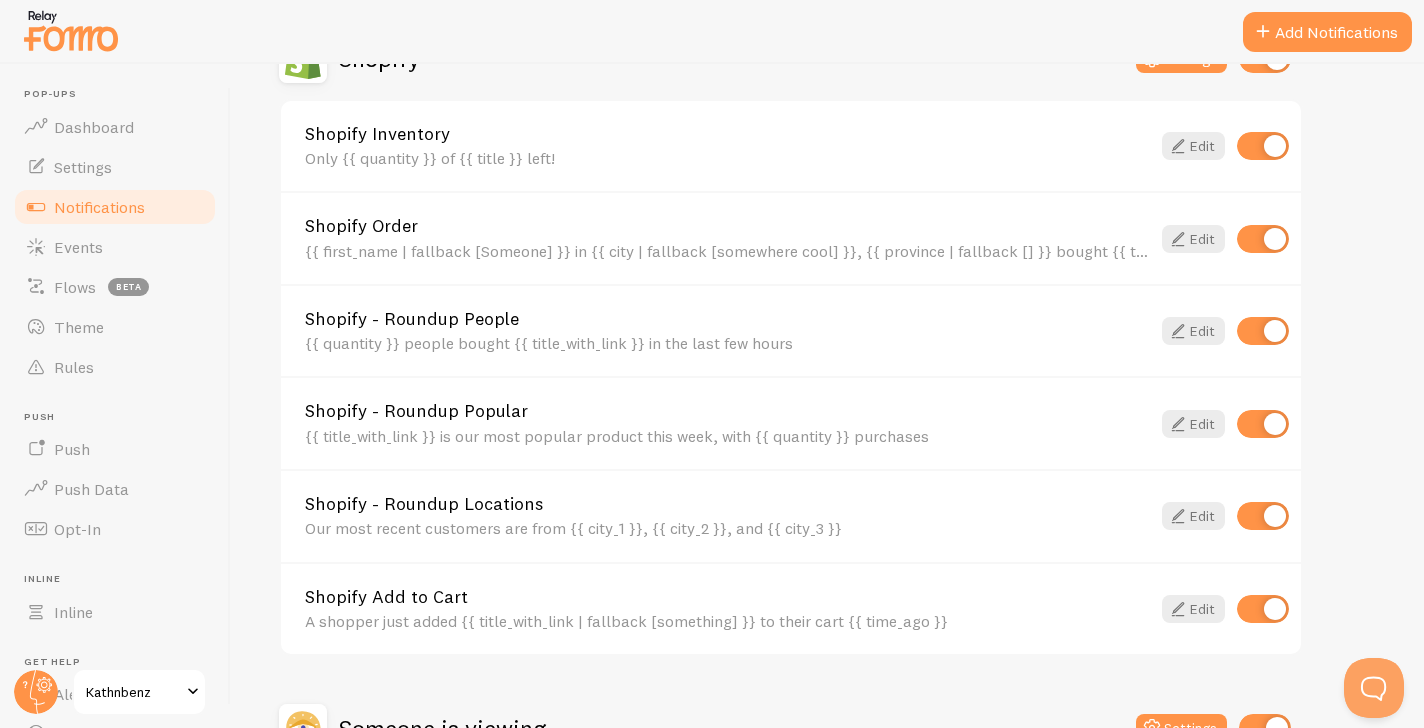 scroll, scrollTop: 0, scrollLeft: 0, axis: both 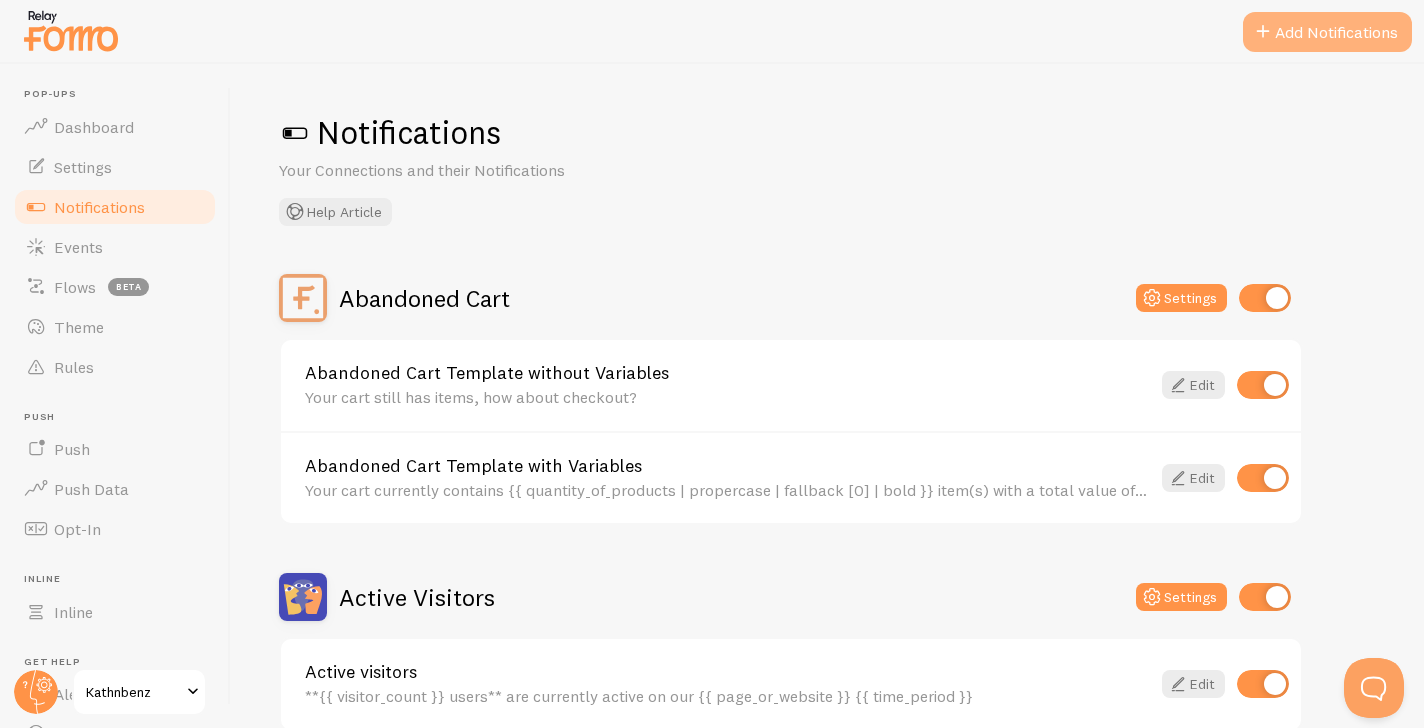 click on "Add Notifications" at bounding box center (1327, 32) 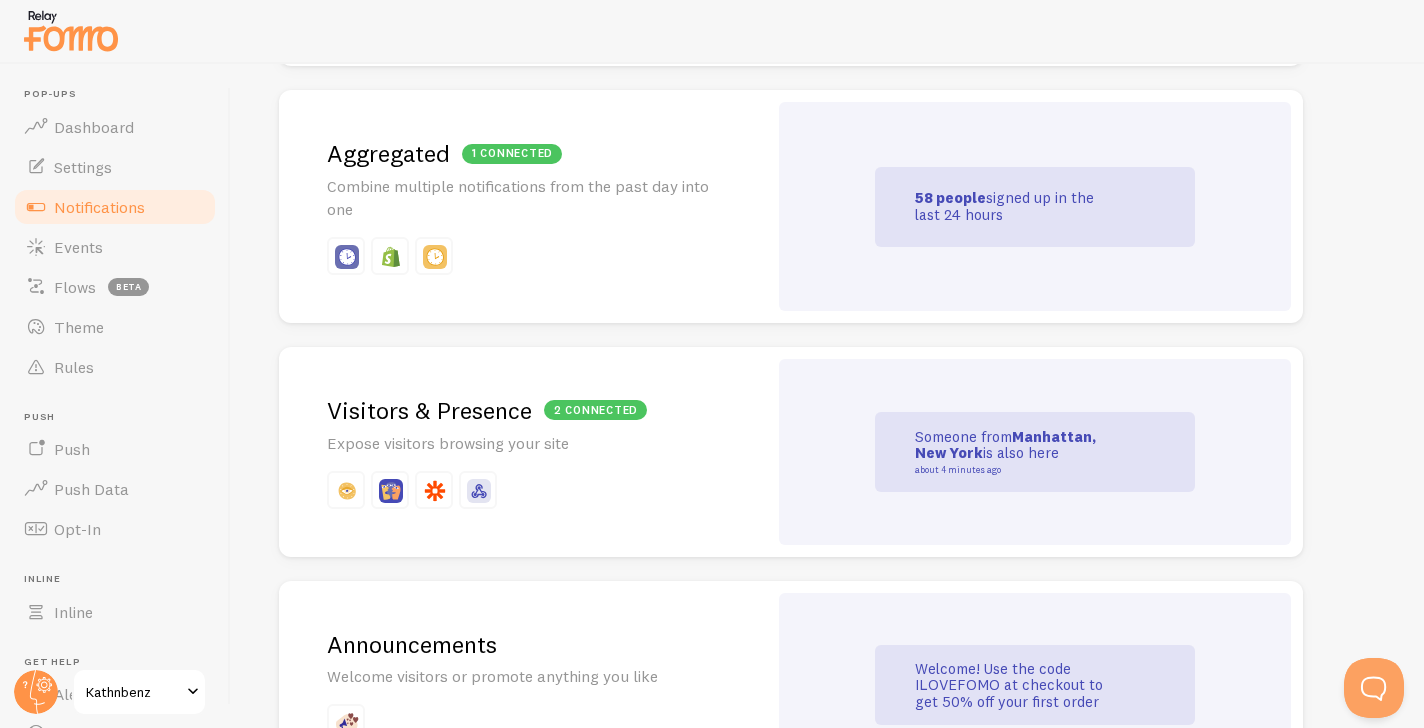 scroll, scrollTop: 931, scrollLeft: 0, axis: vertical 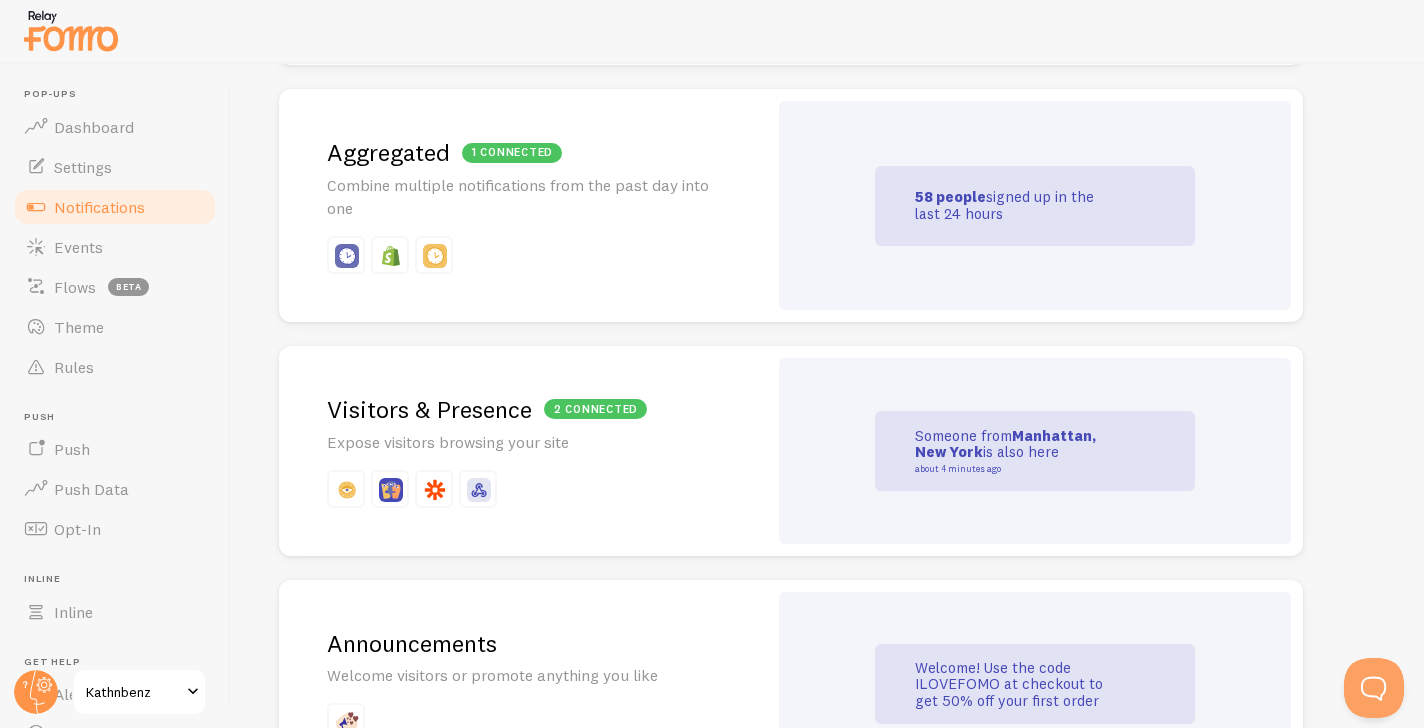 click on "Someone from  [CITY], [STATE]  is also here  about 4 minutes ago" at bounding box center (1015, 451) 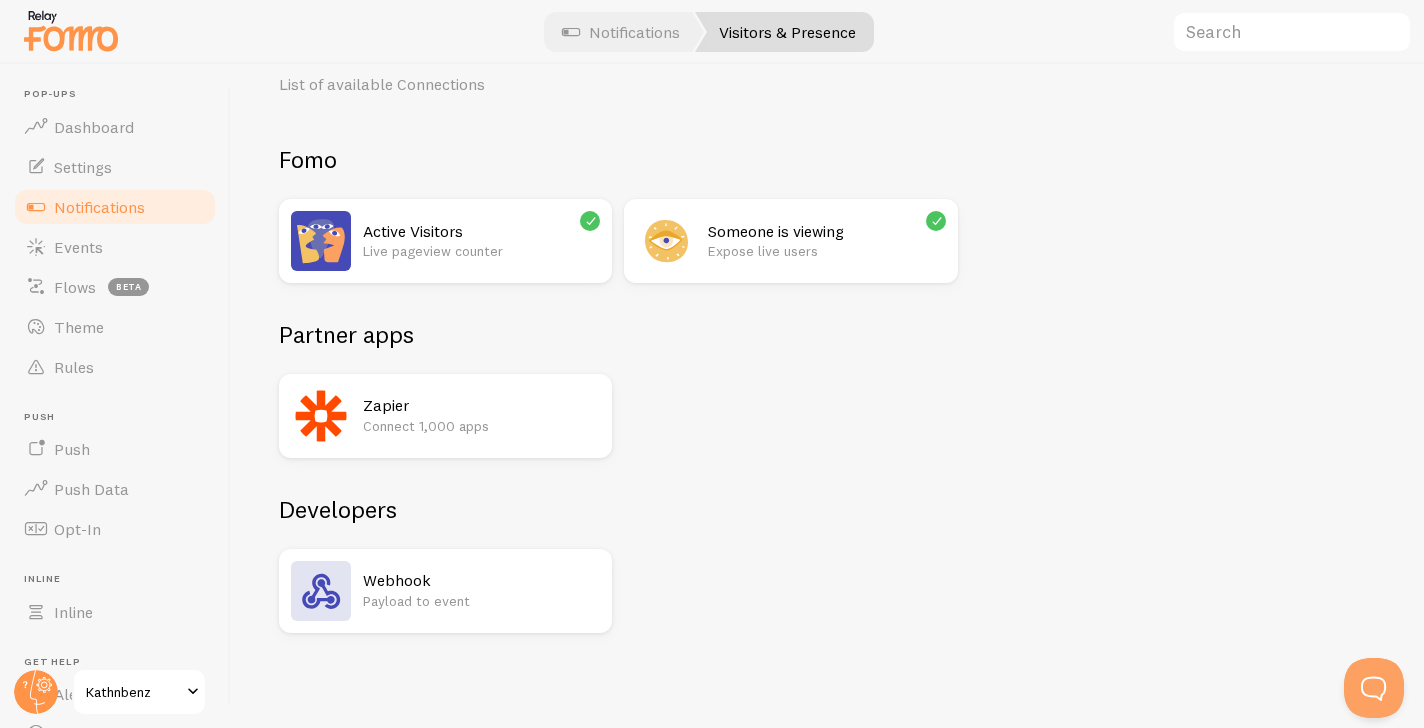 scroll, scrollTop: 0, scrollLeft: 0, axis: both 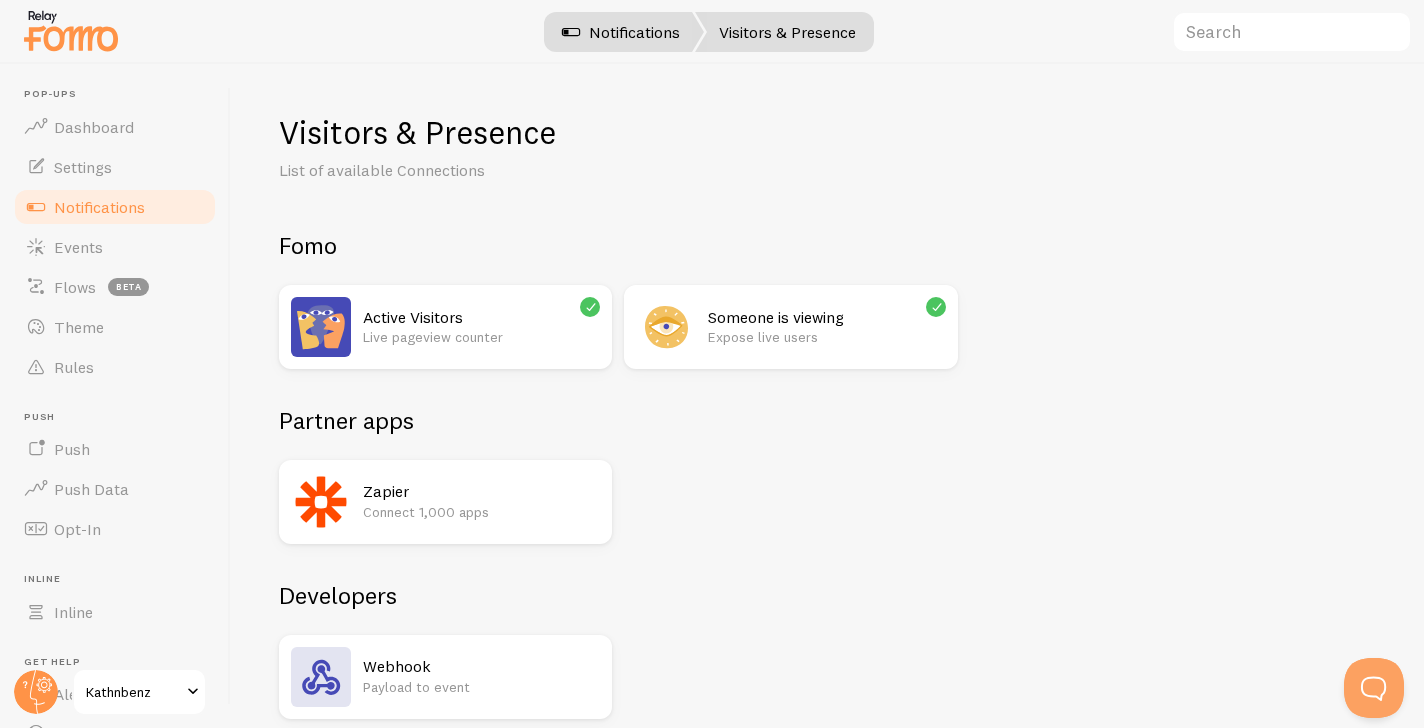 click on "Notifications" at bounding box center [621, 32] 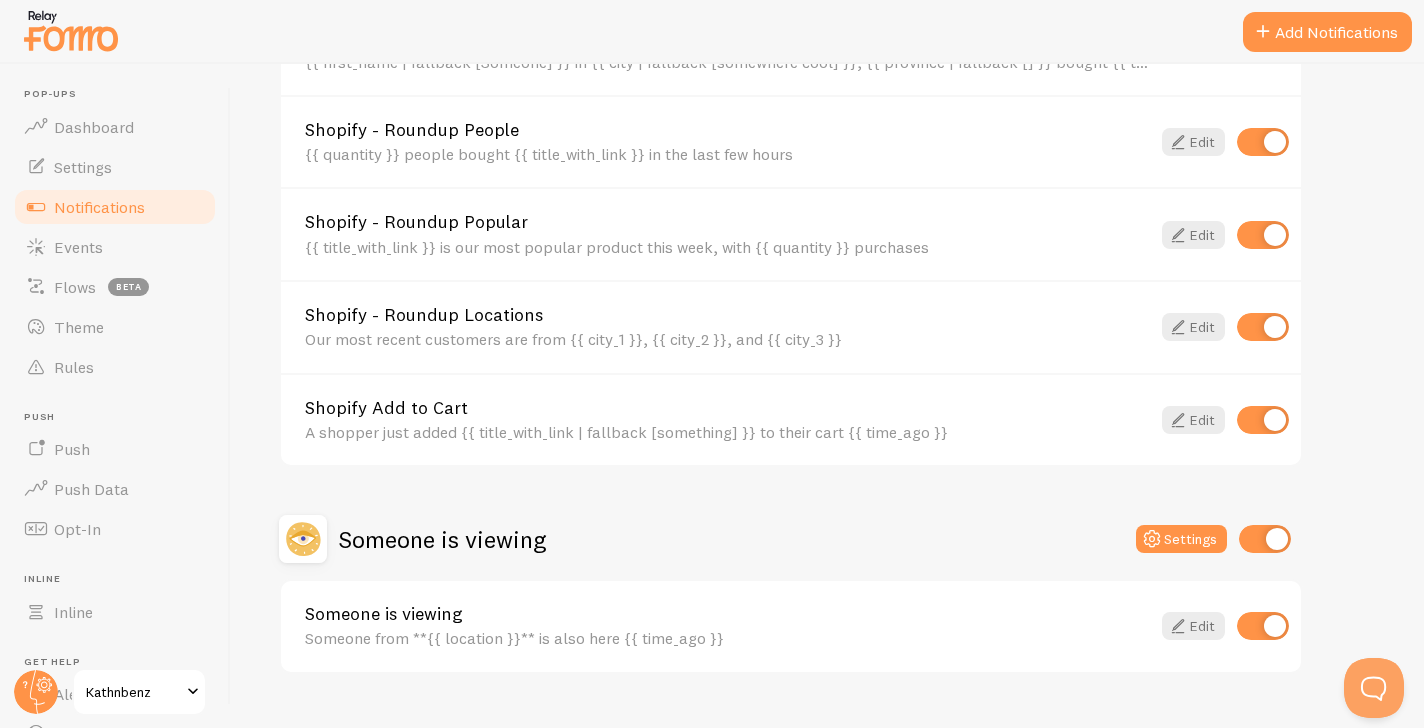 scroll, scrollTop: 976, scrollLeft: 0, axis: vertical 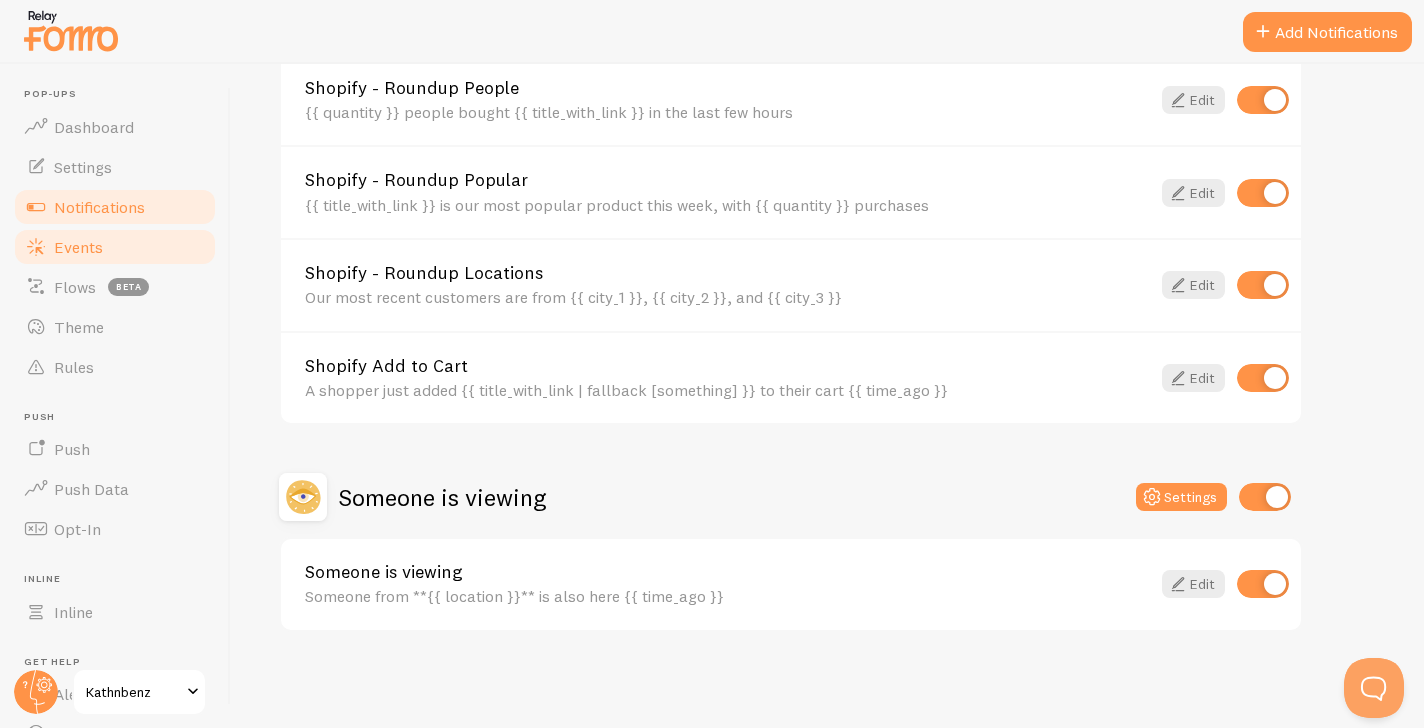 click on "Events" at bounding box center (78, 247) 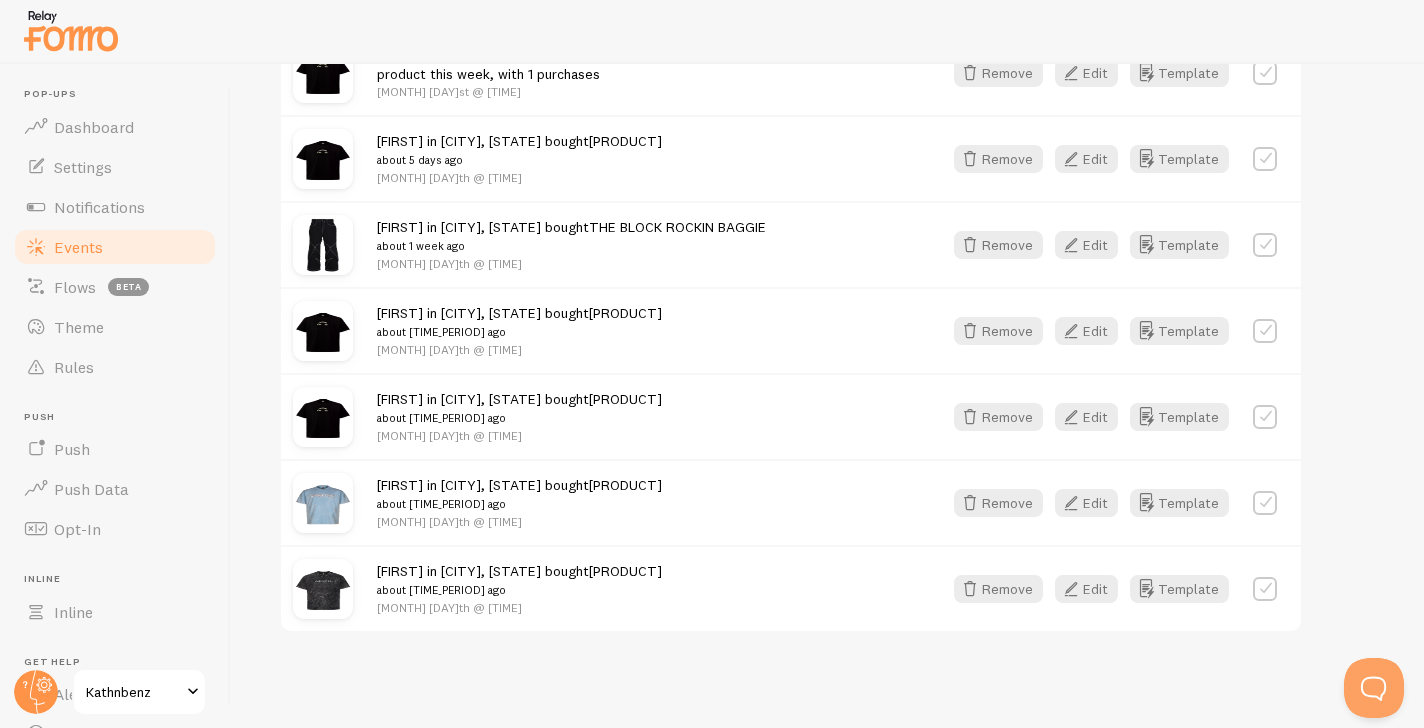 scroll, scrollTop: 0, scrollLeft: 0, axis: both 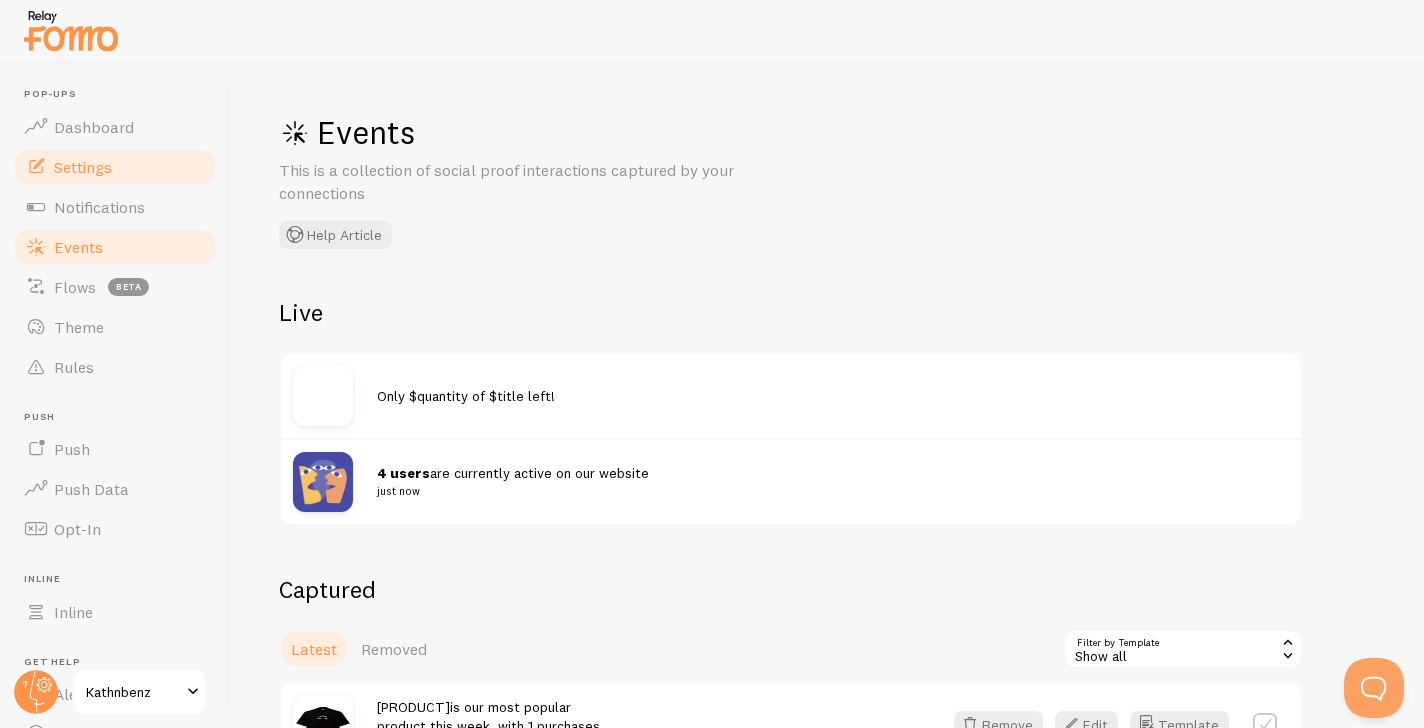 click on "Settings" at bounding box center [115, 167] 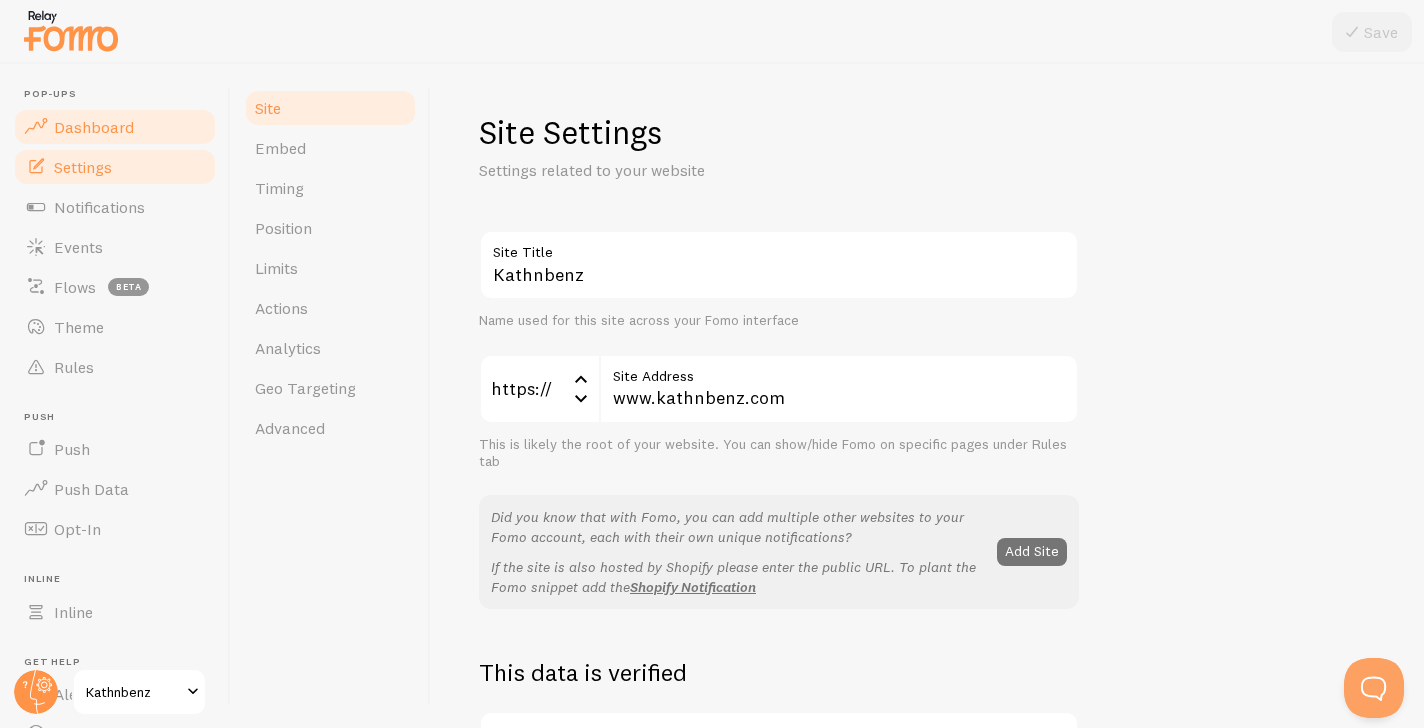click on "Dashboard" at bounding box center [94, 127] 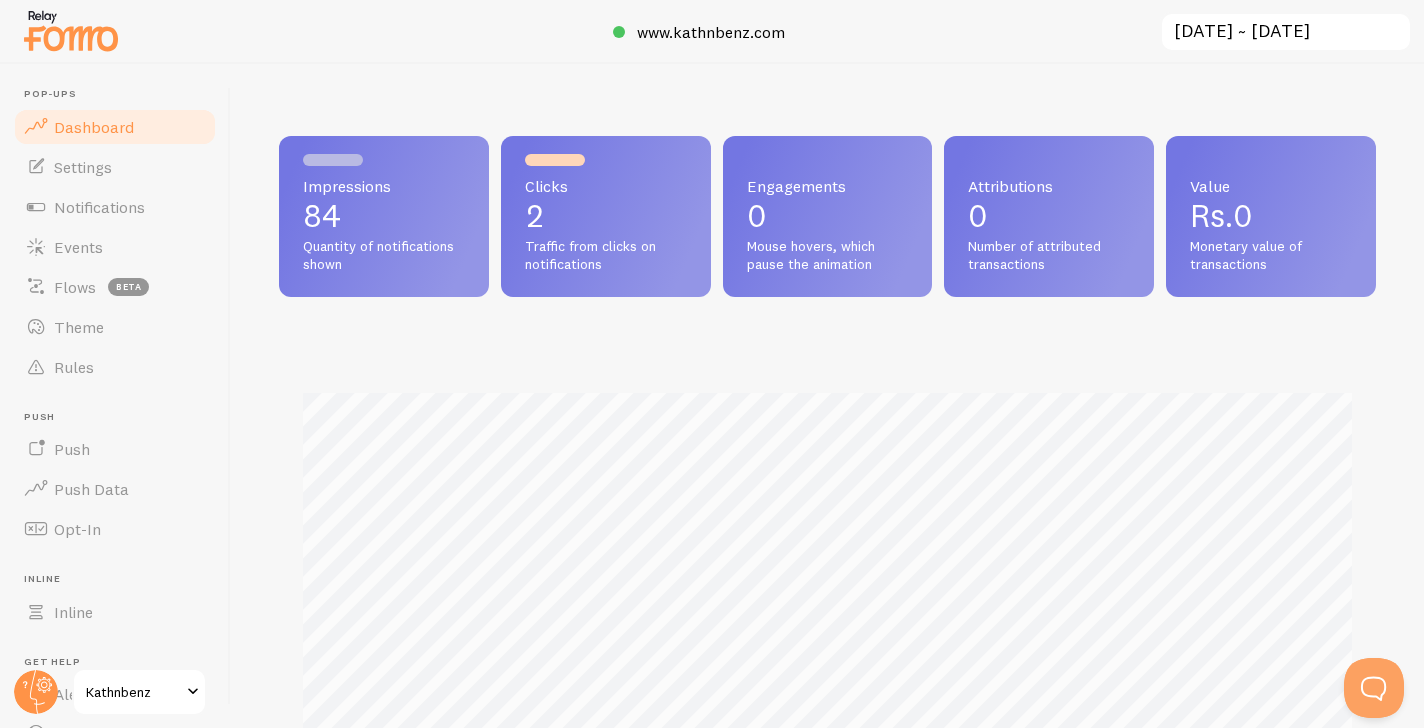 scroll, scrollTop: 0, scrollLeft: 0, axis: both 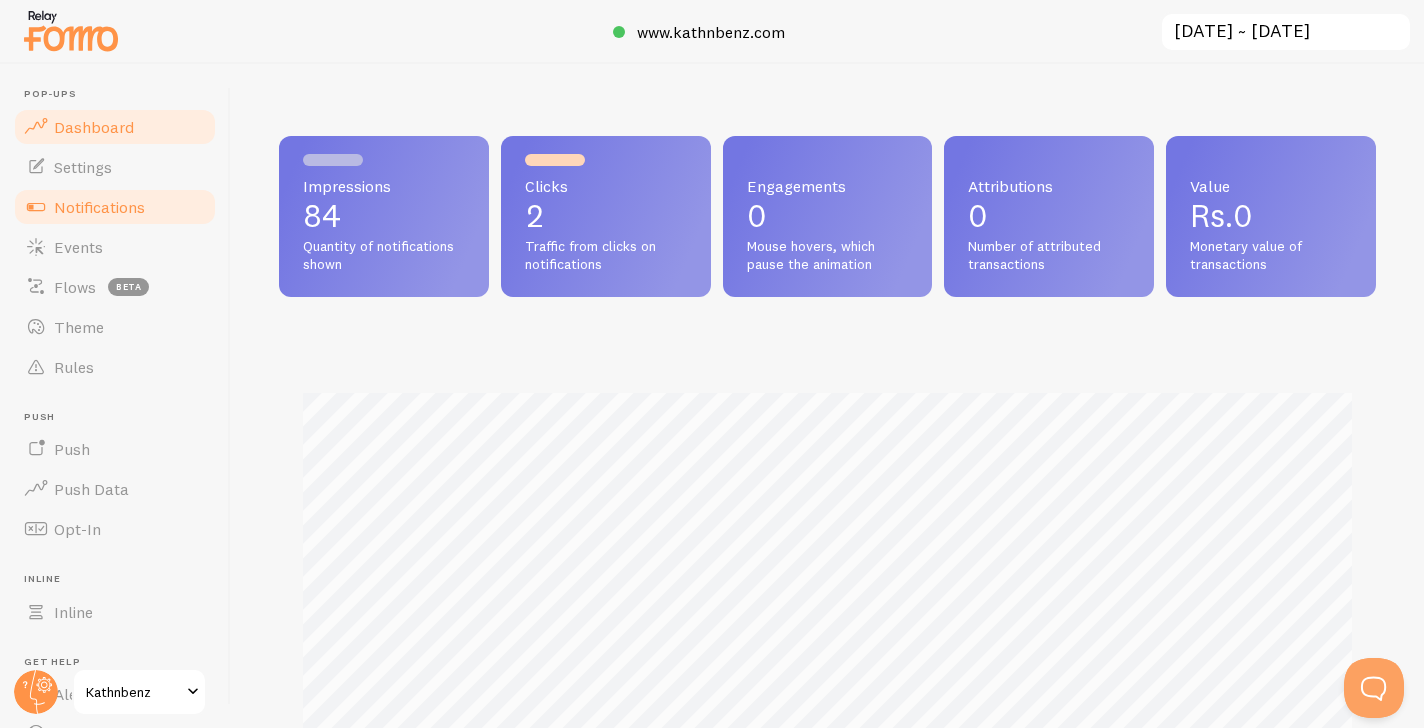 click on "Notifications" at bounding box center [99, 207] 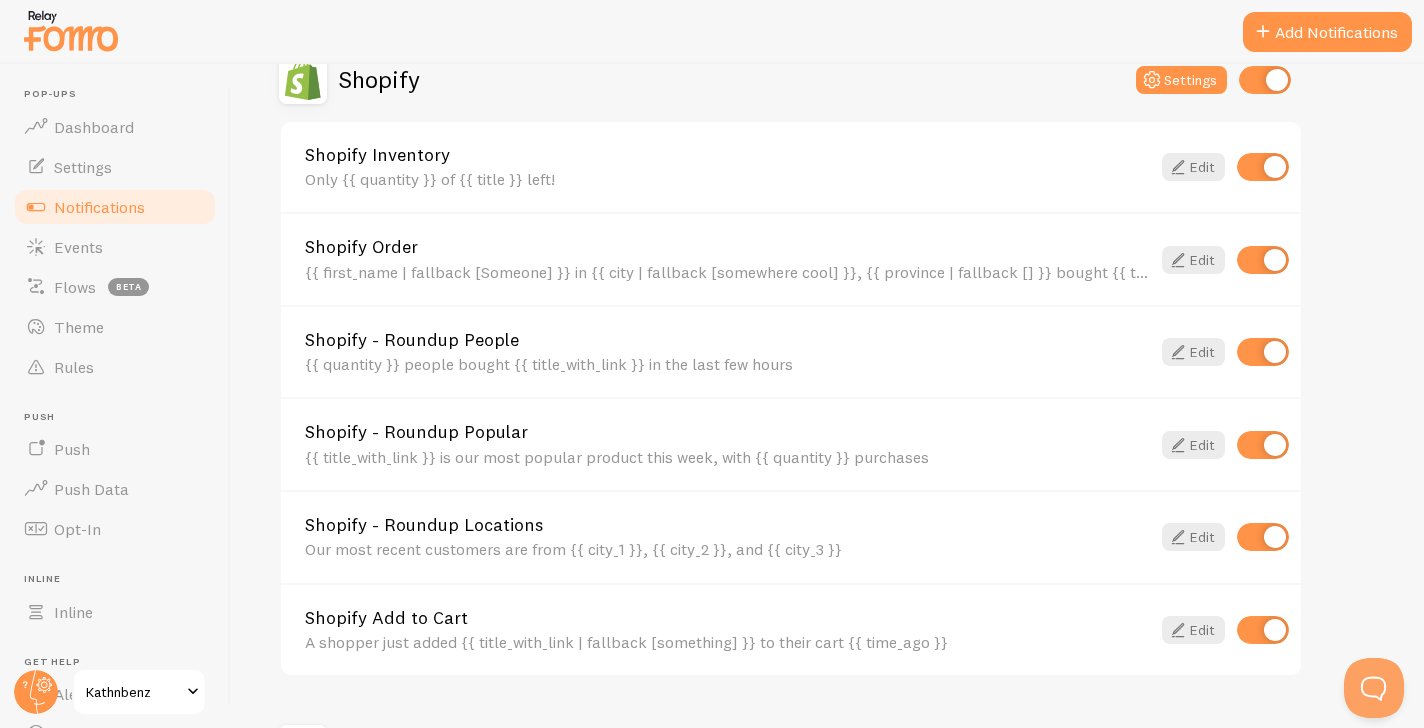 scroll, scrollTop: 976, scrollLeft: 0, axis: vertical 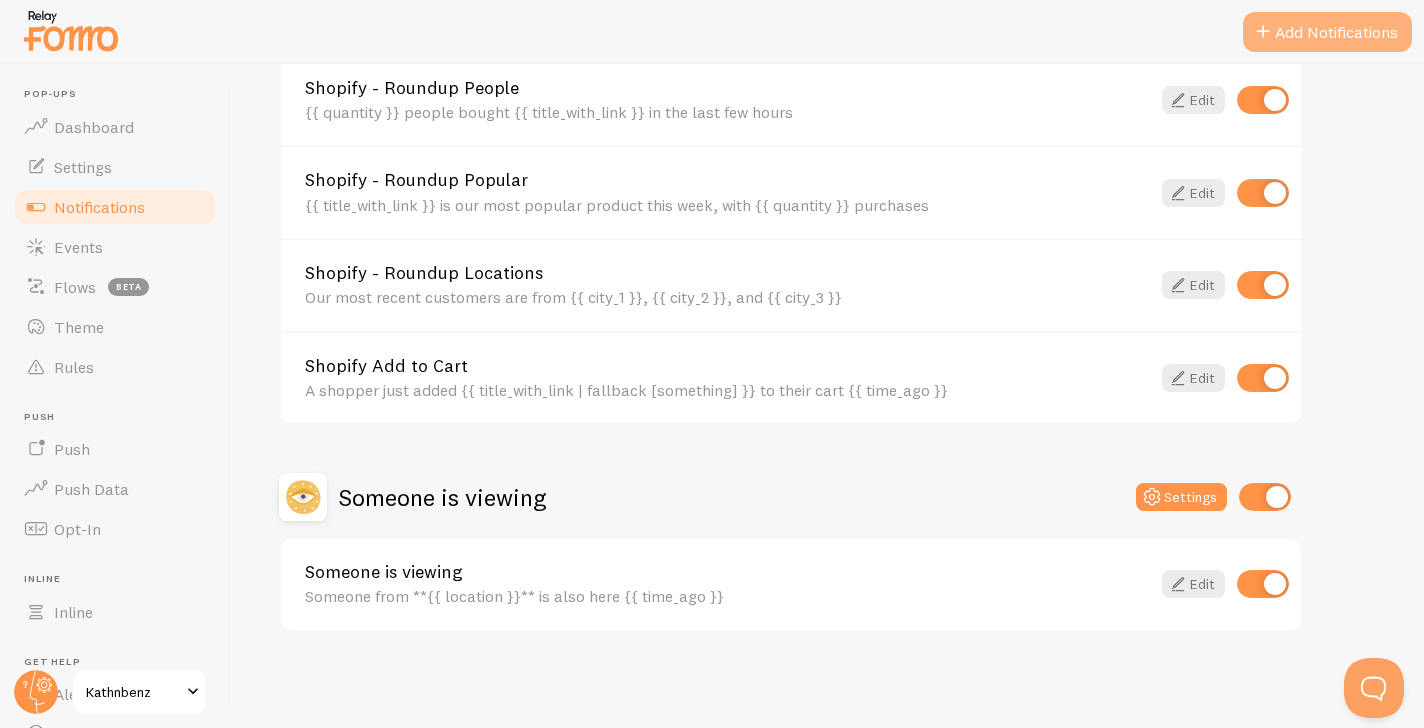 click on "Add Notifications" at bounding box center (1327, 32) 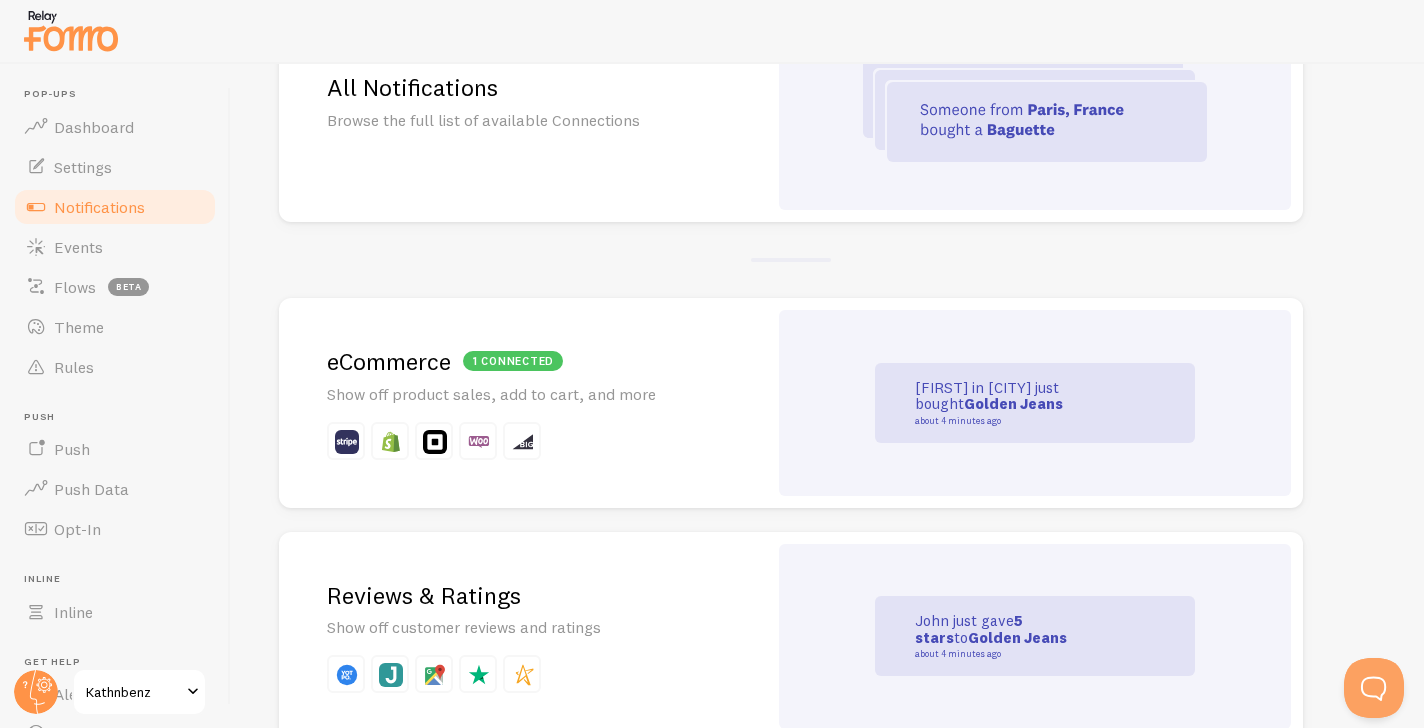 scroll, scrollTop: 319, scrollLeft: 0, axis: vertical 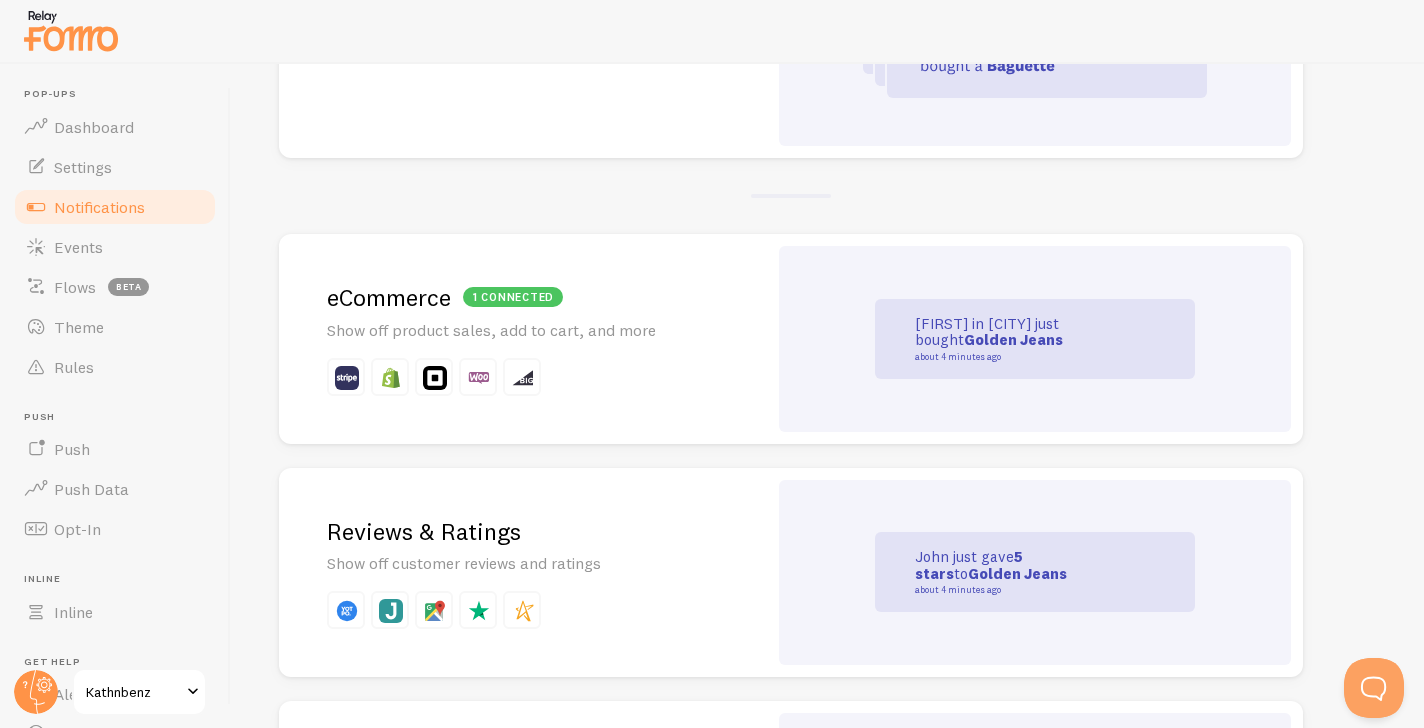 click on "[FIRST] in [CITY] just bought  [PRODUCT]    about 4 minutes ago" at bounding box center [1035, 339] 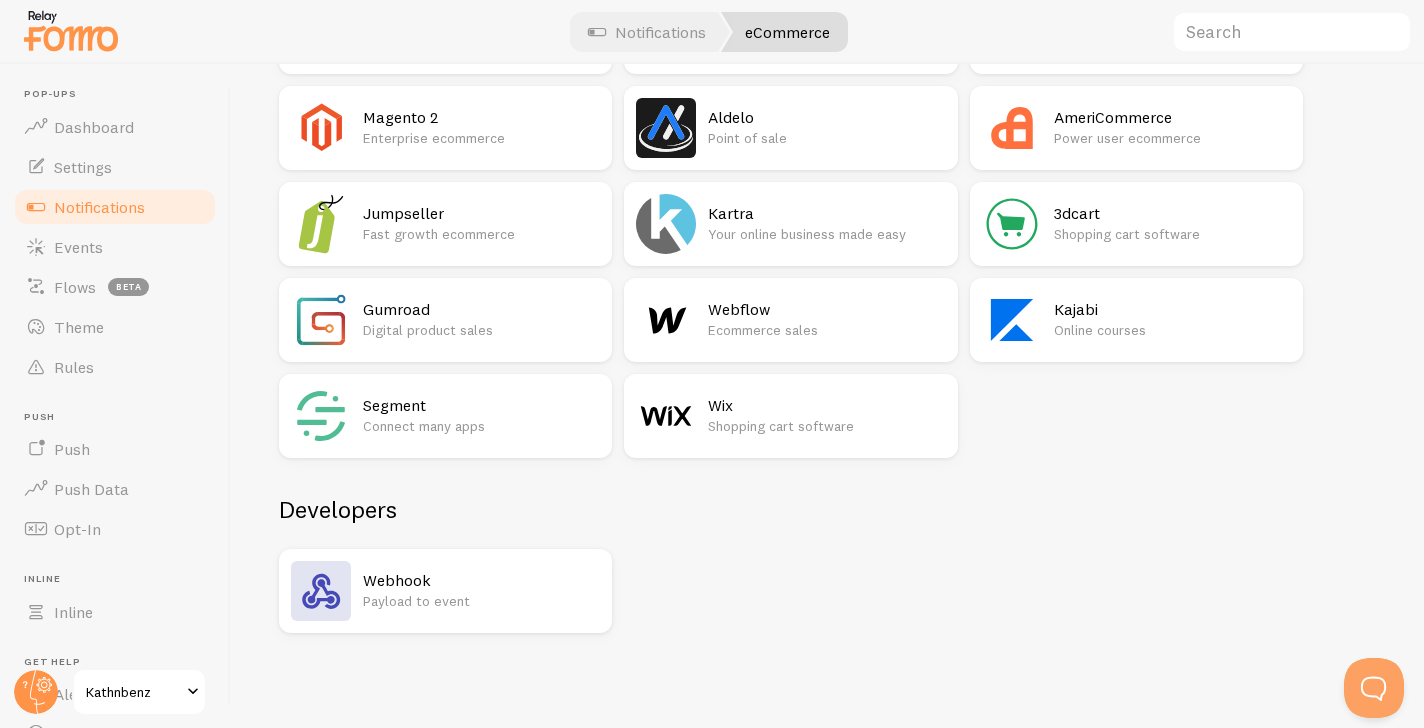 scroll, scrollTop: 0, scrollLeft: 0, axis: both 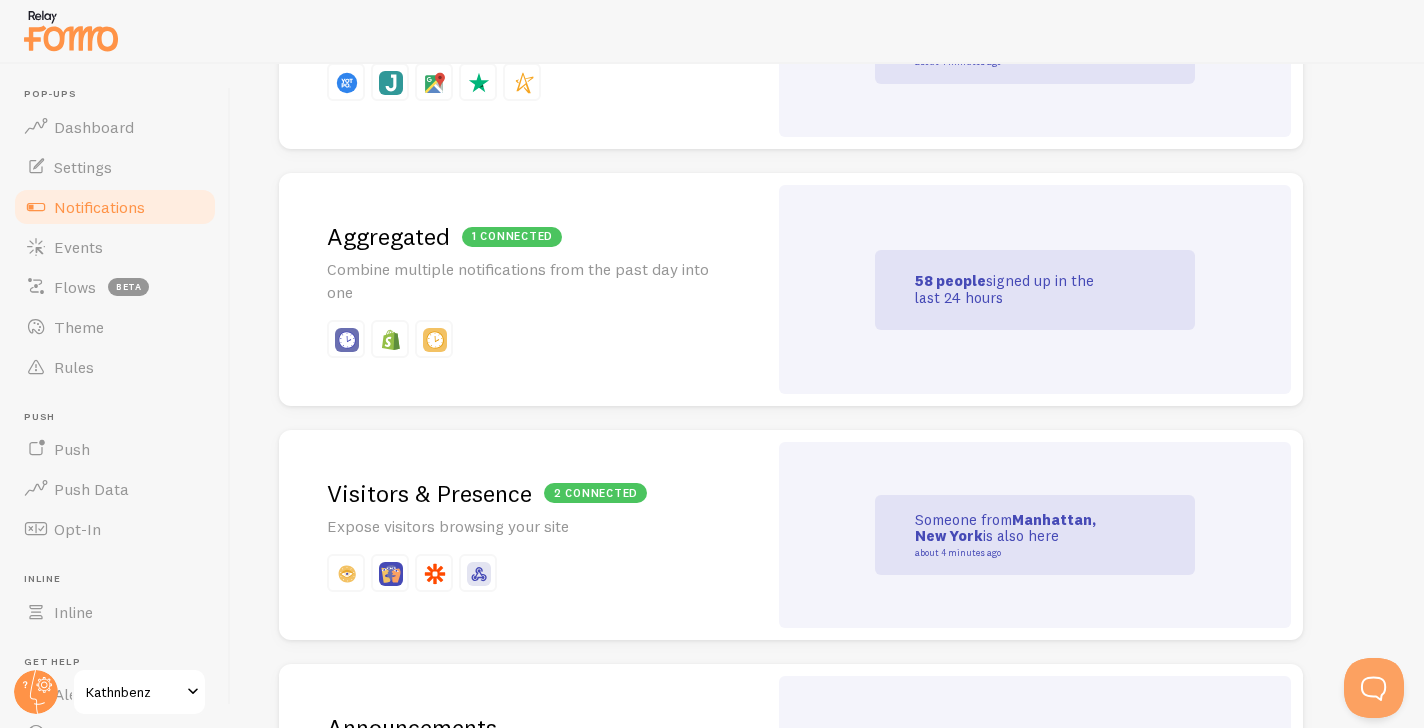 click on "Someone from  [CITY], [STATE]  is also here  about 4 minutes ago" at bounding box center [1035, 535] 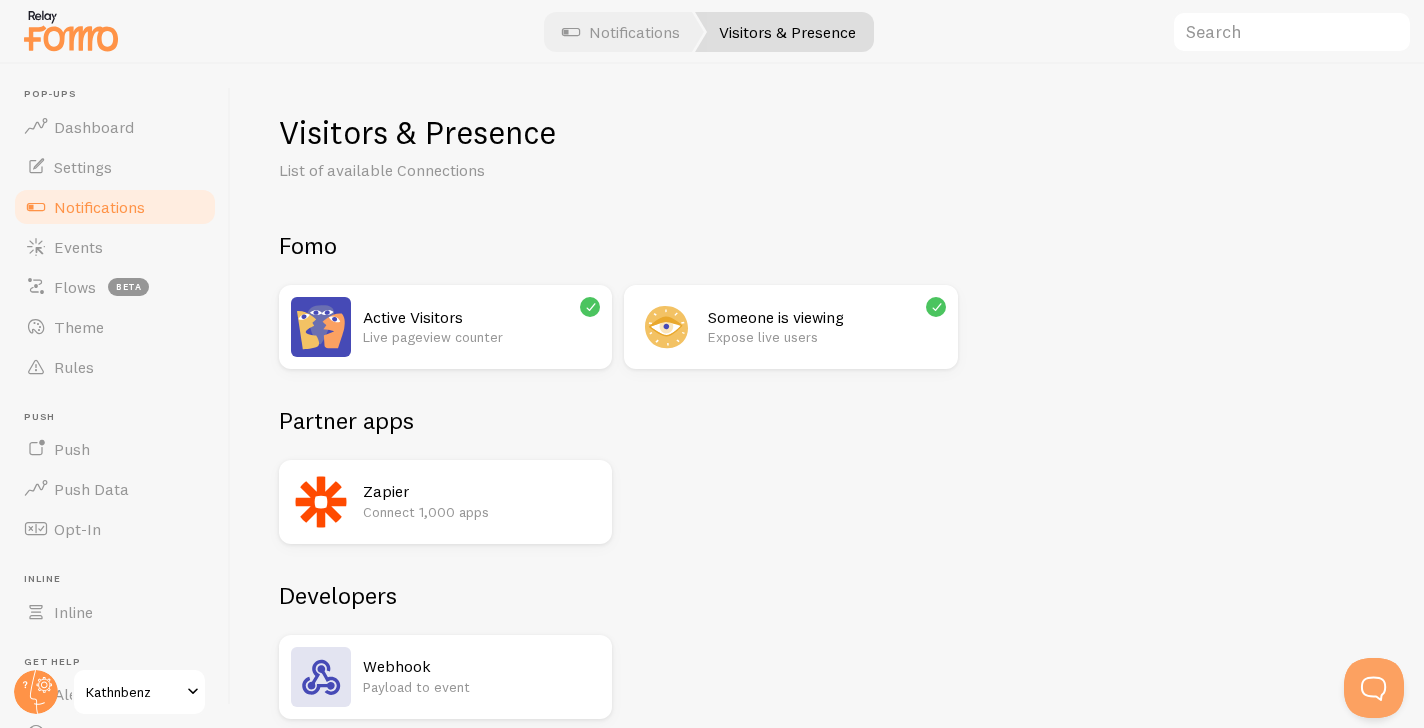 click on "Active Visitors   Live pageview counter" at bounding box center [445, 327] 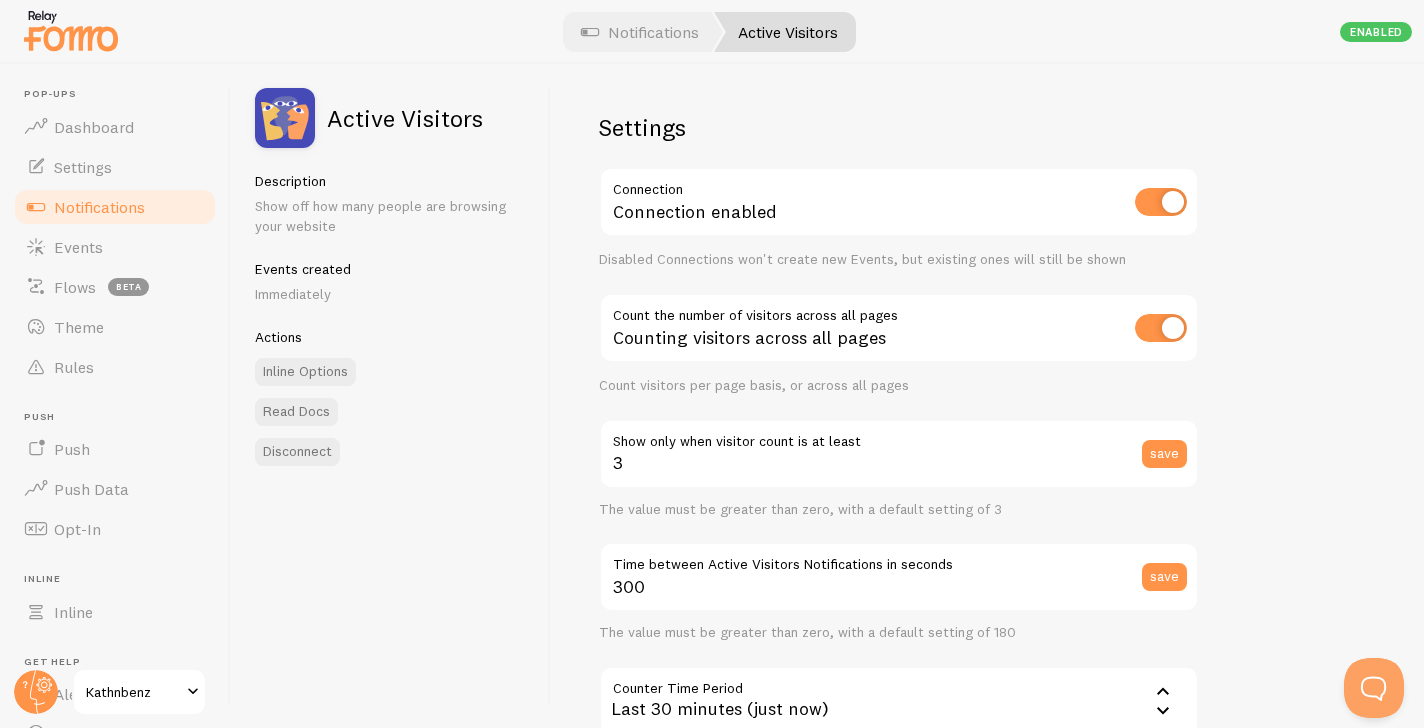 click at bounding box center (1161, 202) 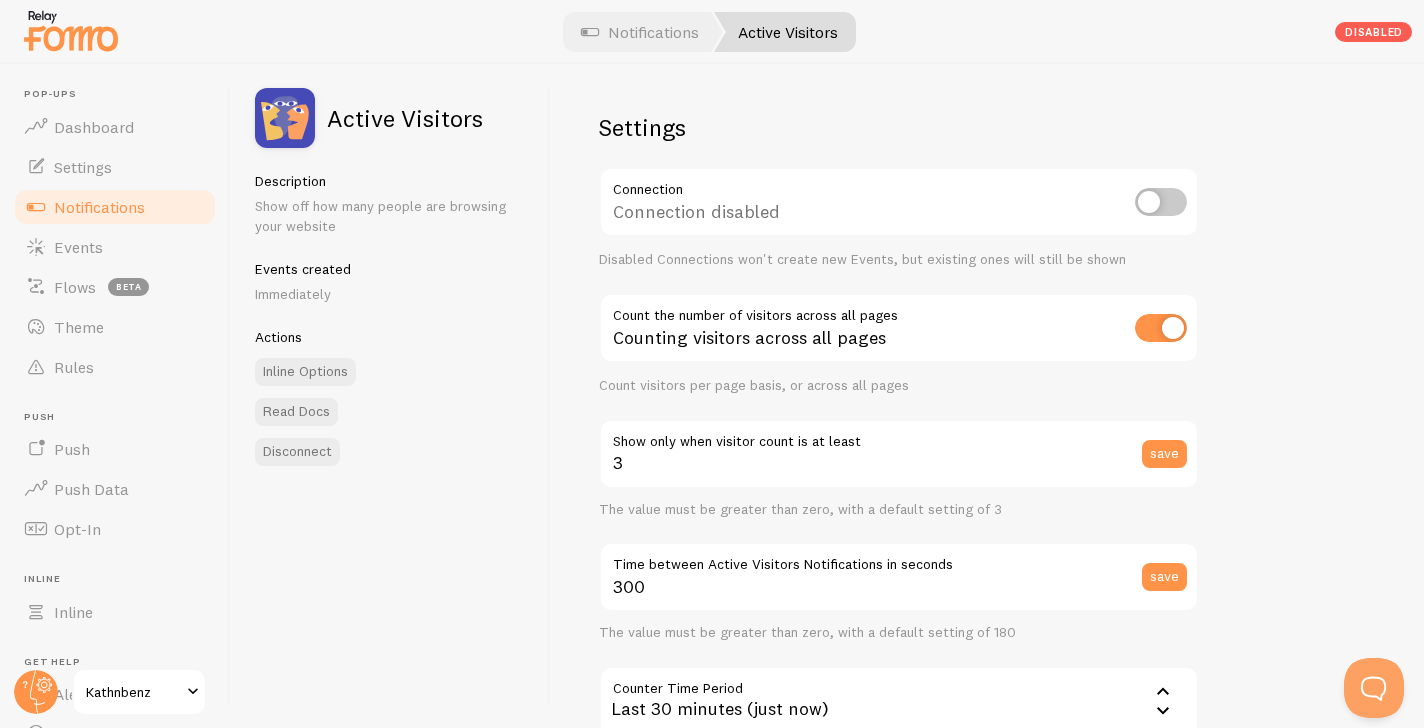 click at bounding box center [1161, 328] 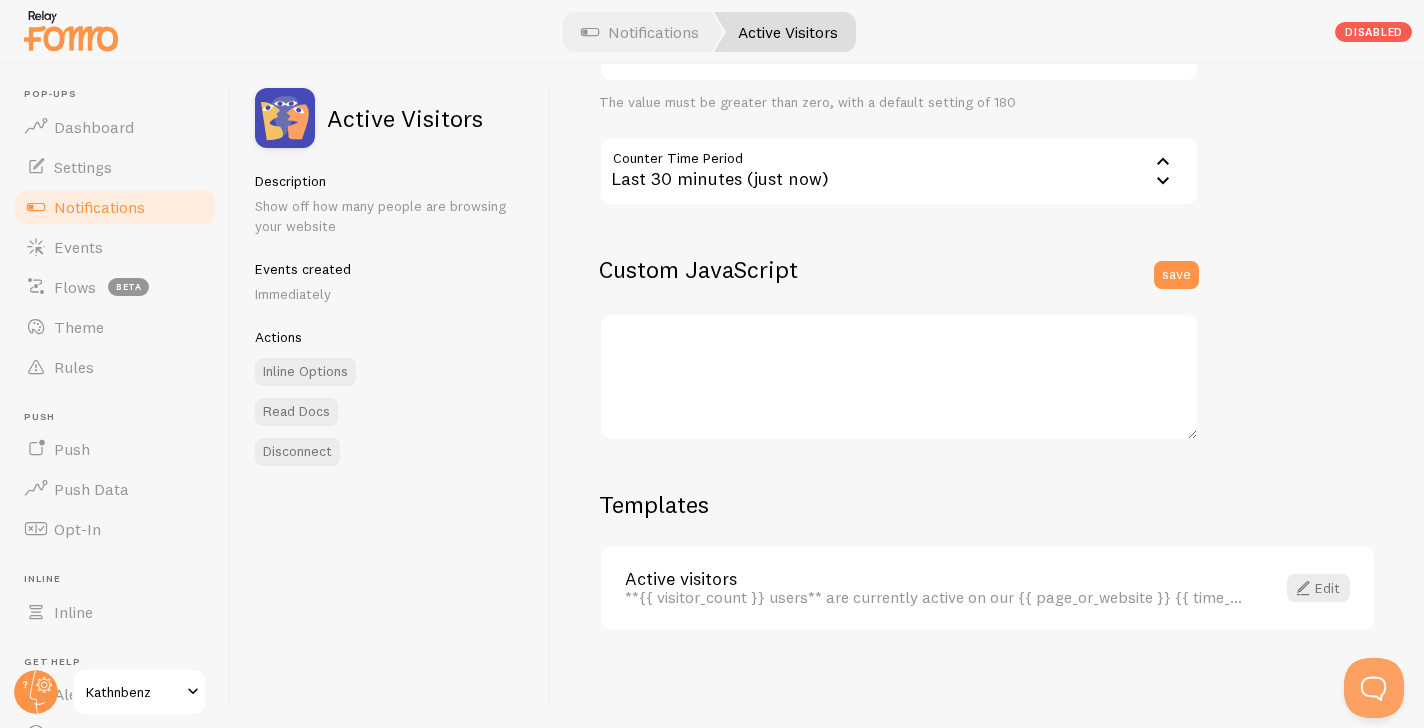 scroll, scrollTop: 0, scrollLeft: 0, axis: both 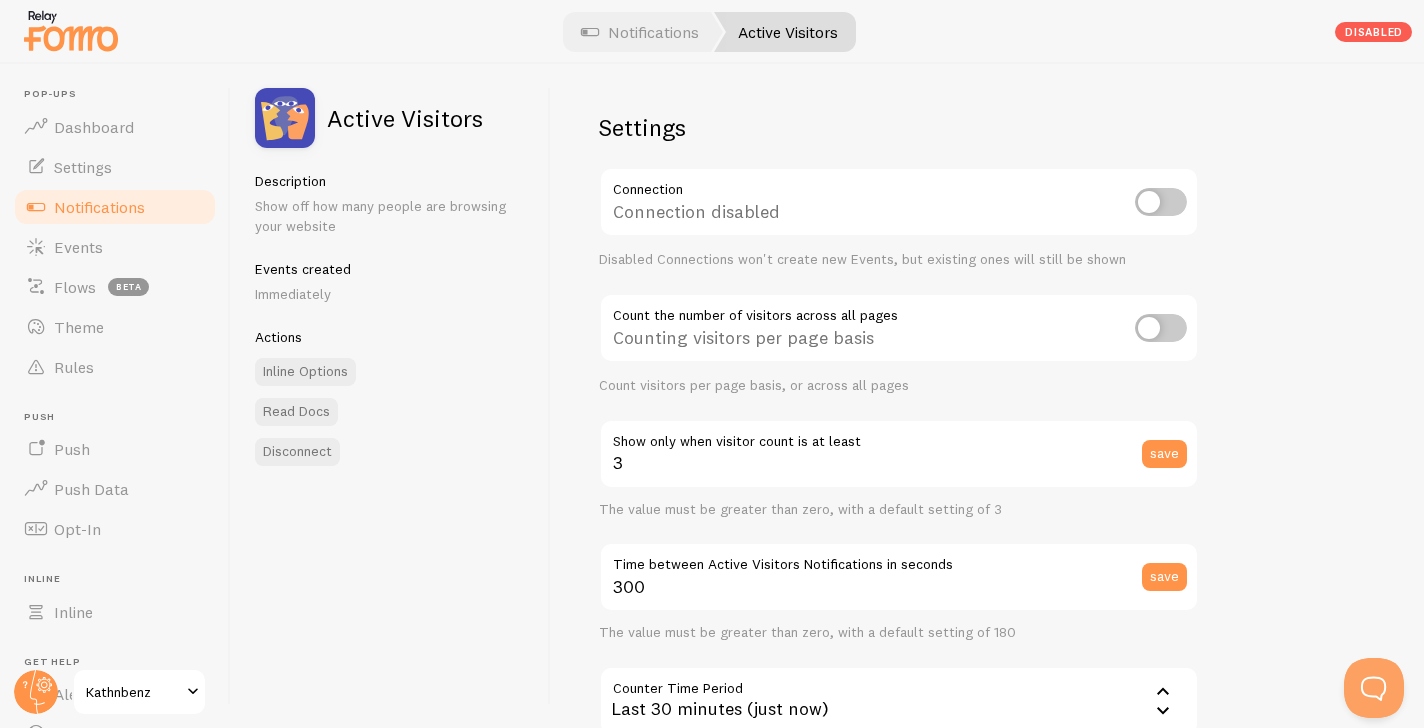 click on "Active Visitors" at bounding box center (785, 32) 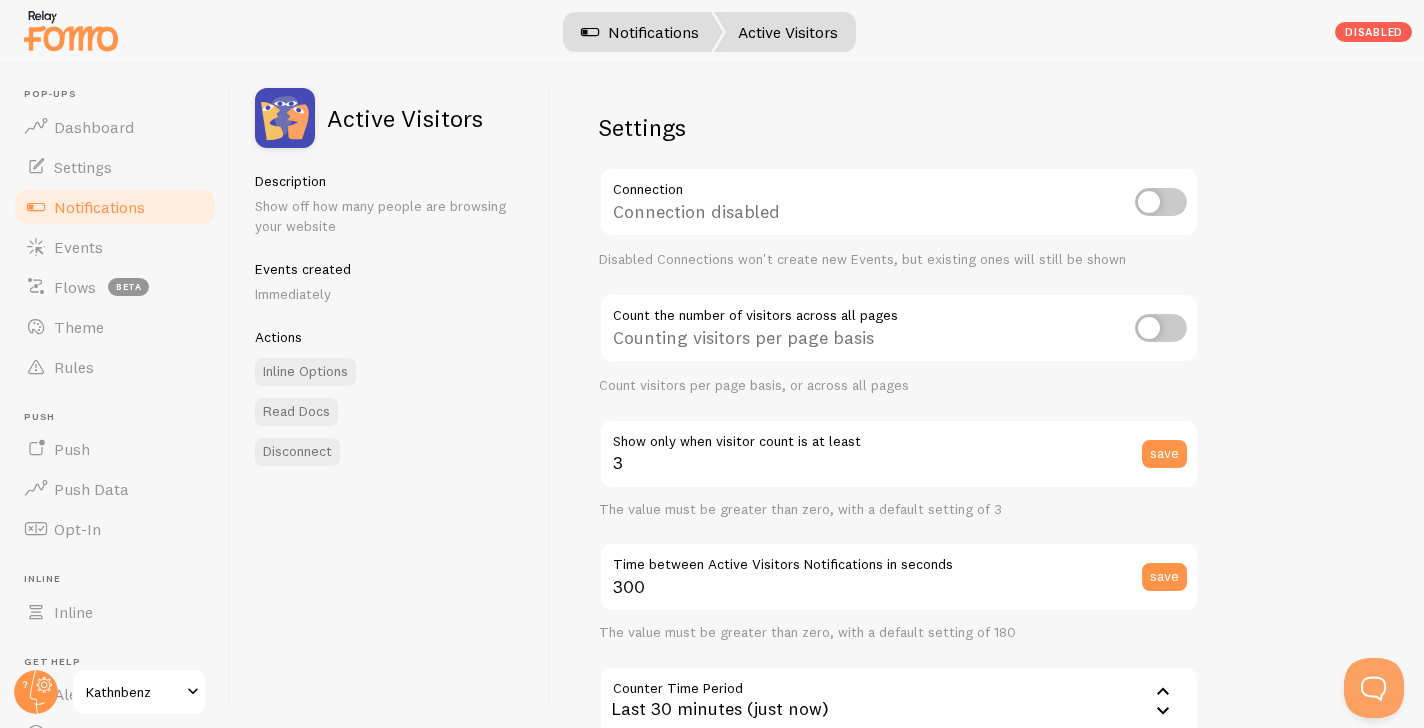 click on "Notifications" at bounding box center [640, 32] 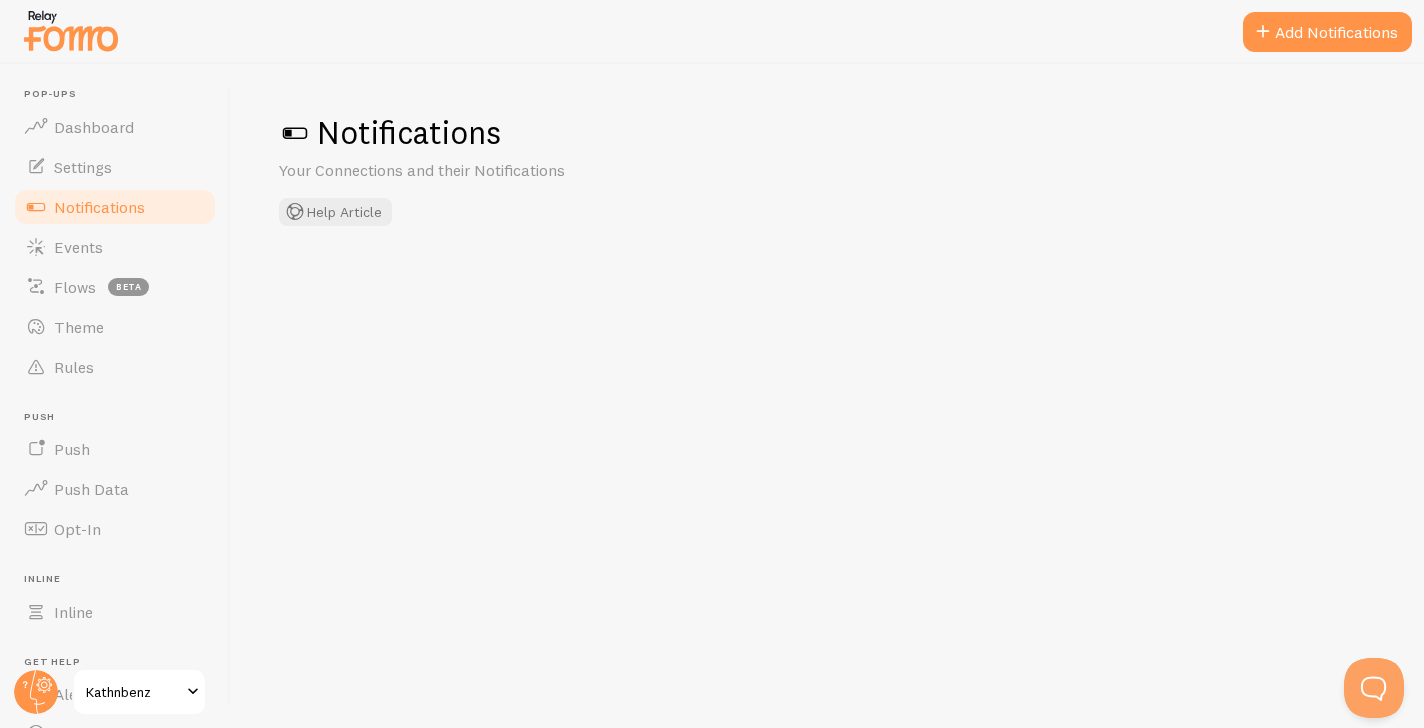 checkbox on "false" 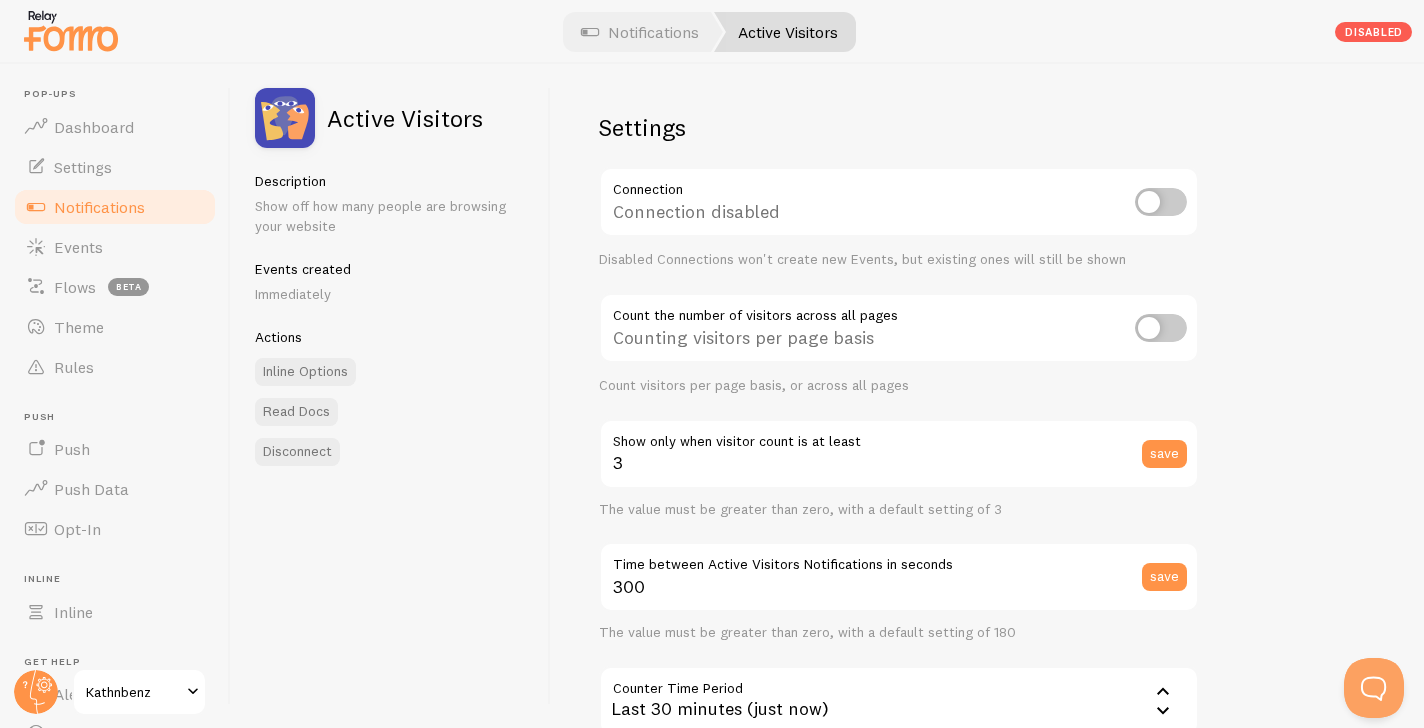 click on "Notifications" at bounding box center (99, 207) 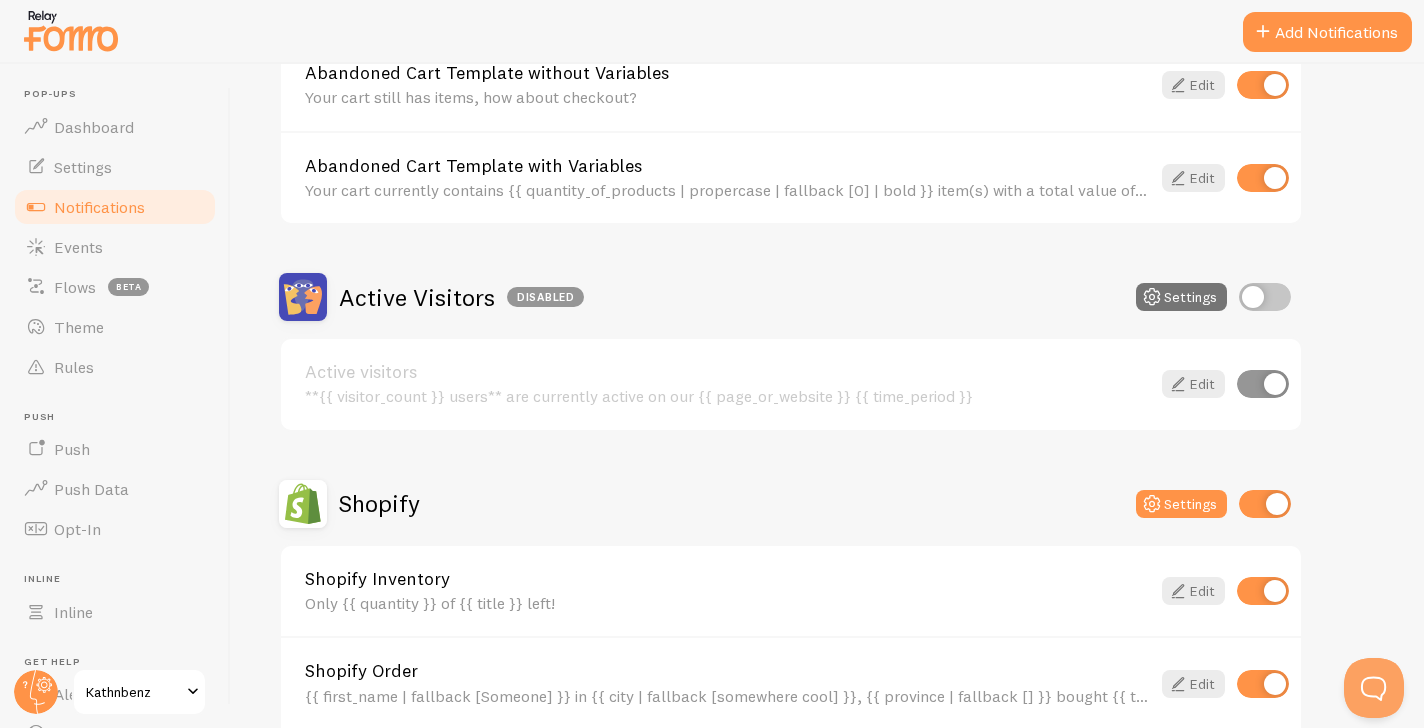scroll, scrollTop: 0, scrollLeft: 0, axis: both 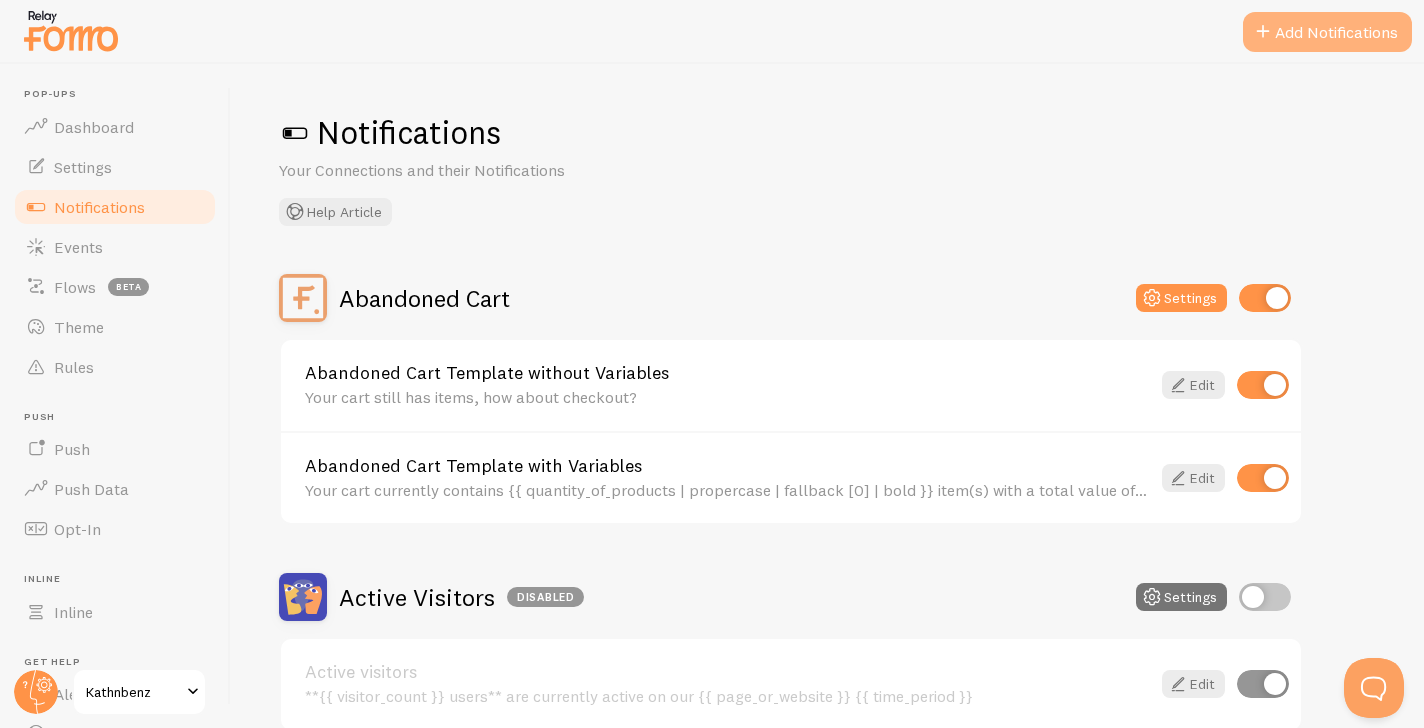 click on "Add Notifications" at bounding box center (1327, 32) 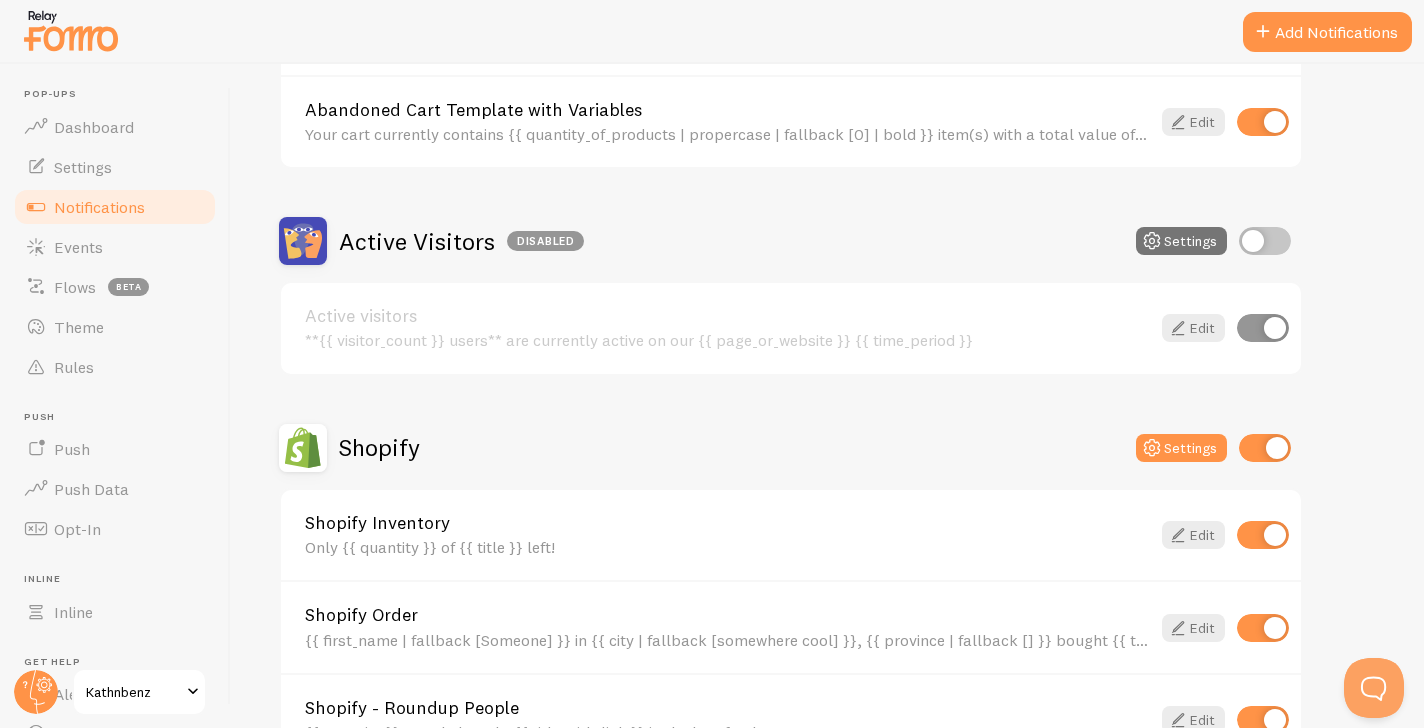scroll, scrollTop: 349, scrollLeft: 0, axis: vertical 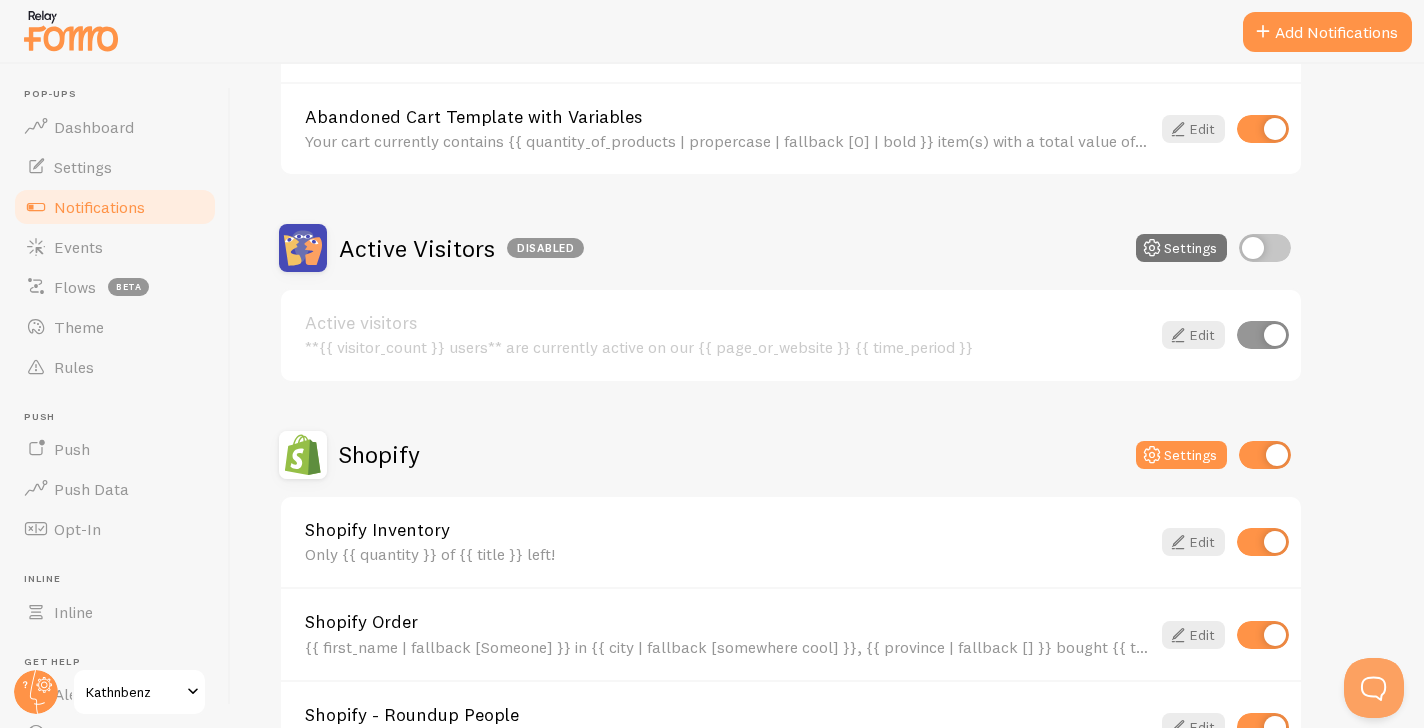 click on "Active Visitors
Disabled
Settings" at bounding box center [791, 248] 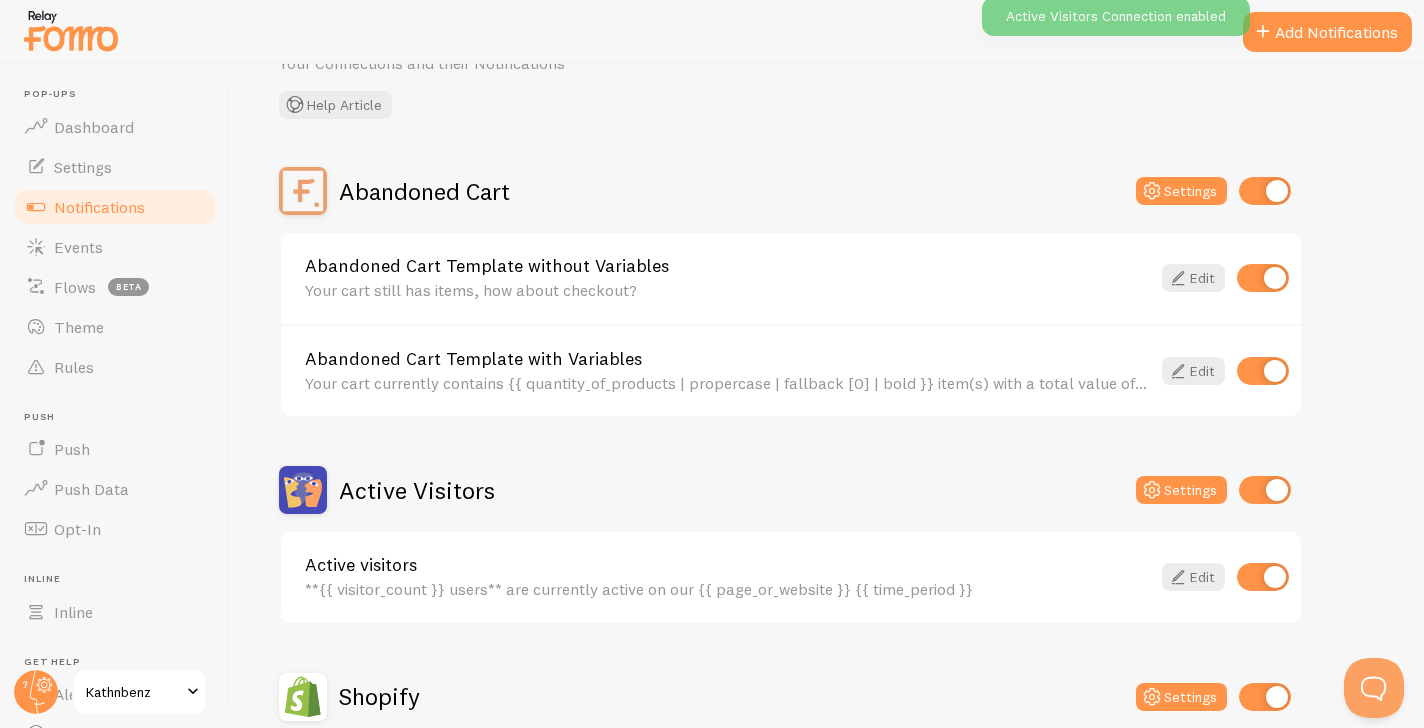 scroll, scrollTop: 0, scrollLeft: 0, axis: both 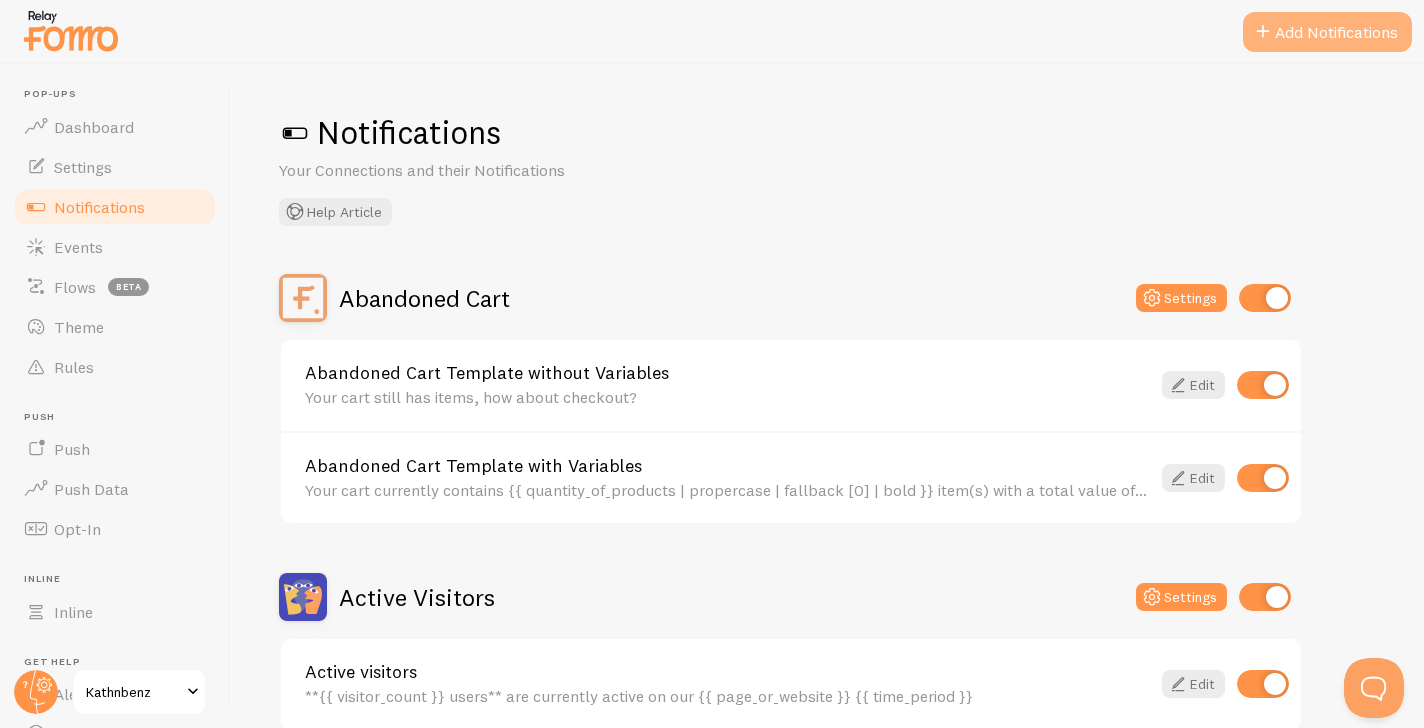 click on "Add Notifications" at bounding box center [1327, 32] 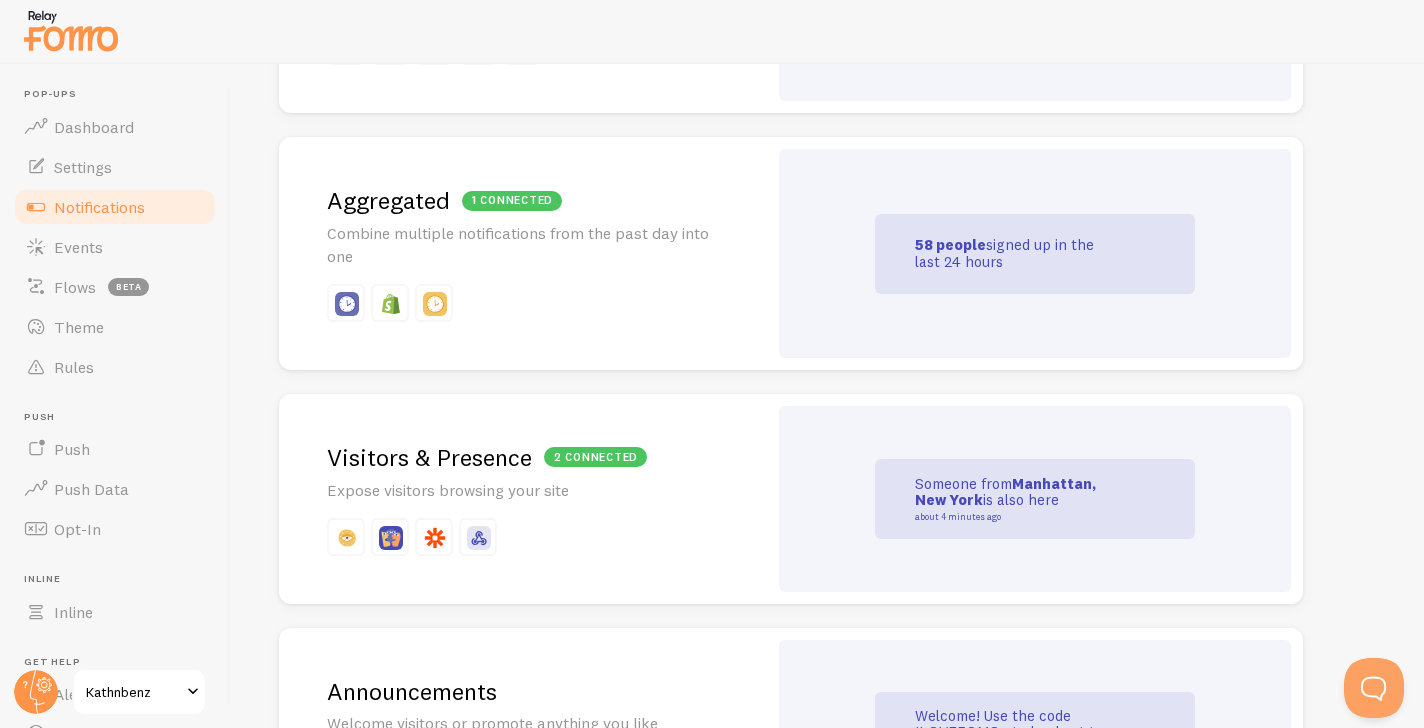scroll, scrollTop: 988, scrollLeft: 0, axis: vertical 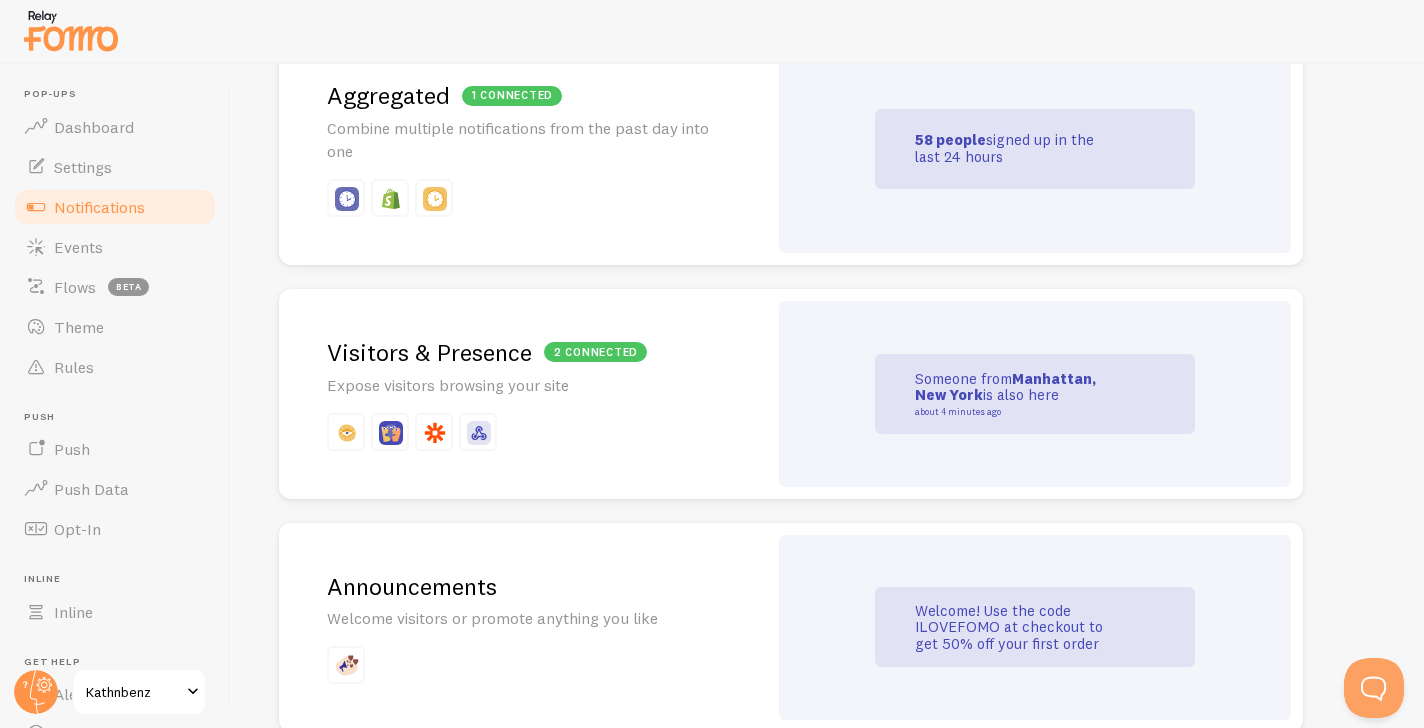 click on "Someone from  [CITY], [STATE]  is also here  about 4 minutes ago" at bounding box center (1035, 394) 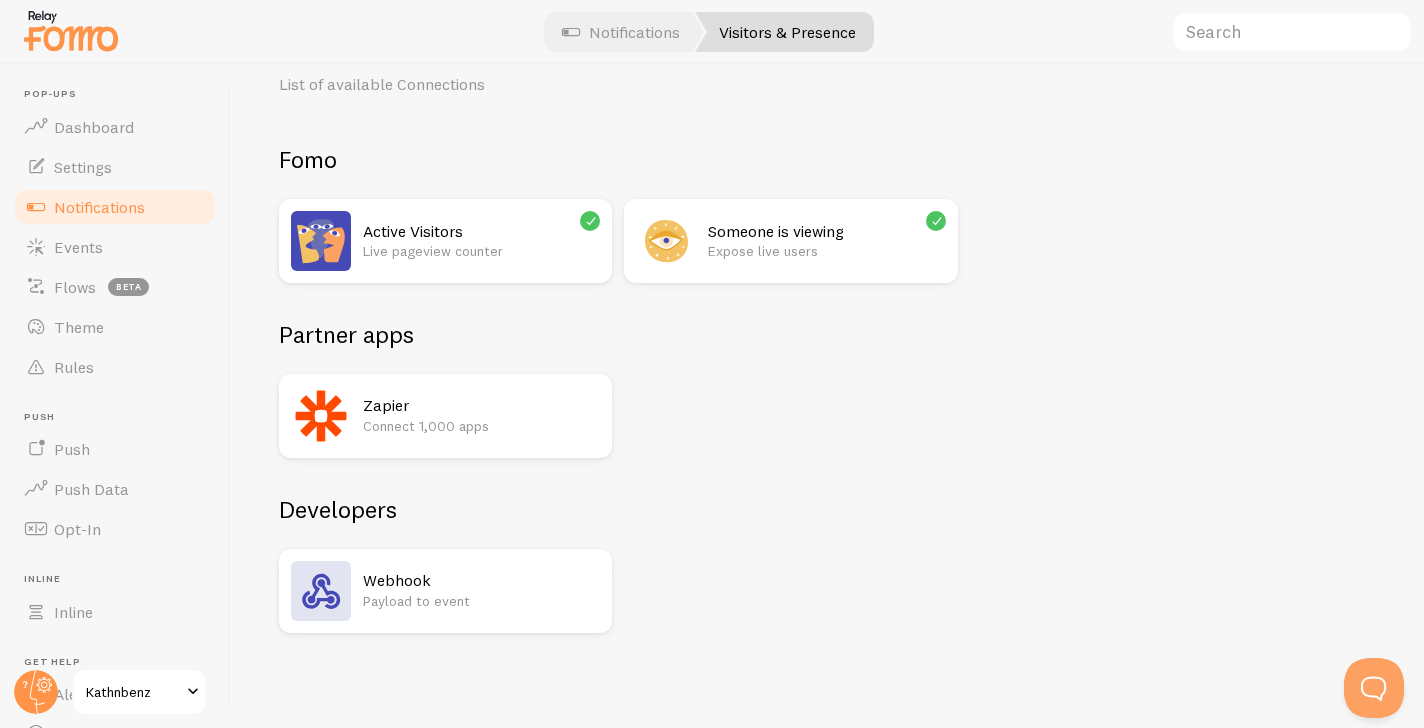 scroll, scrollTop: 0, scrollLeft: 0, axis: both 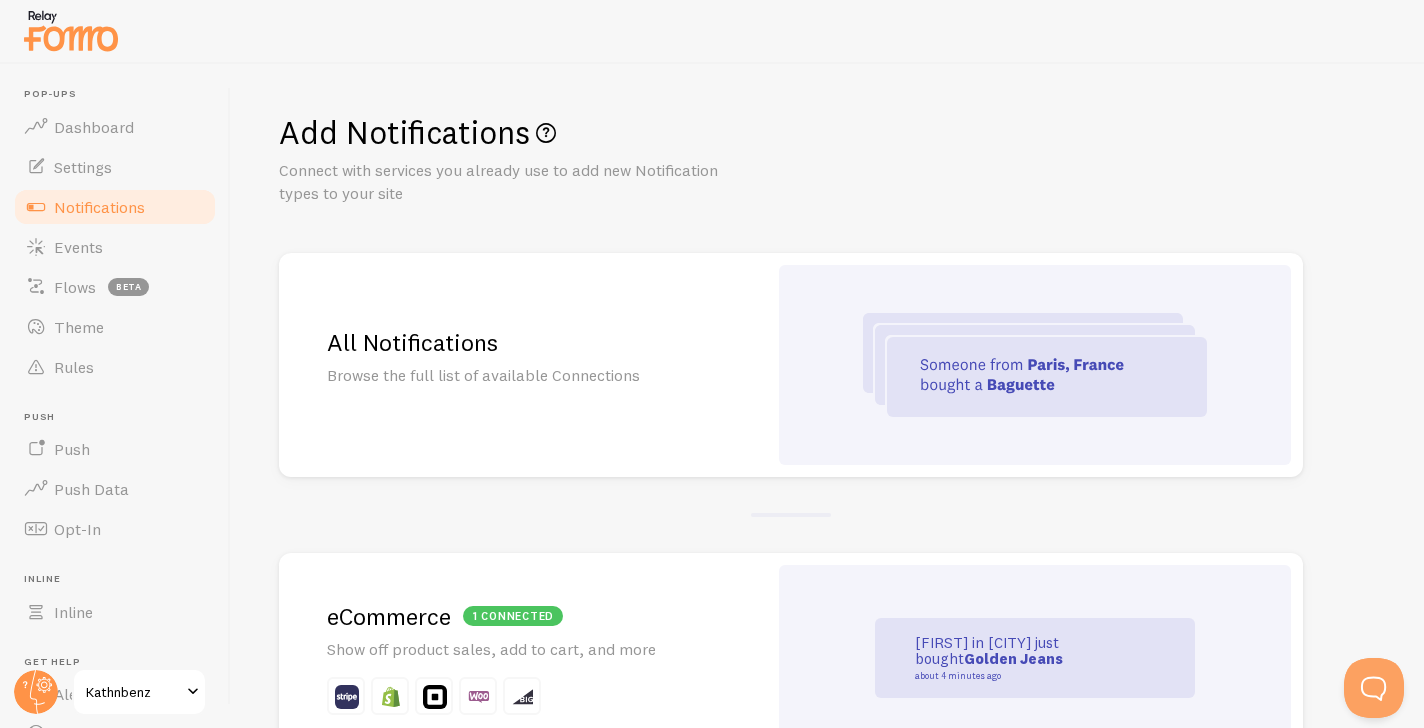 click on "Notifications" at bounding box center (99, 207) 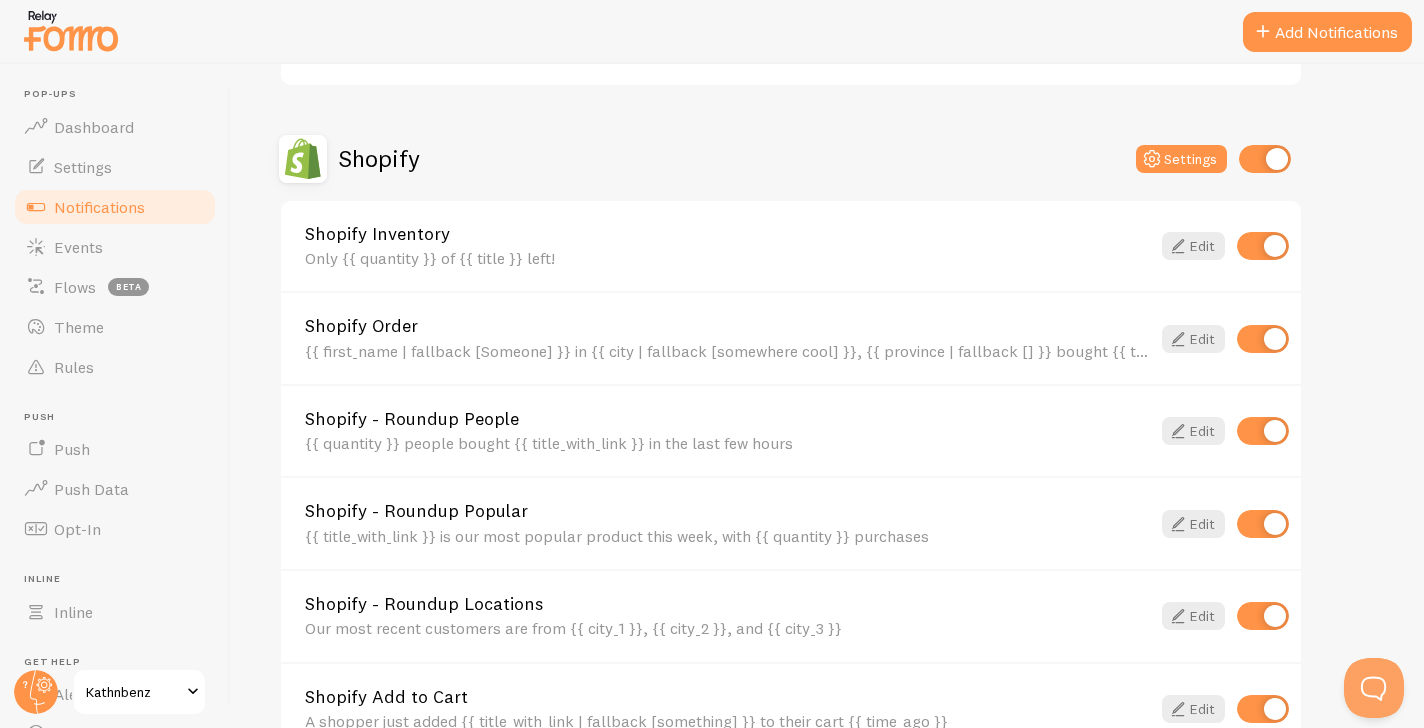 scroll, scrollTop: 747, scrollLeft: 0, axis: vertical 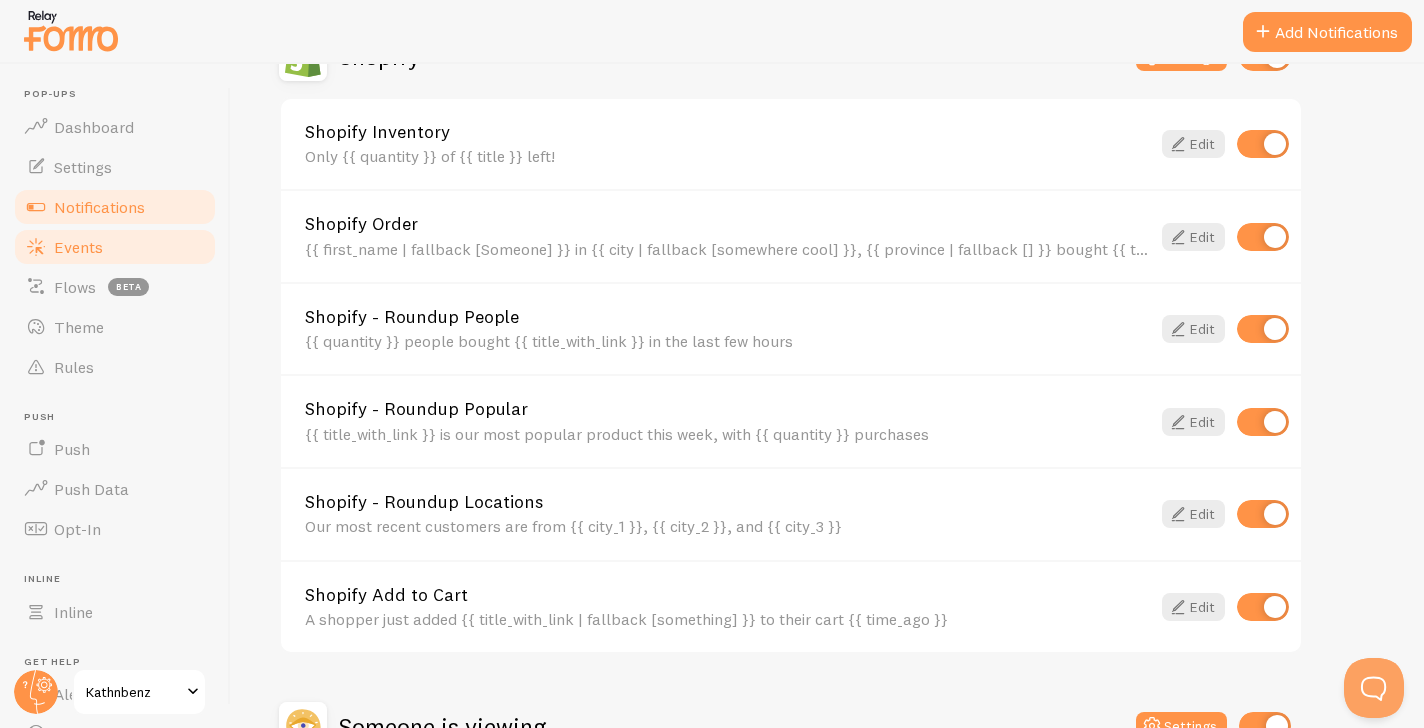 click on "Events" at bounding box center [78, 247] 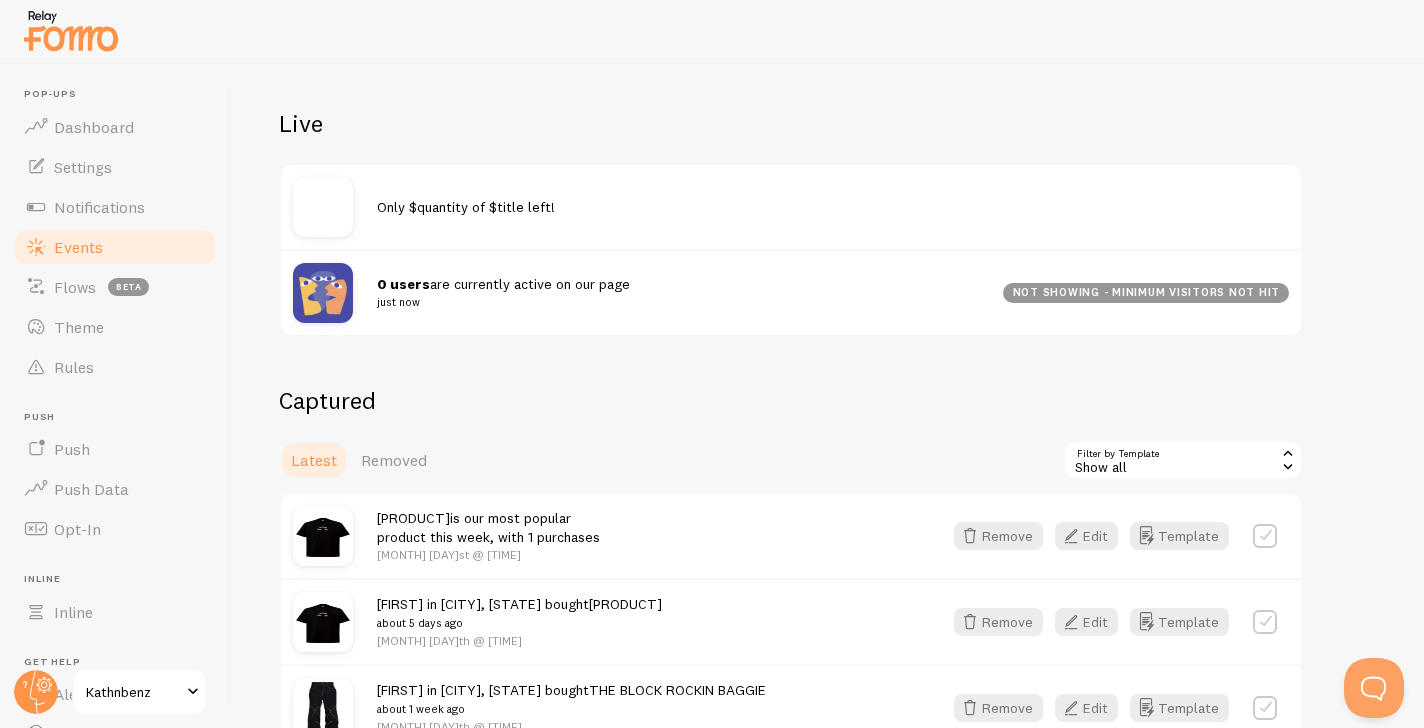 scroll, scrollTop: 186, scrollLeft: 0, axis: vertical 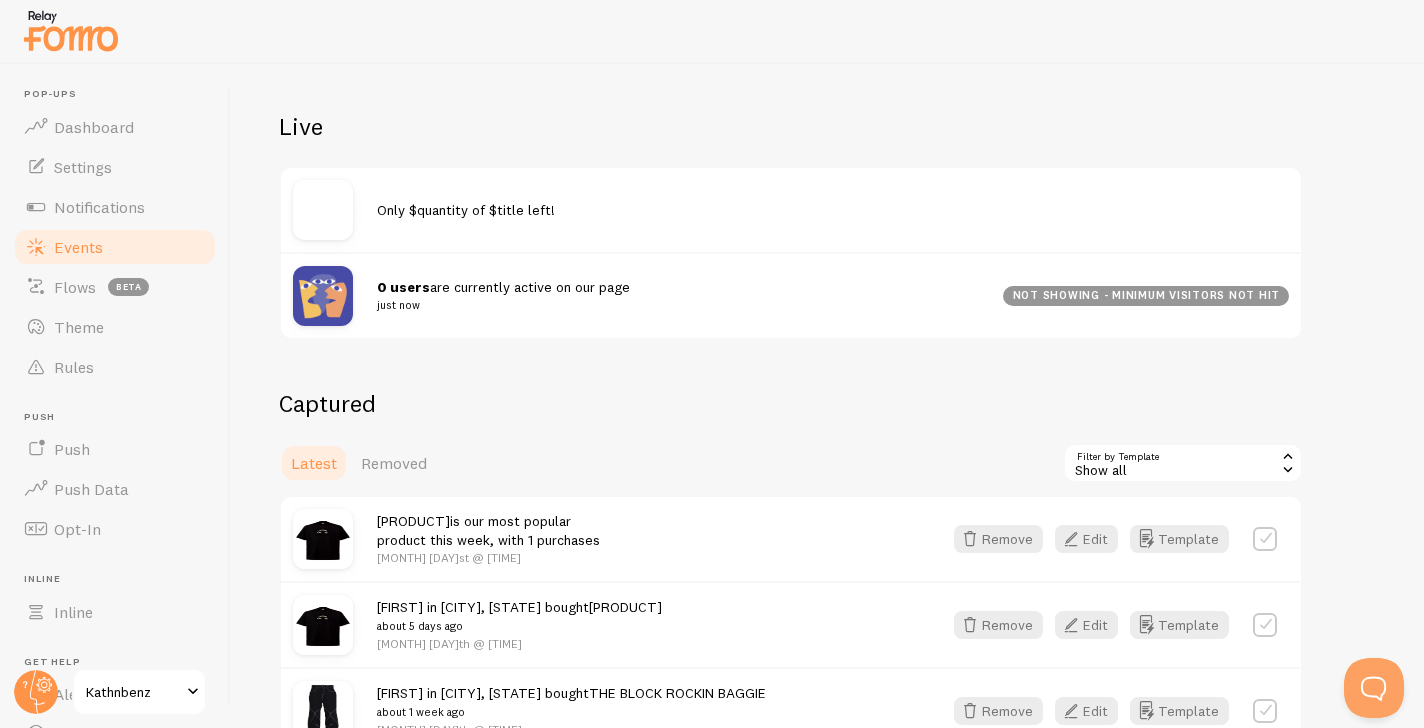 click on "not showing - minimum visitors not hit" at bounding box center [1146, 296] 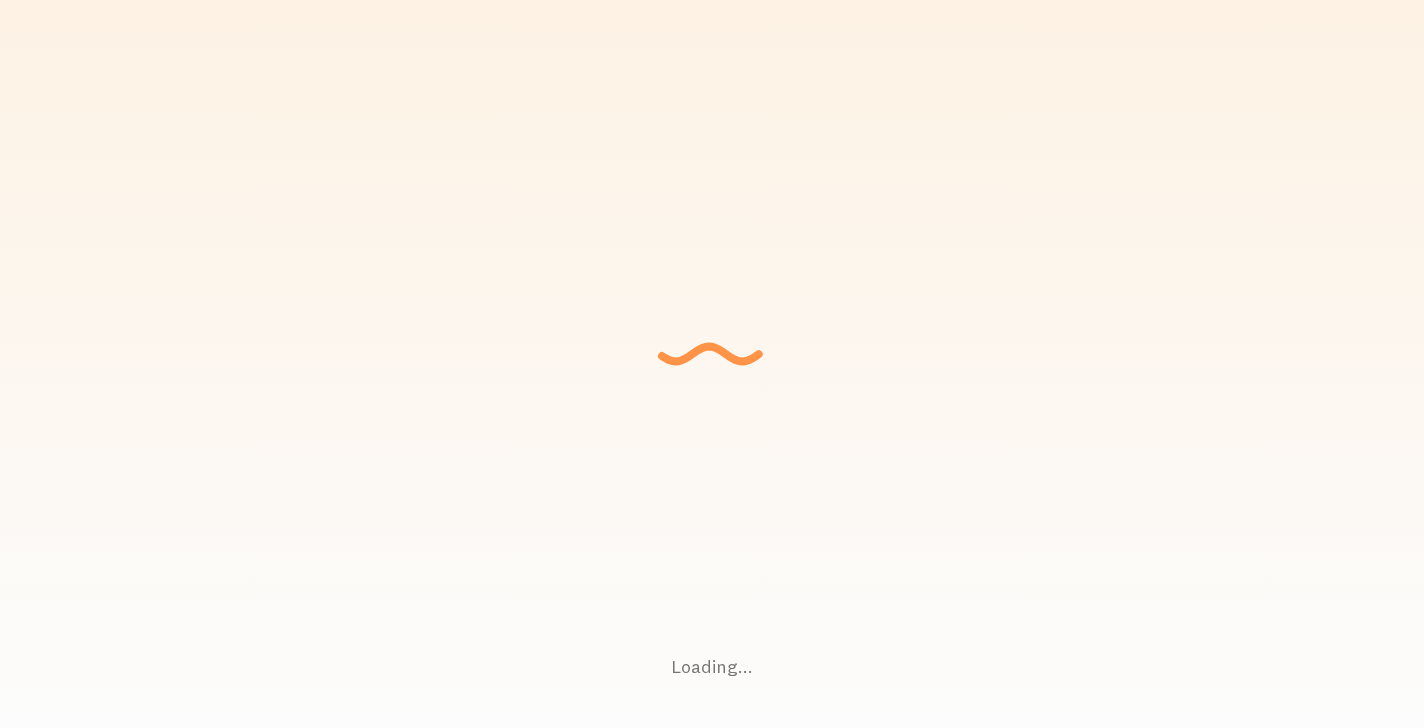 scroll, scrollTop: 0, scrollLeft: 0, axis: both 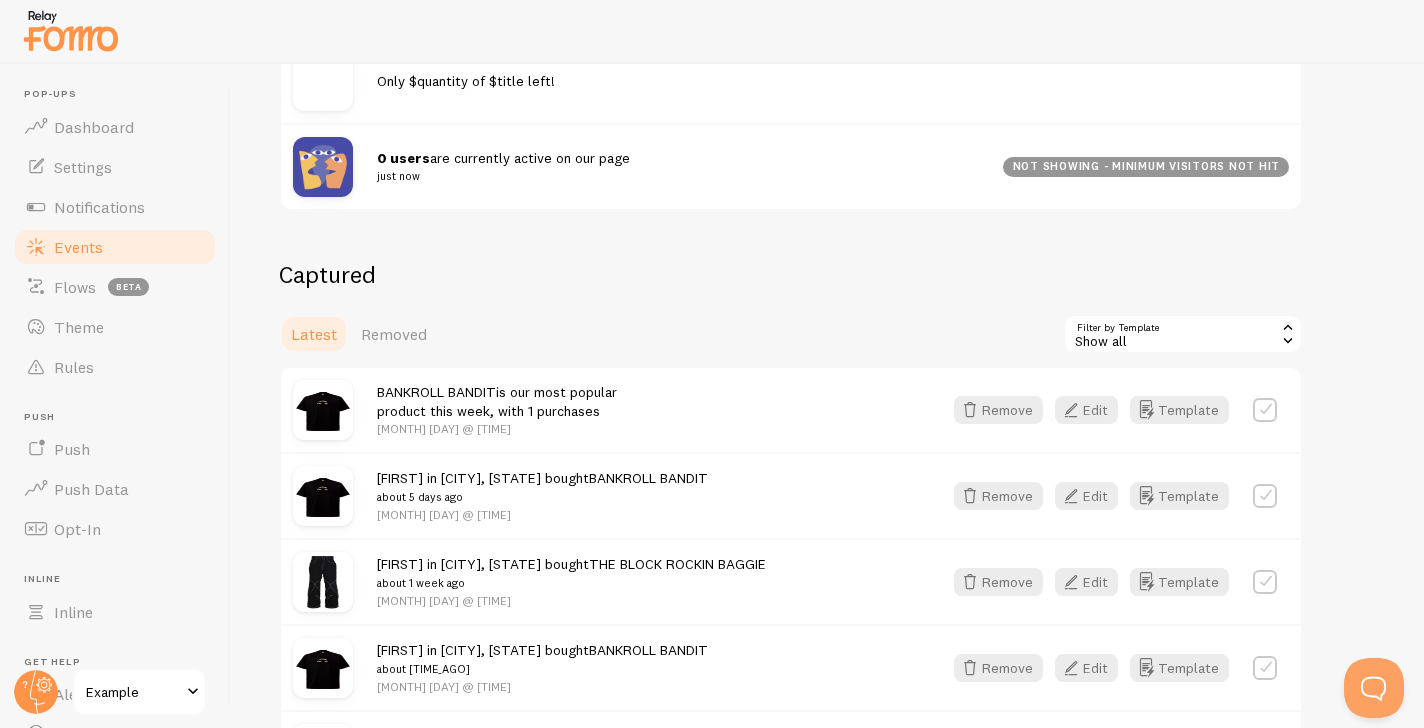 click on "Show all" at bounding box center [1183, 334] 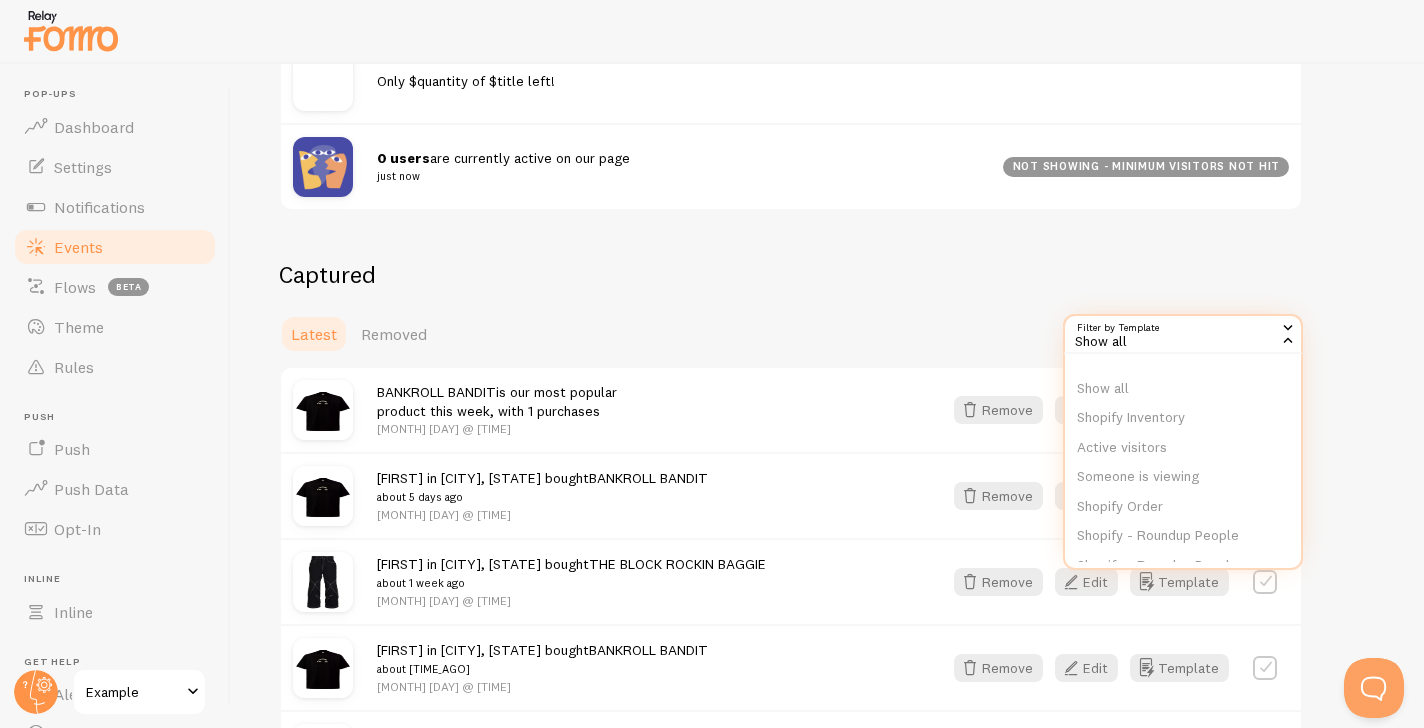 click on "Captured
Latest
Removed
Filter by Template   all   Show all       Show all  Shopify Inventory  Active visitors  Someone is viewing  Shopify Order  Shopify - Roundup People  Shopify - Roundup Popular  Shopify - Roundup Locations  Abandoned Cart Template without Variables  Abandoned Cart Template with Variables  Shopify Add to Cart            BANKROLL BANDIT  is our most popular product this week, with 1 purchases
Aug 1st @ 2:15pm
Remove     Edit     Template              Aadhit in Siliguri, West Bengal bought  BANKROLL BANDIT   about 5 days ago
Jul 27th @ 1:06am
Remove     Edit     Template              Arindam in Bangalore, Karnataka bought  THE BLOCK ROCKIN BAGGIE   about 1 week ago
Jul 22nd @ 11:25pm
Remove     Edit     Template" at bounding box center (791, 614) 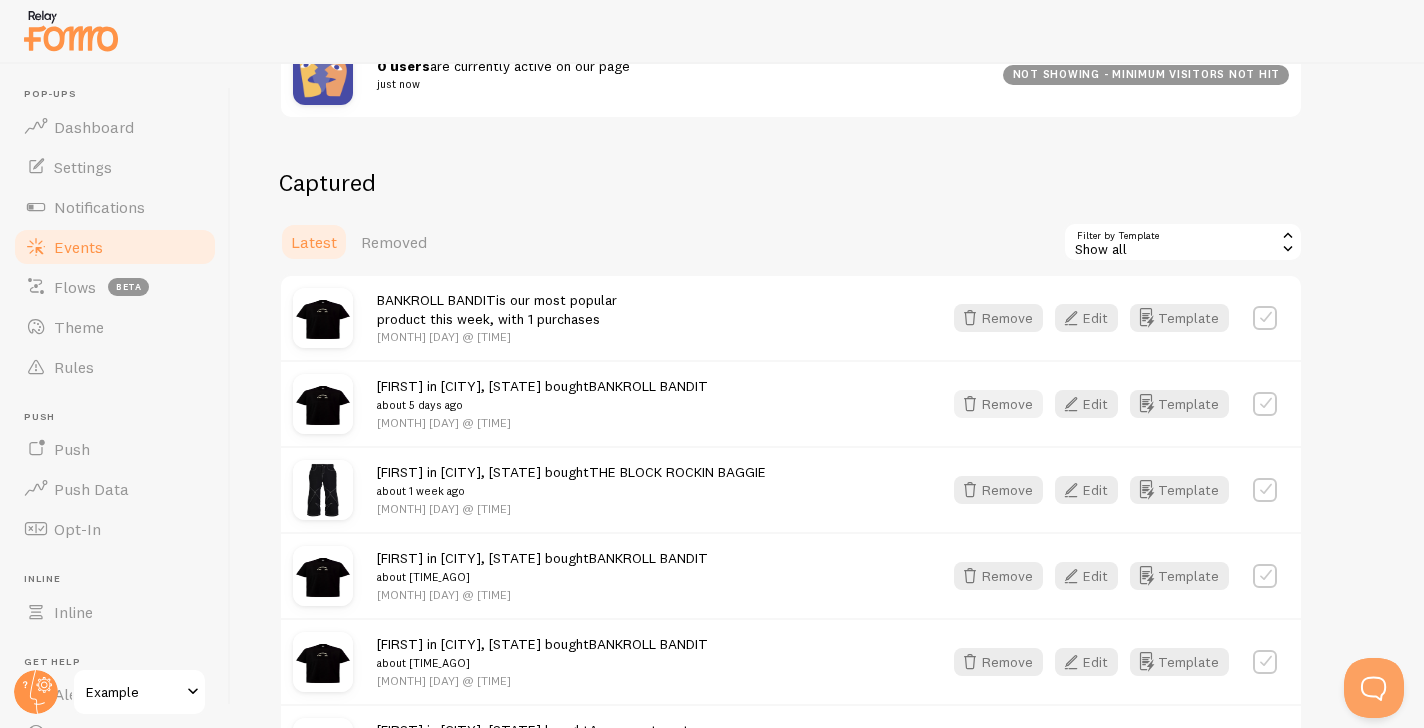scroll, scrollTop: 0, scrollLeft: 0, axis: both 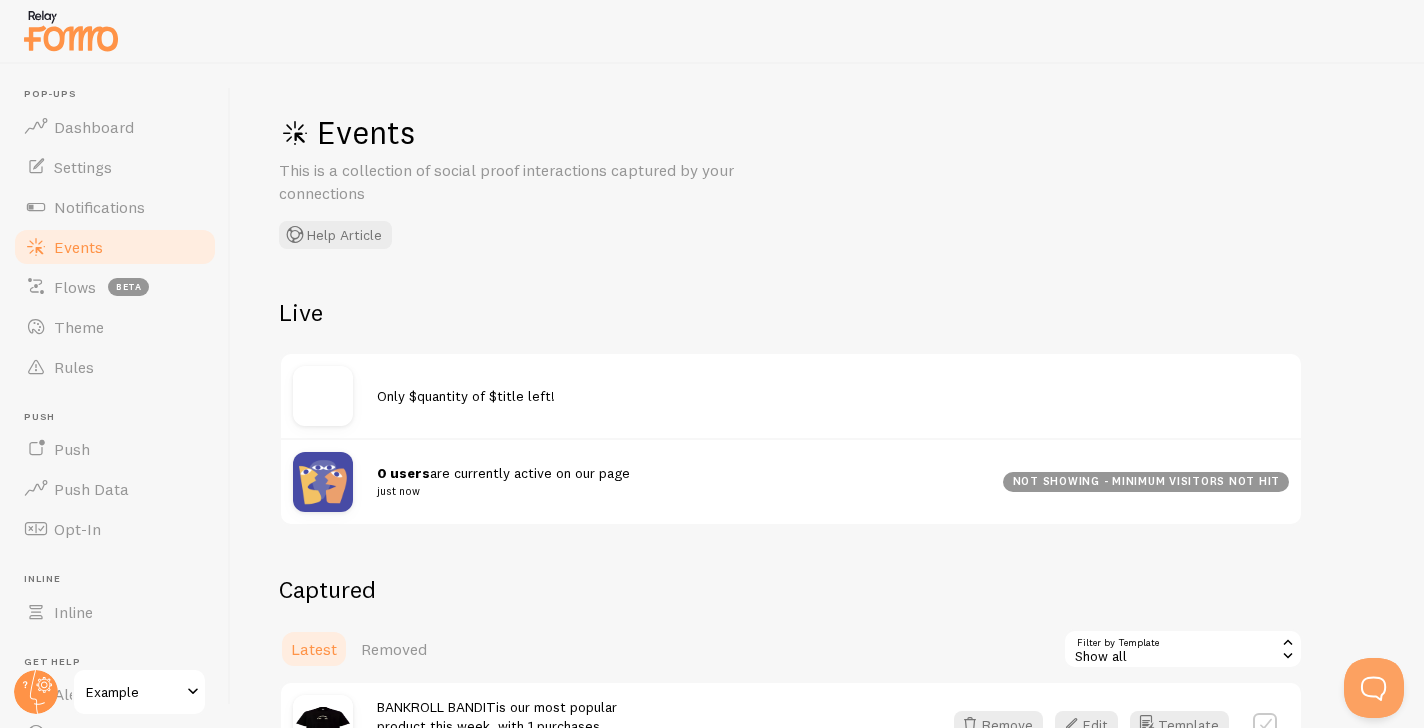 click on "Captured
Latest
Removed
Filter by Template   all   Show all       Show all  Shopify Inventory  Active visitors  Someone is viewing  Shopify Order  Shopify - Roundup People  Shopify - Roundup Popular  Shopify - Roundup Locations  Abandoned Cart Template without Variables  Abandoned Cart Template with Variables  Shopify Add to Cart            BANKROLL BANDIT  is our most popular product this week, with 1 purchases
Aug 1st @ 2:15pm
Remove     Edit     Template              Aadhit in Siliguri, West Bengal bought  BANKROLL BANDIT   about 5 days ago
Jul 27th @ 1:06am
Remove     Edit     Template              Arindam in Bangalore, Karnataka bought  THE BLOCK ROCKIN BAGGIE   about 1 week ago
Jul 22nd @ 11:25pm
Remove     Edit     Template" at bounding box center [791, 929] 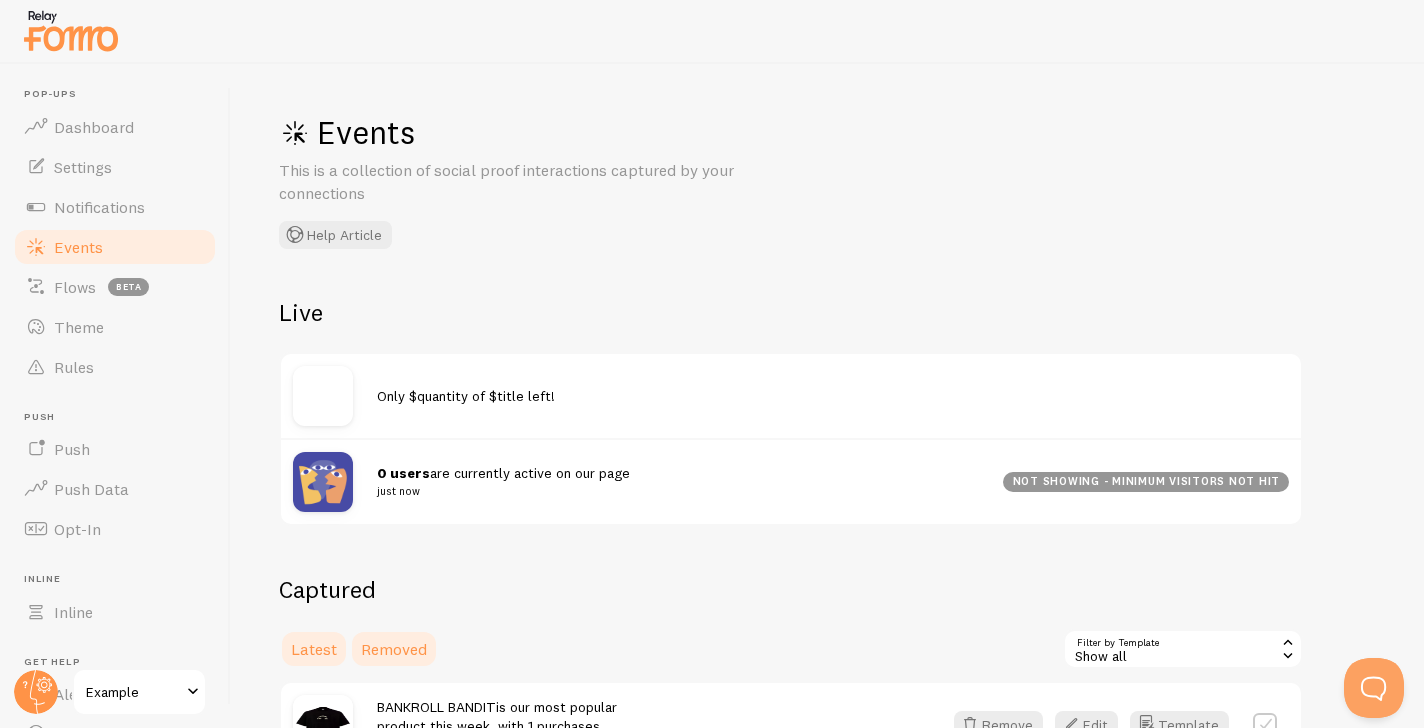click on "Removed" at bounding box center [394, 649] 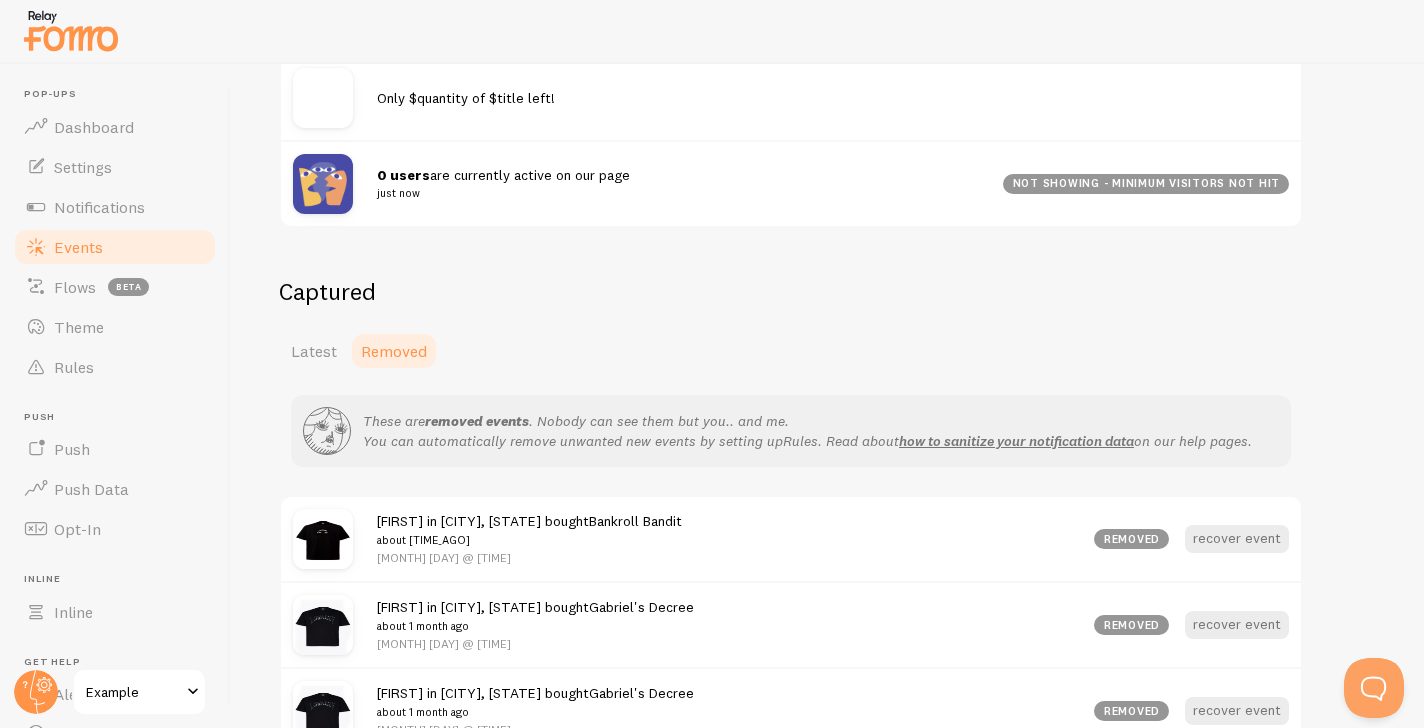 scroll, scrollTop: 420, scrollLeft: 0, axis: vertical 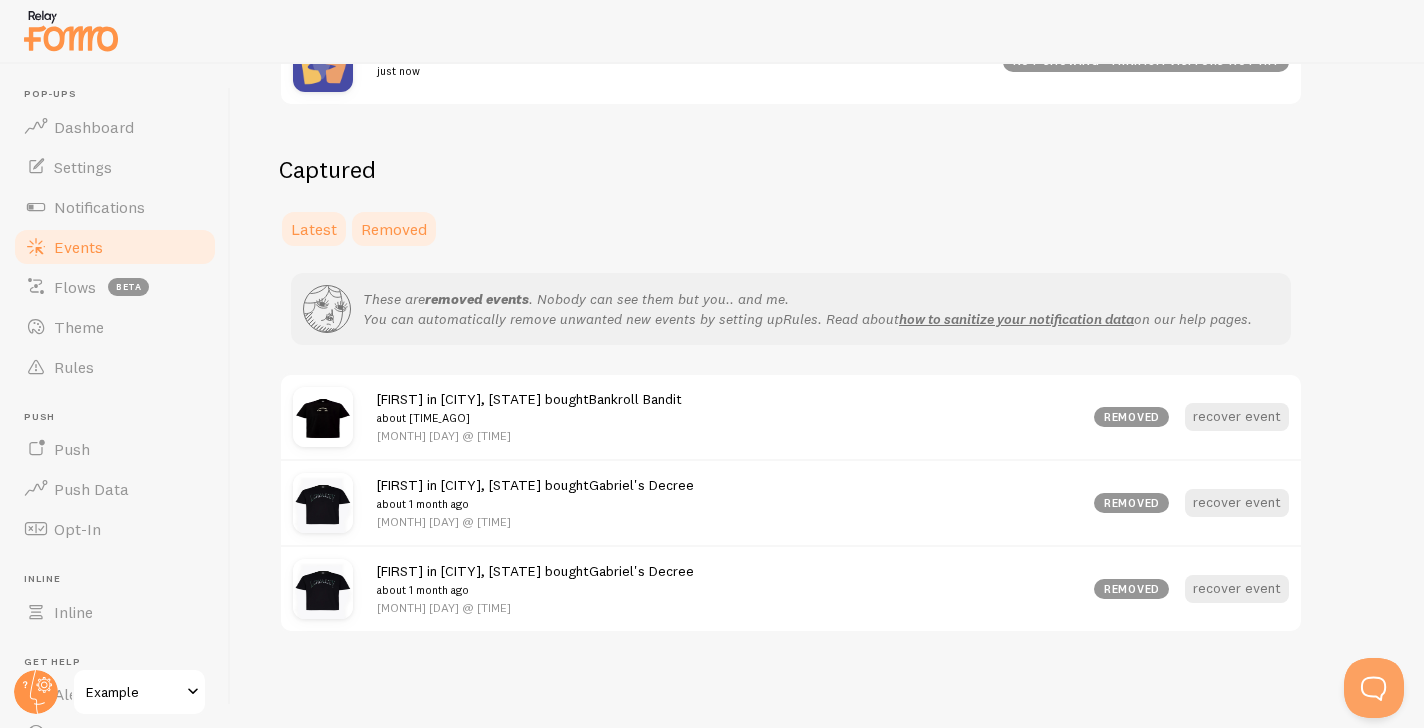 click on "Latest" at bounding box center (314, 229) 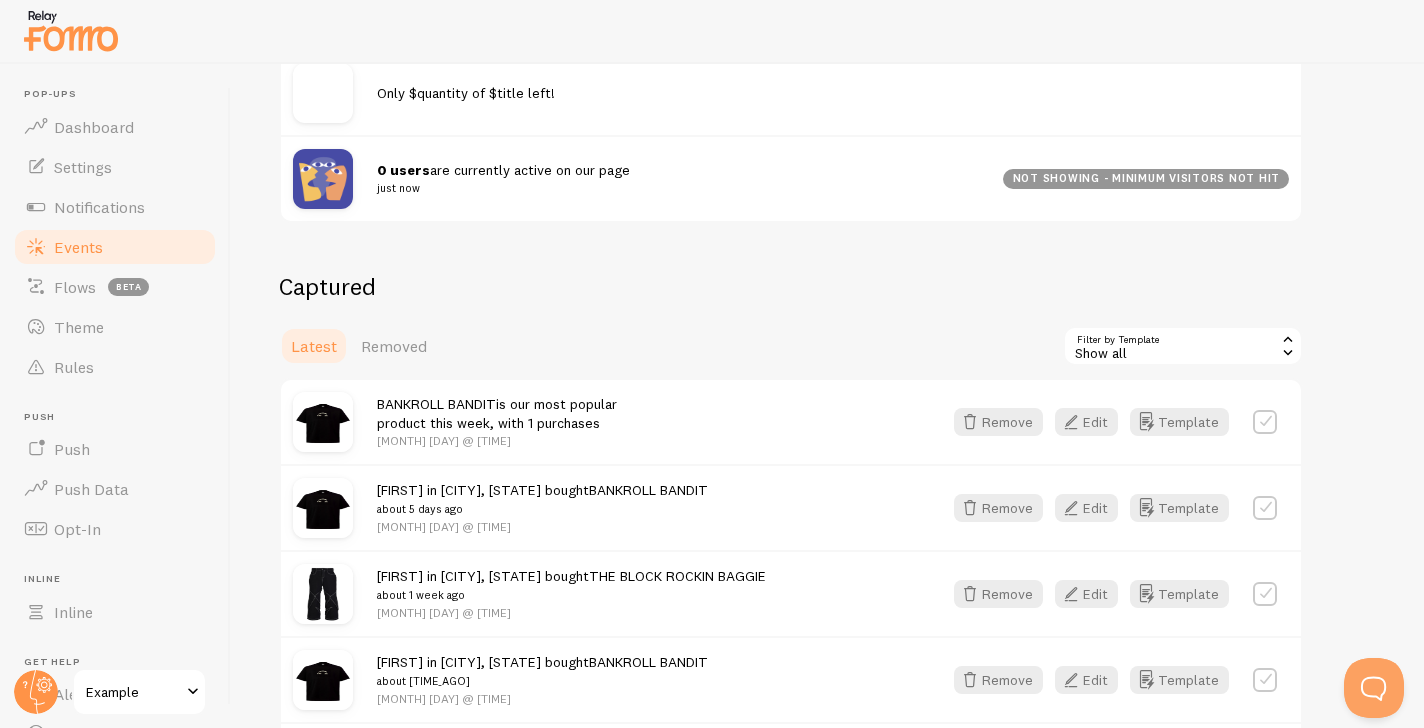 scroll, scrollTop: 311, scrollLeft: 0, axis: vertical 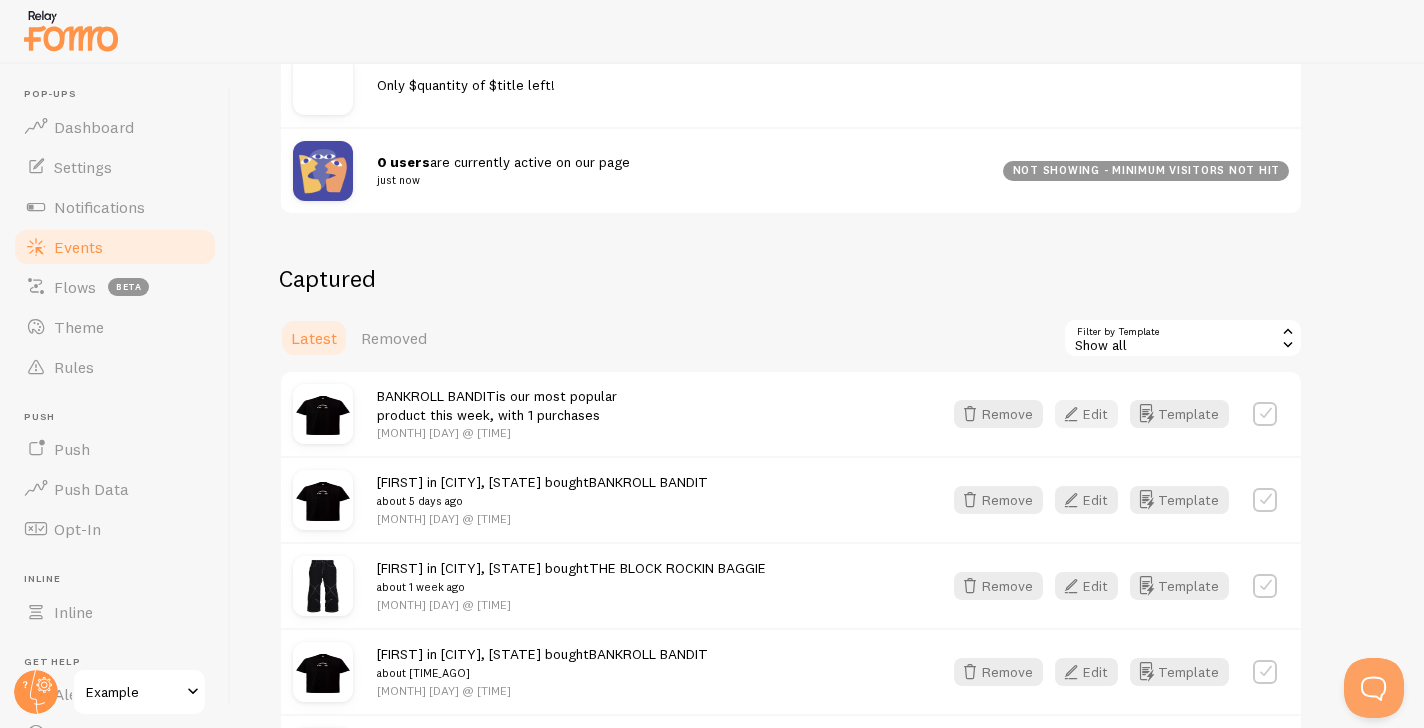 click on "Edit" at bounding box center (1086, 414) 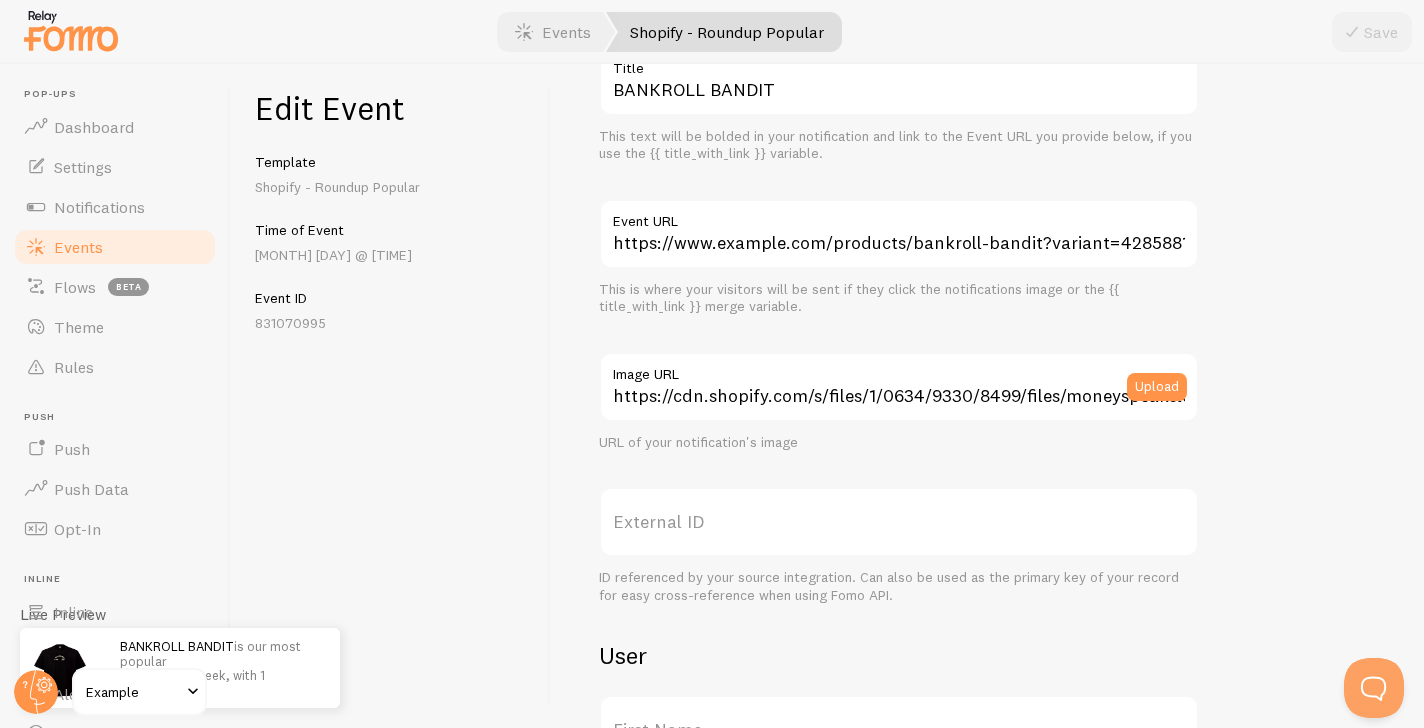 scroll, scrollTop: 0, scrollLeft: 0, axis: both 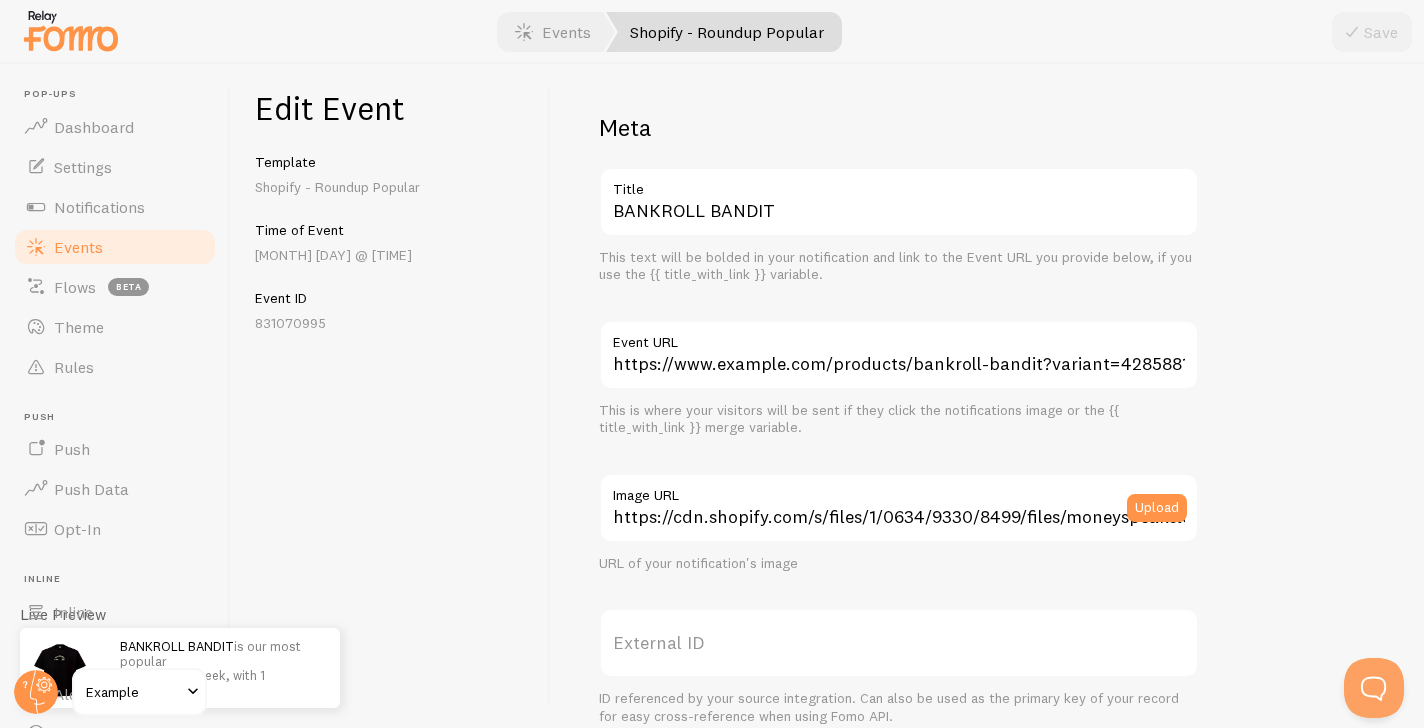 click on "[MONTH] [DAY]st @ [TIME]" at bounding box center (390, 255) 